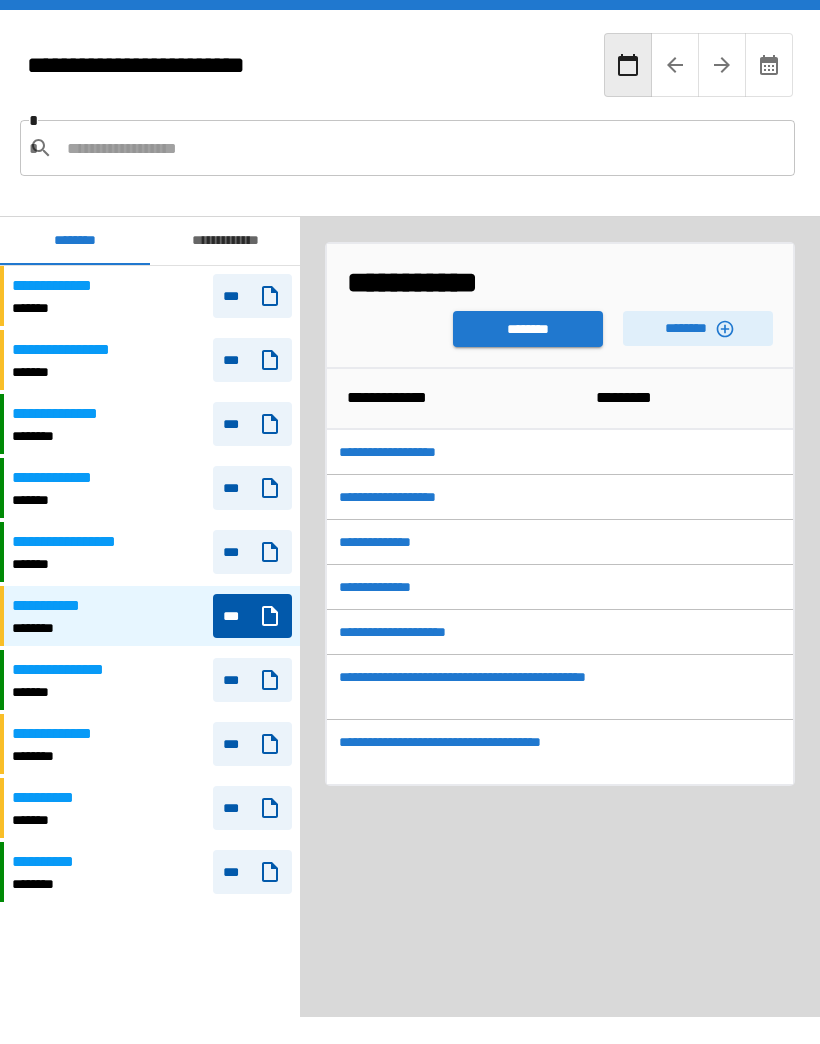 scroll, scrollTop: 91, scrollLeft: 0, axis: vertical 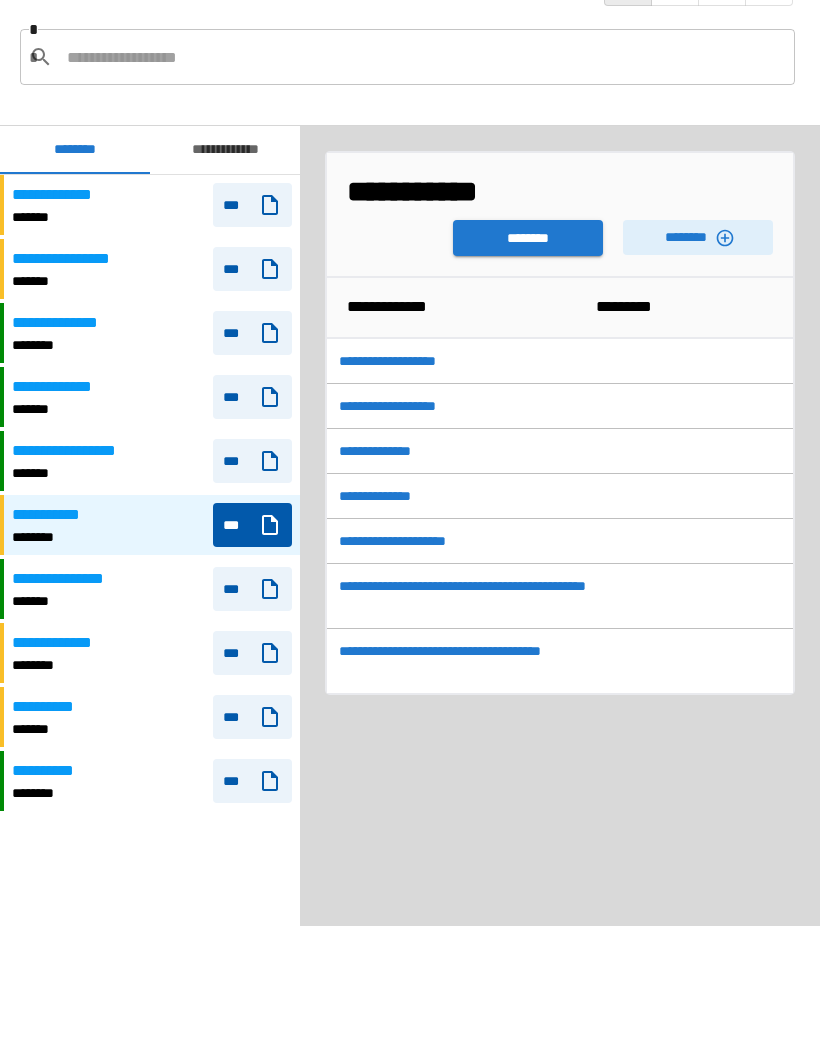 click on "********" at bounding box center [698, 238] 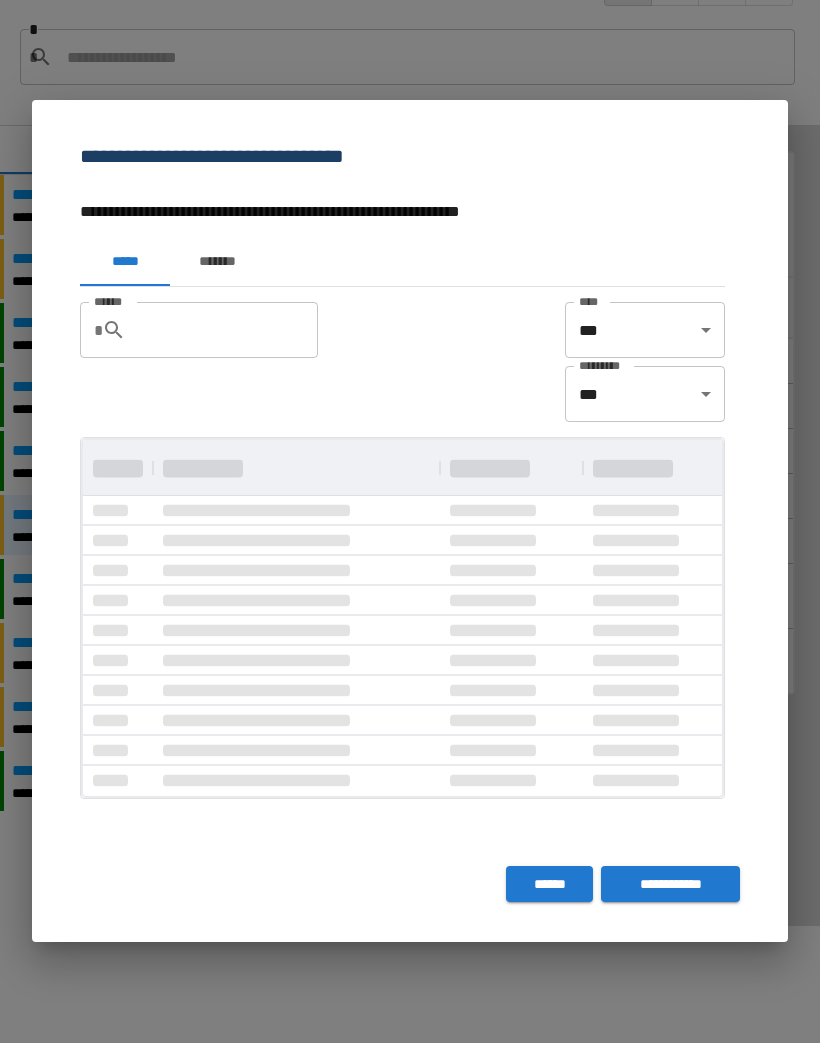 scroll, scrollTop: 0, scrollLeft: 0, axis: both 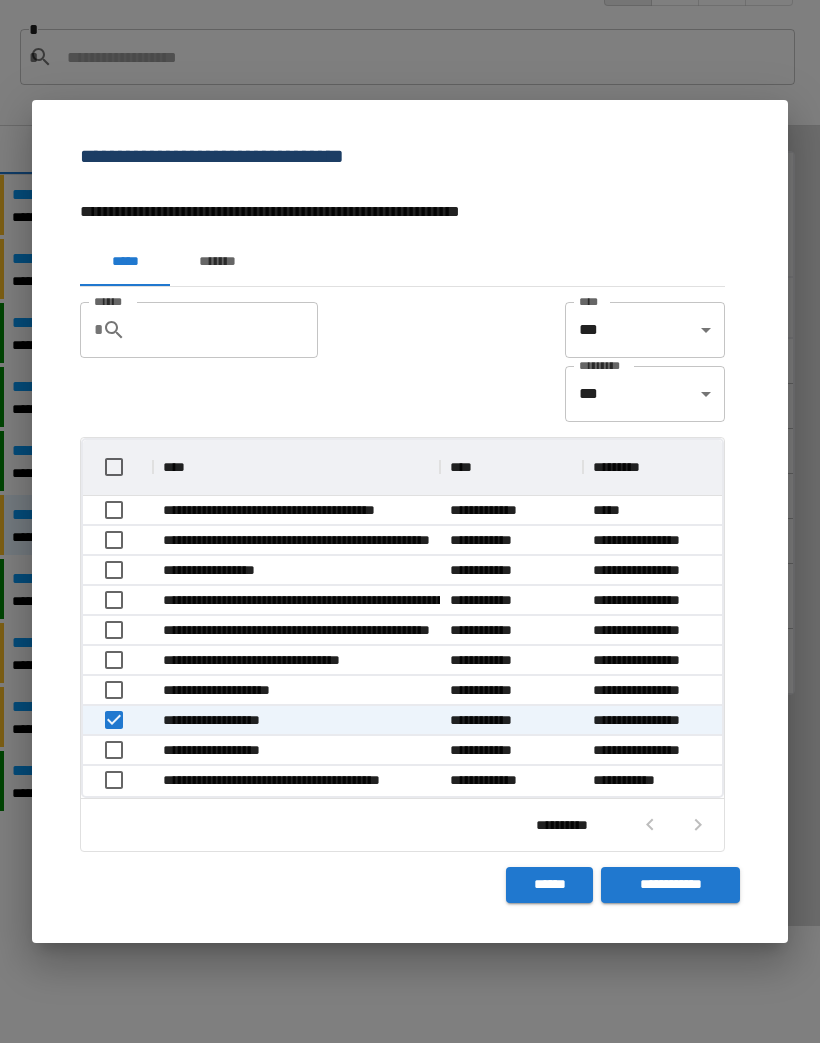click on "**********" at bounding box center (670, 886) 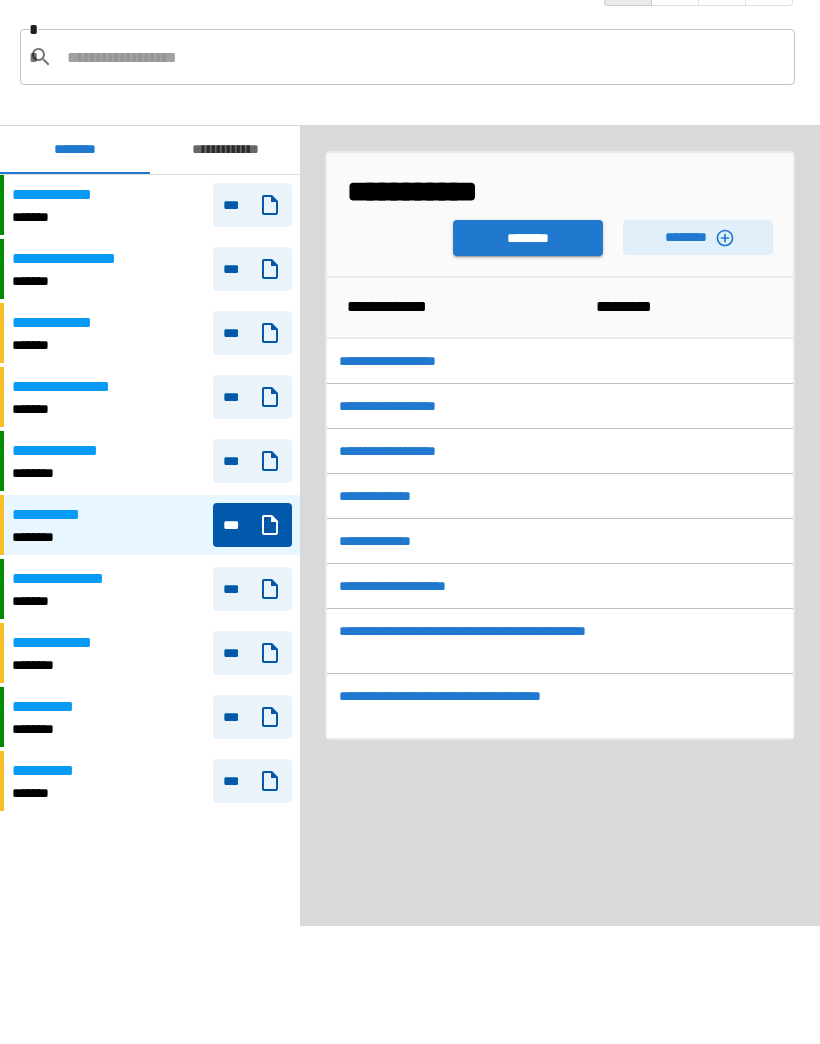 click on "********" at bounding box center [528, 239] 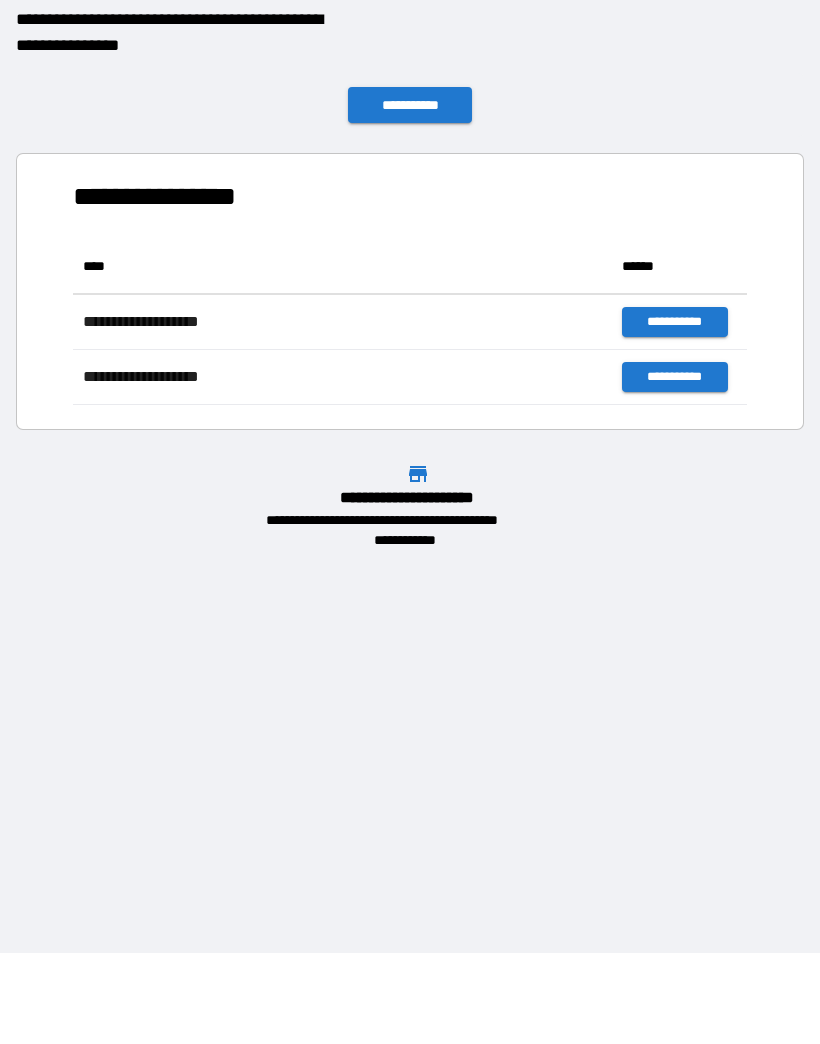 scroll, scrollTop: 1, scrollLeft: 1, axis: both 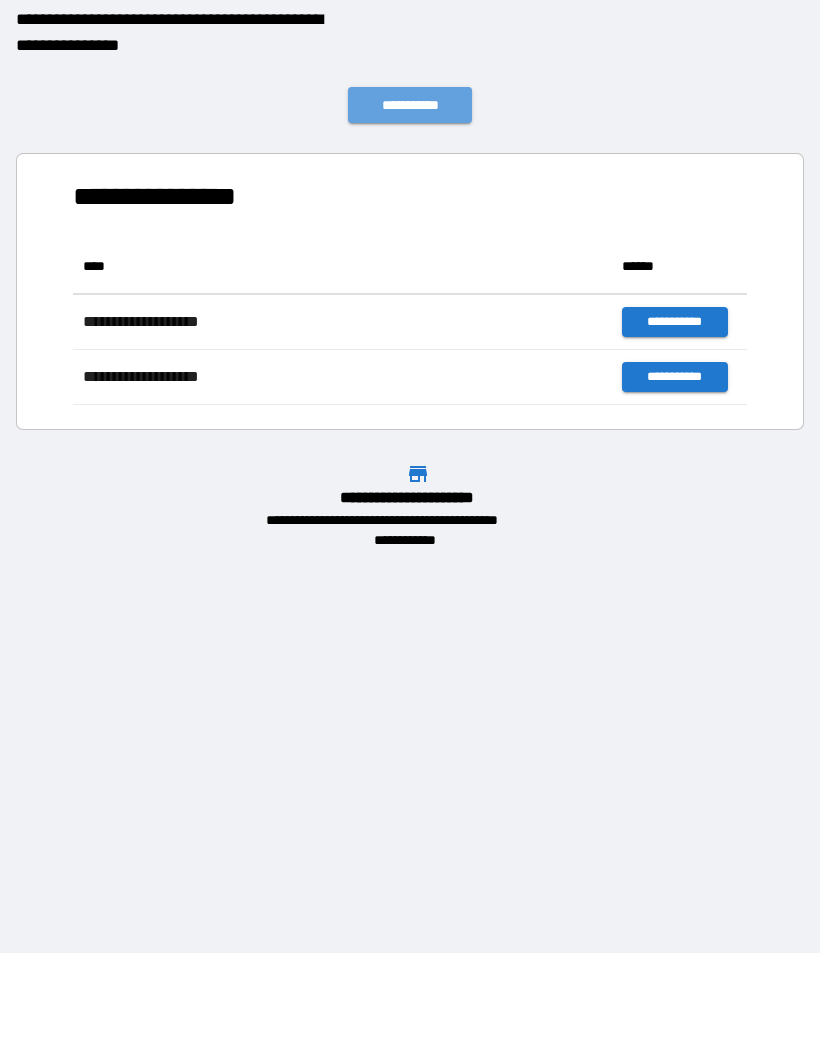 click on "**********" at bounding box center (410, 106) 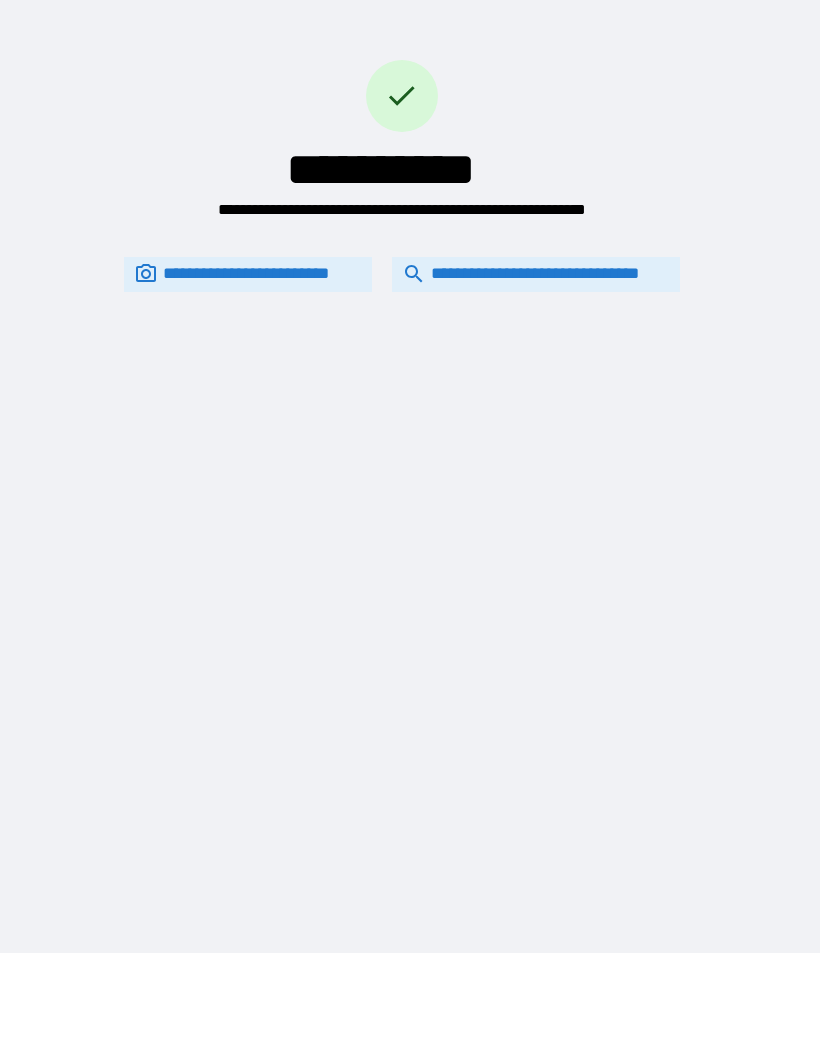 click on "**********" at bounding box center (536, 275) 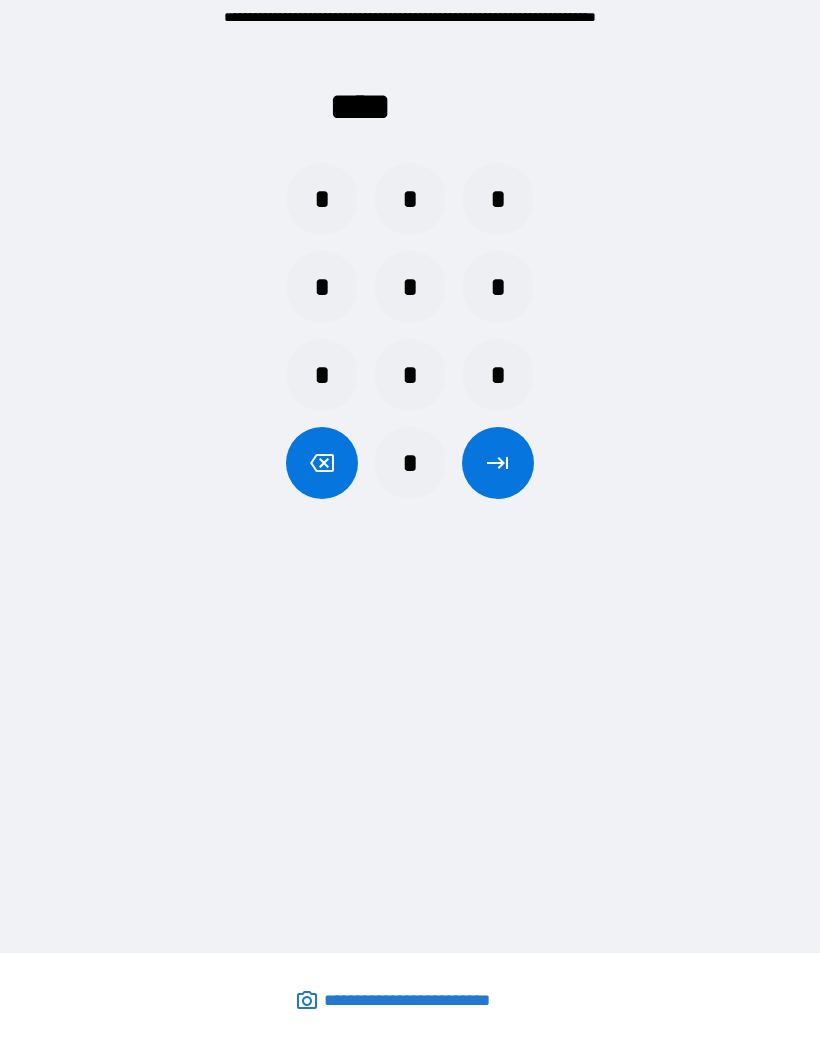 click on "*" at bounding box center [322, 200] 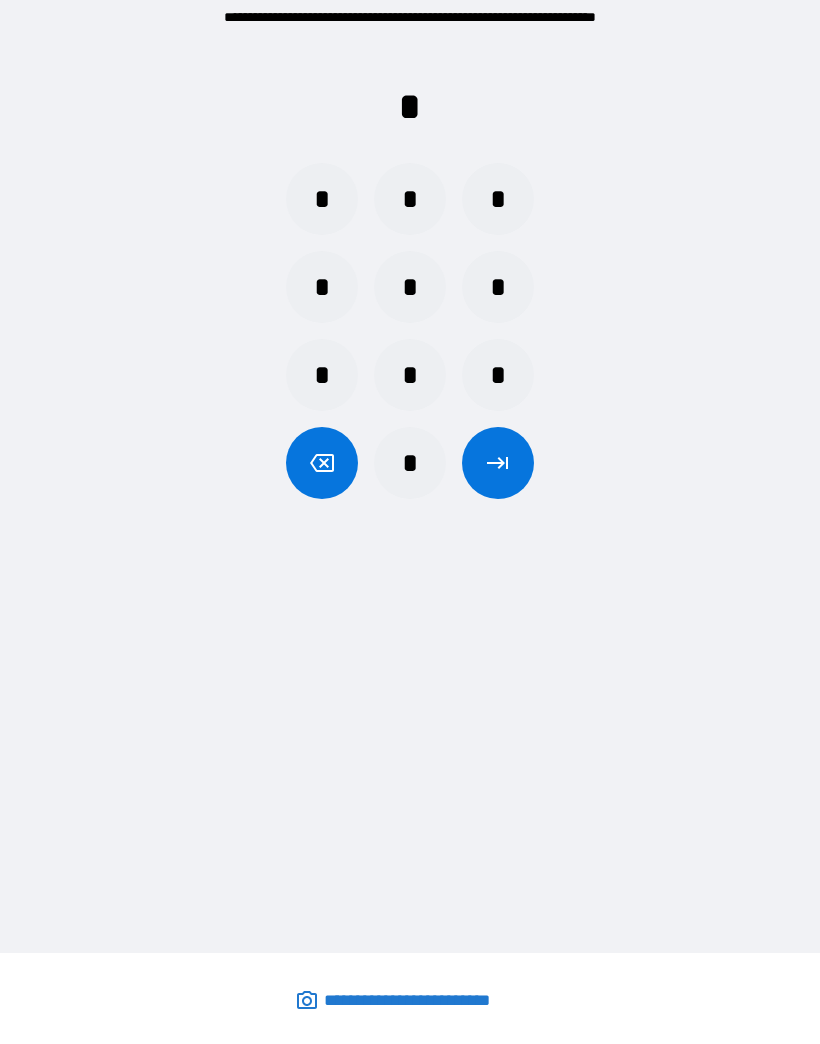 click on "*" at bounding box center [322, 200] 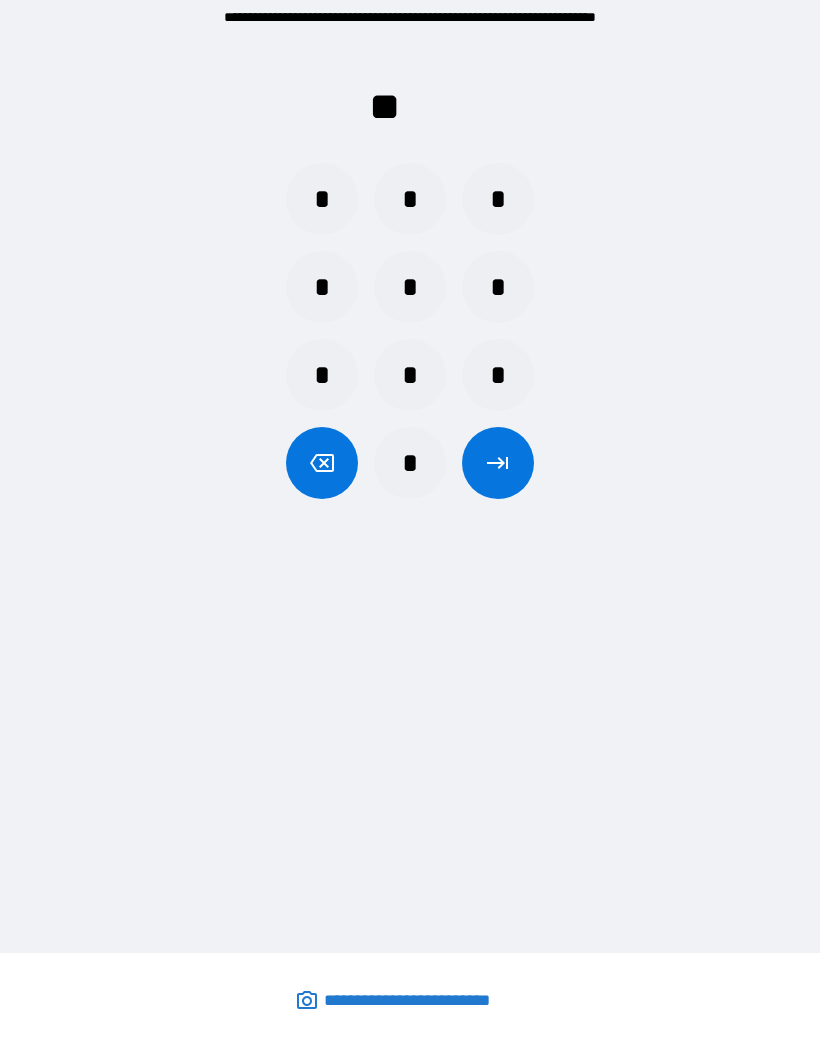 click on "*" at bounding box center (322, 200) 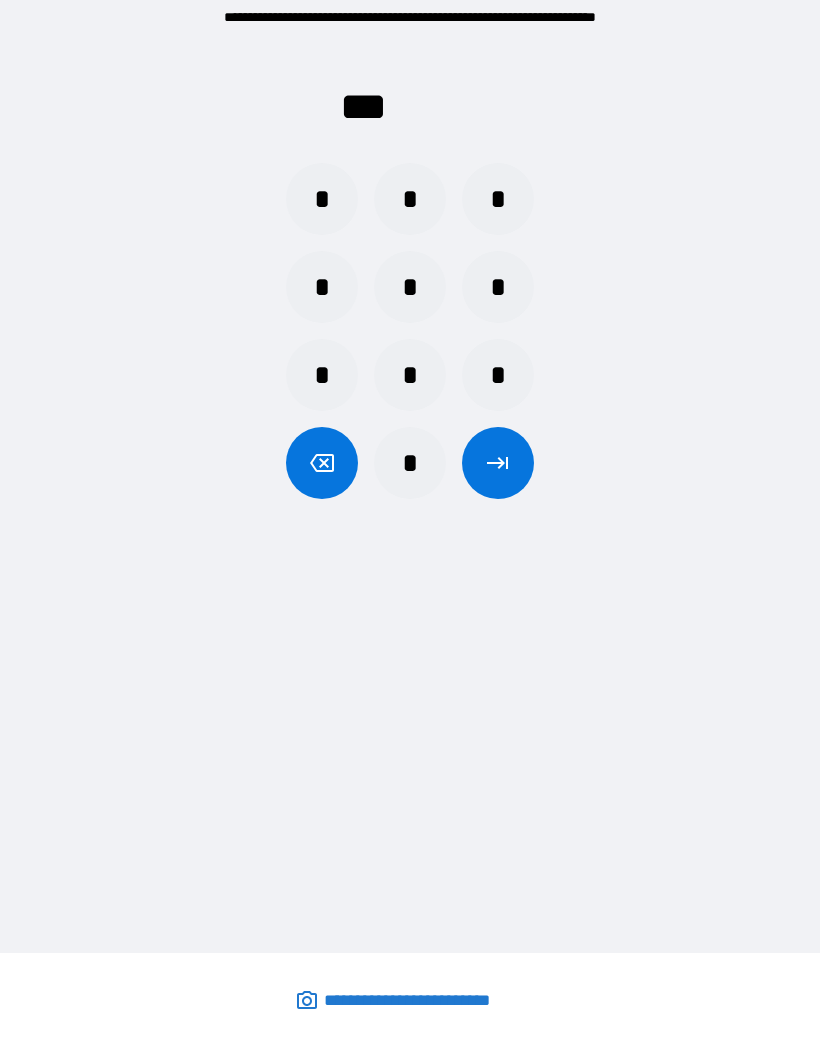 click on "*" at bounding box center [322, 200] 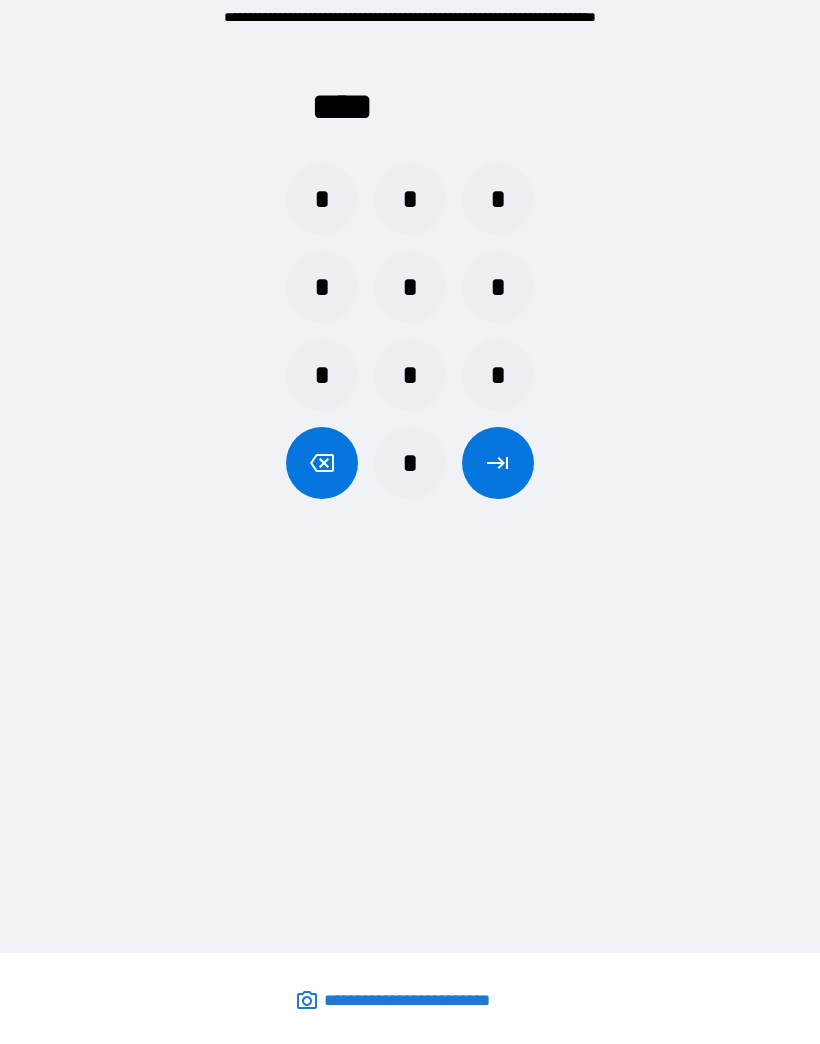 click 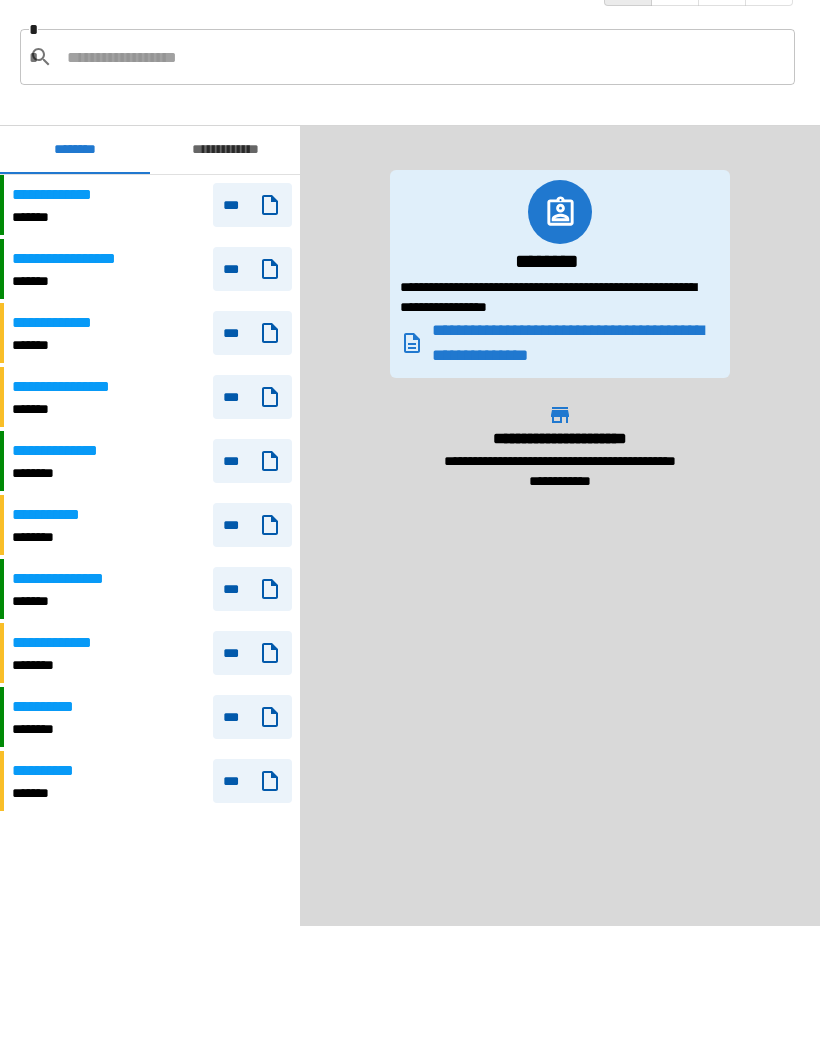 click on "**********" at bounding box center (152, 526) 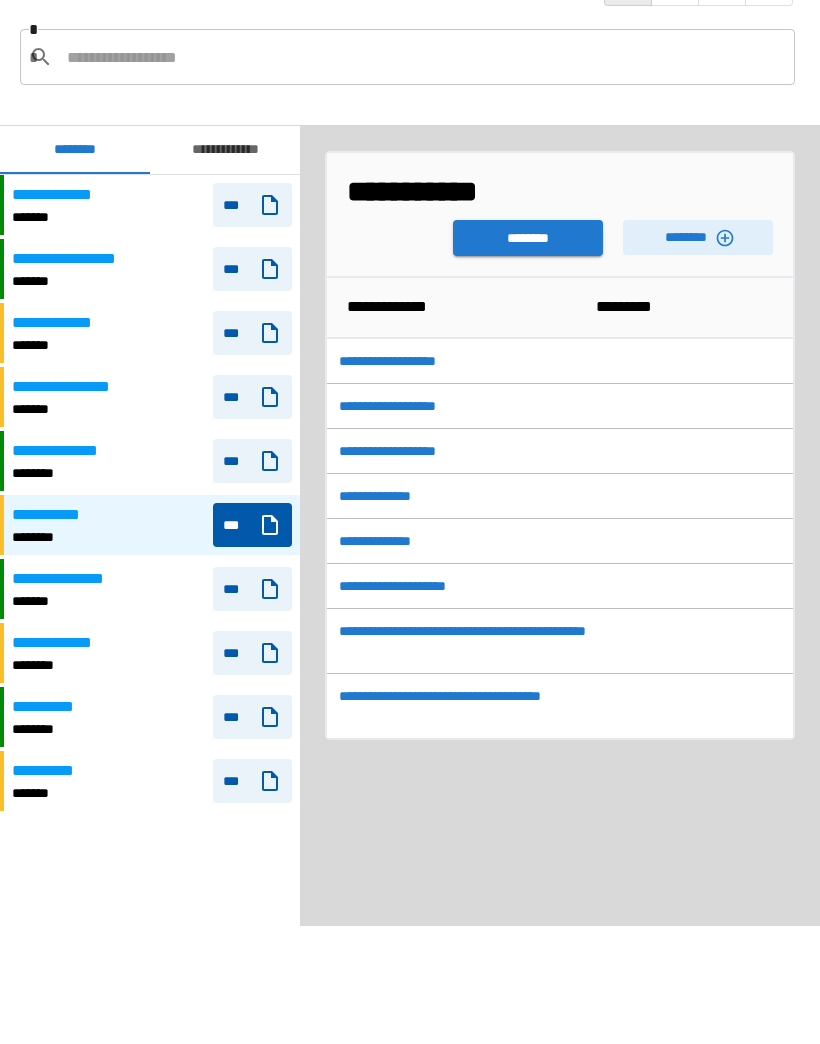 click on "**********" at bounding box center (468, 362) 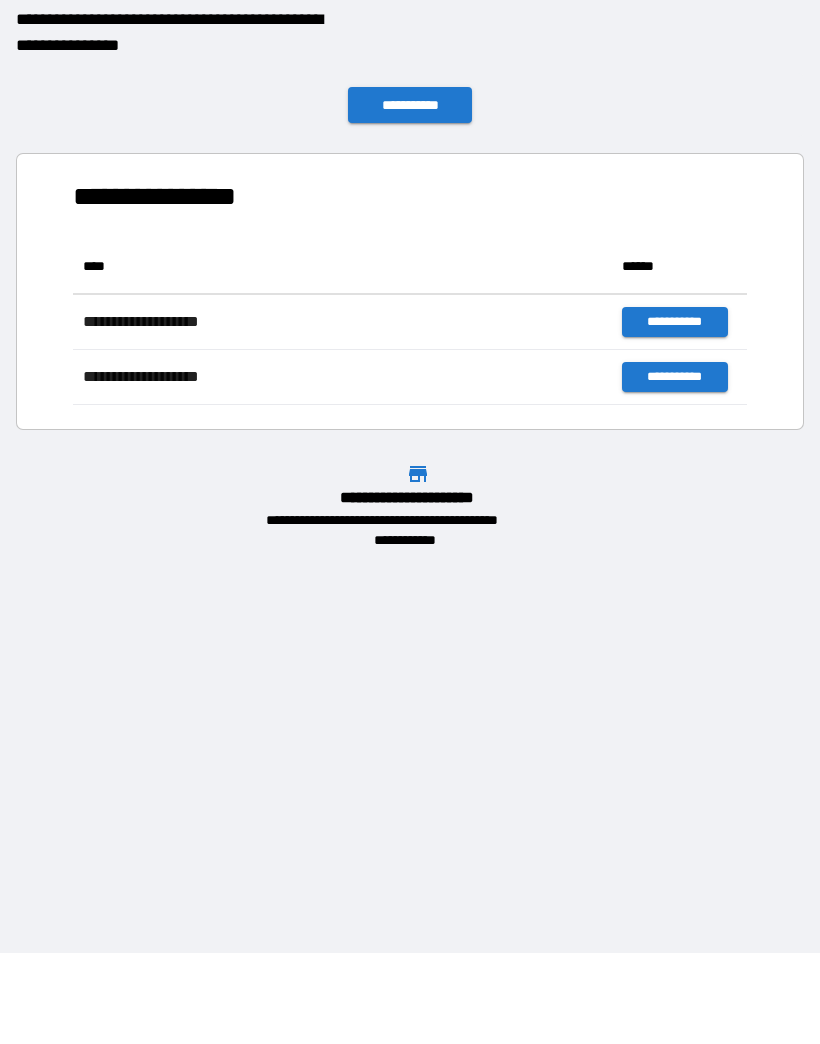 scroll, scrollTop: 1, scrollLeft: 1, axis: both 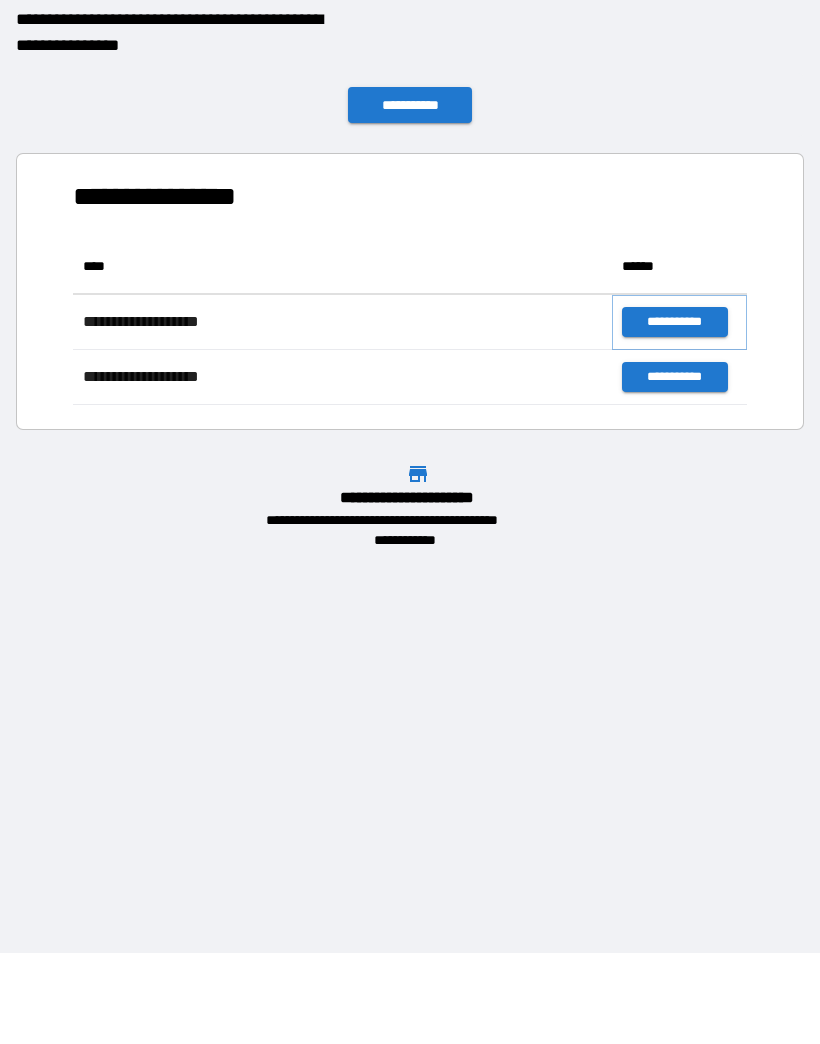 click on "**********" at bounding box center (674, 323) 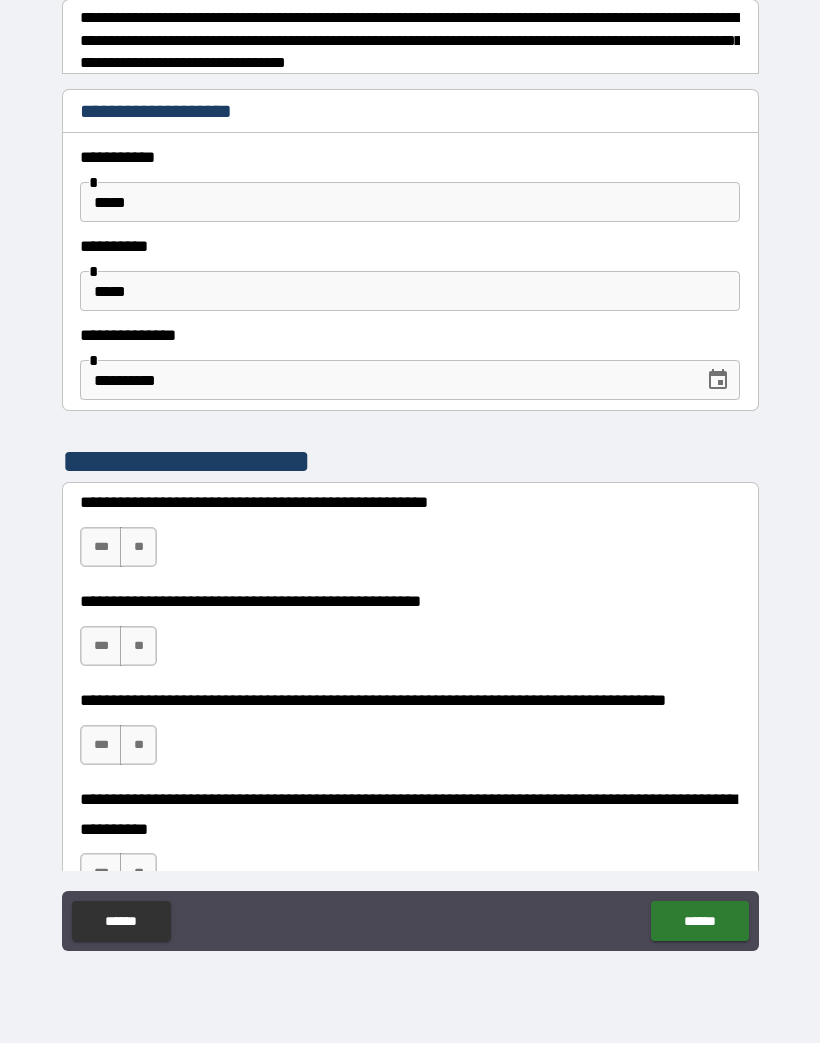 click on "**" at bounding box center [138, 548] 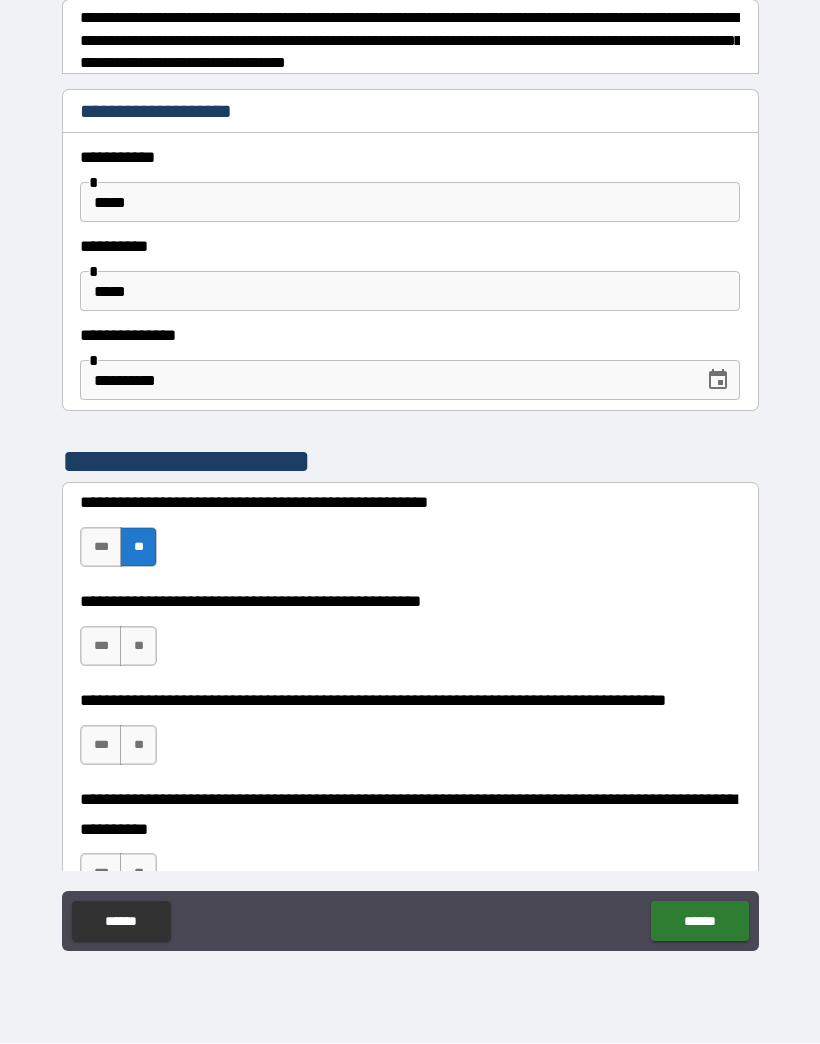 click on "***" at bounding box center (101, 647) 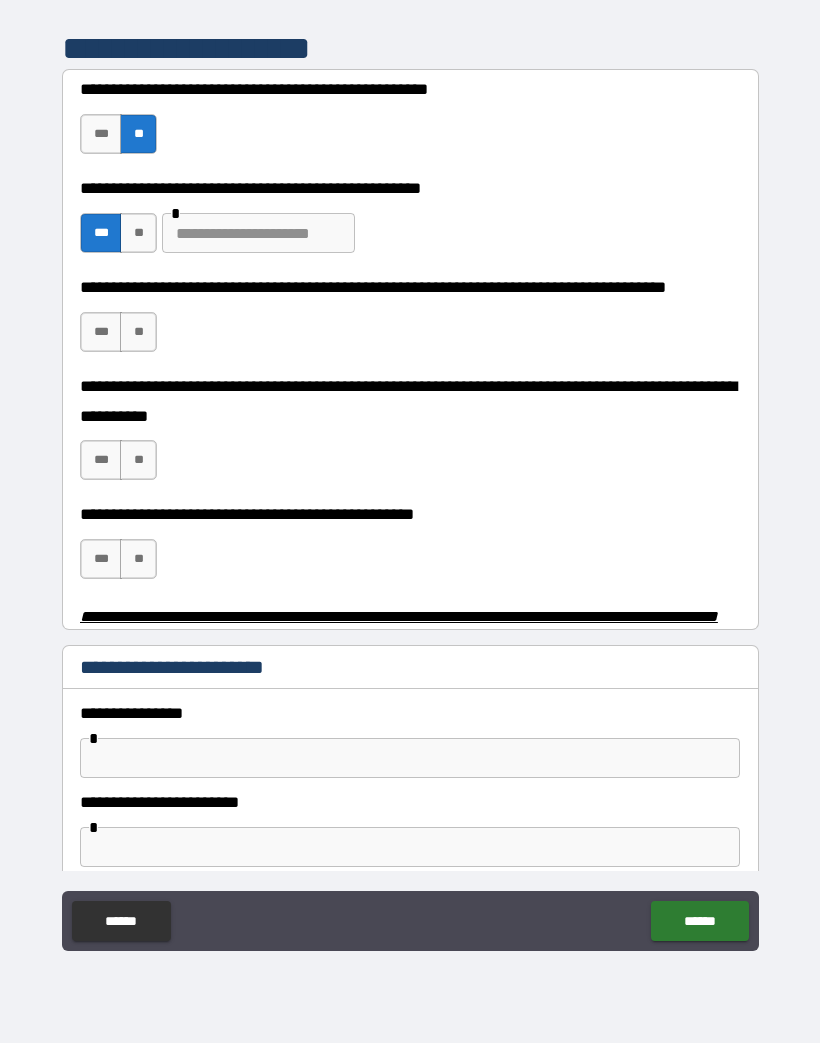 scroll, scrollTop: 422, scrollLeft: 0, axis: vertical 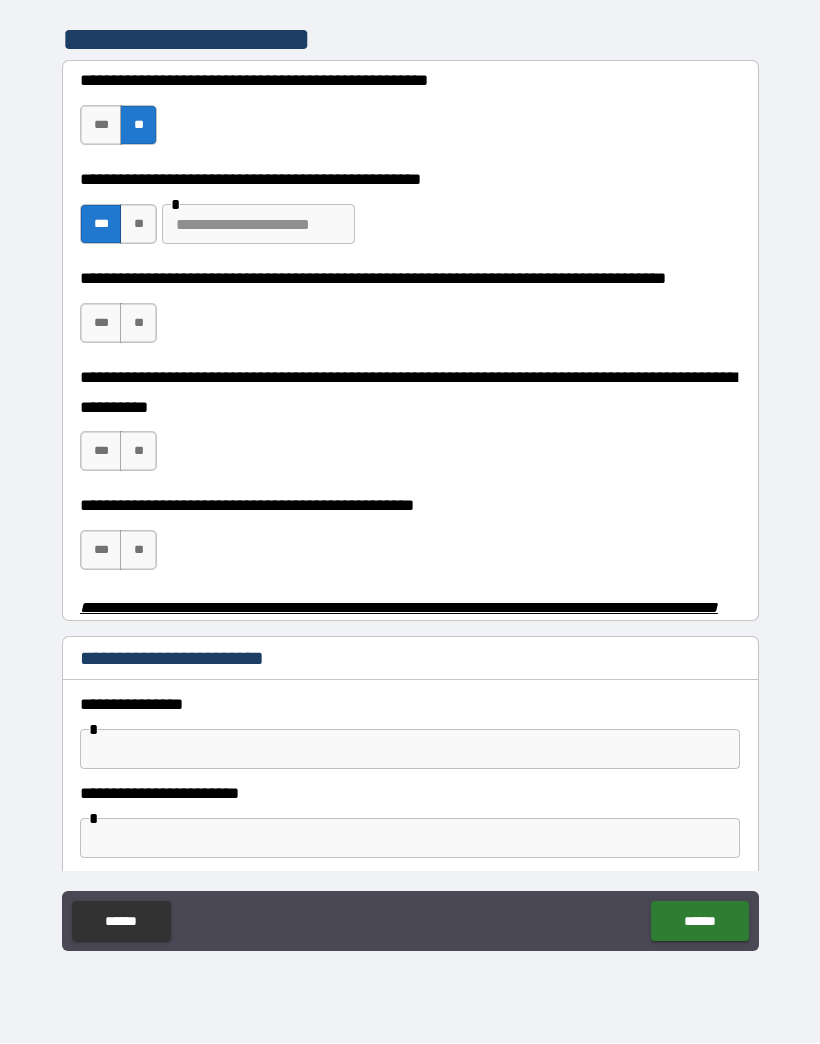 click at bounding box center [258, 225] 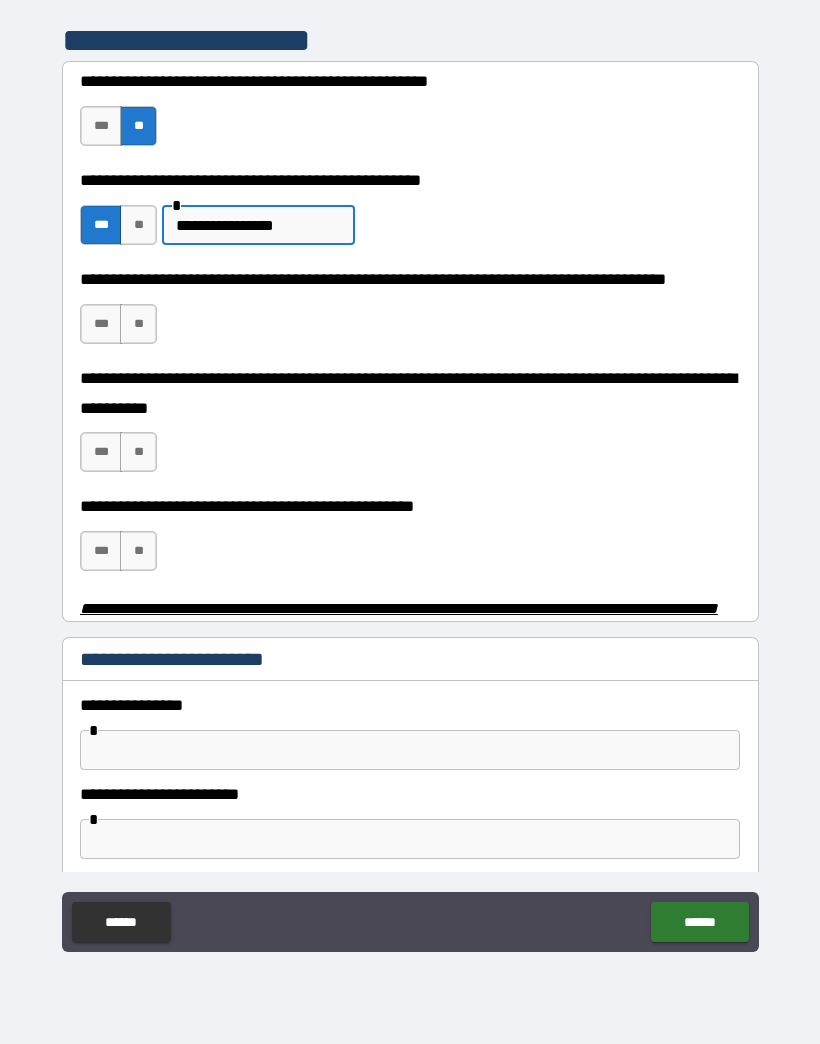 type on "**********" 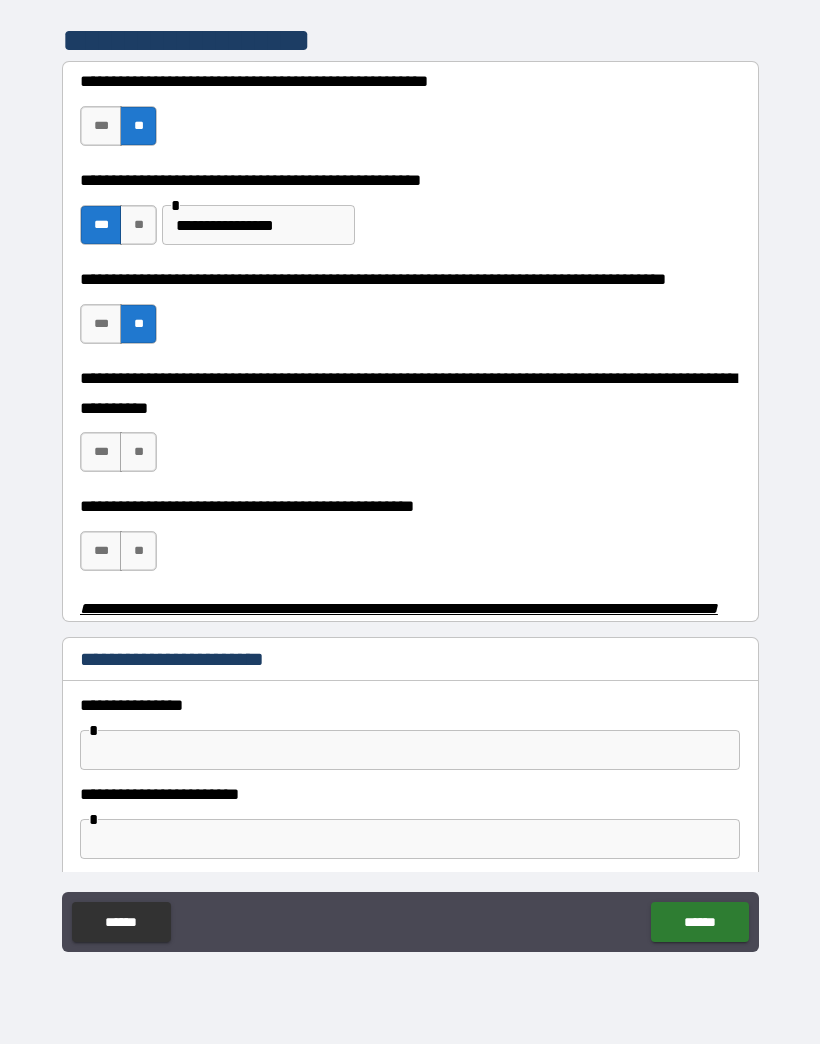 click on "**" at bounding box center [138, 452] 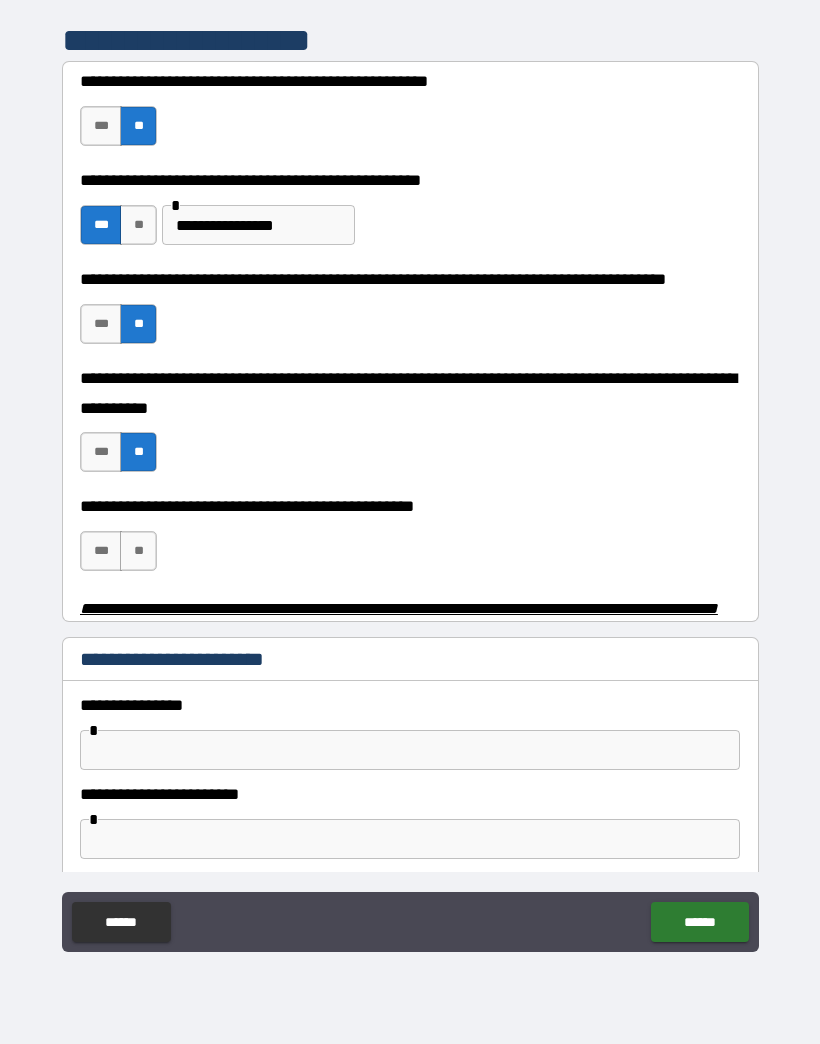 click on "**" at bounding box center (138, 551) 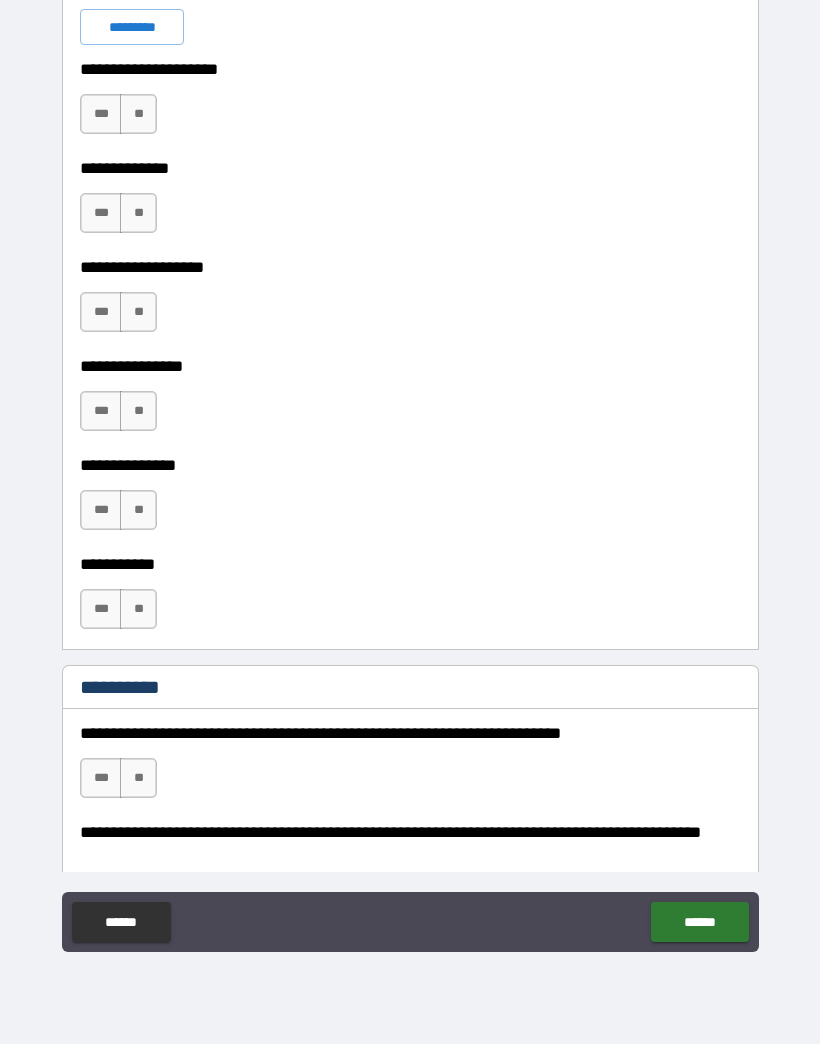 scroll, scrollTop: 1582, scrollLeft: 0, axis: vertical 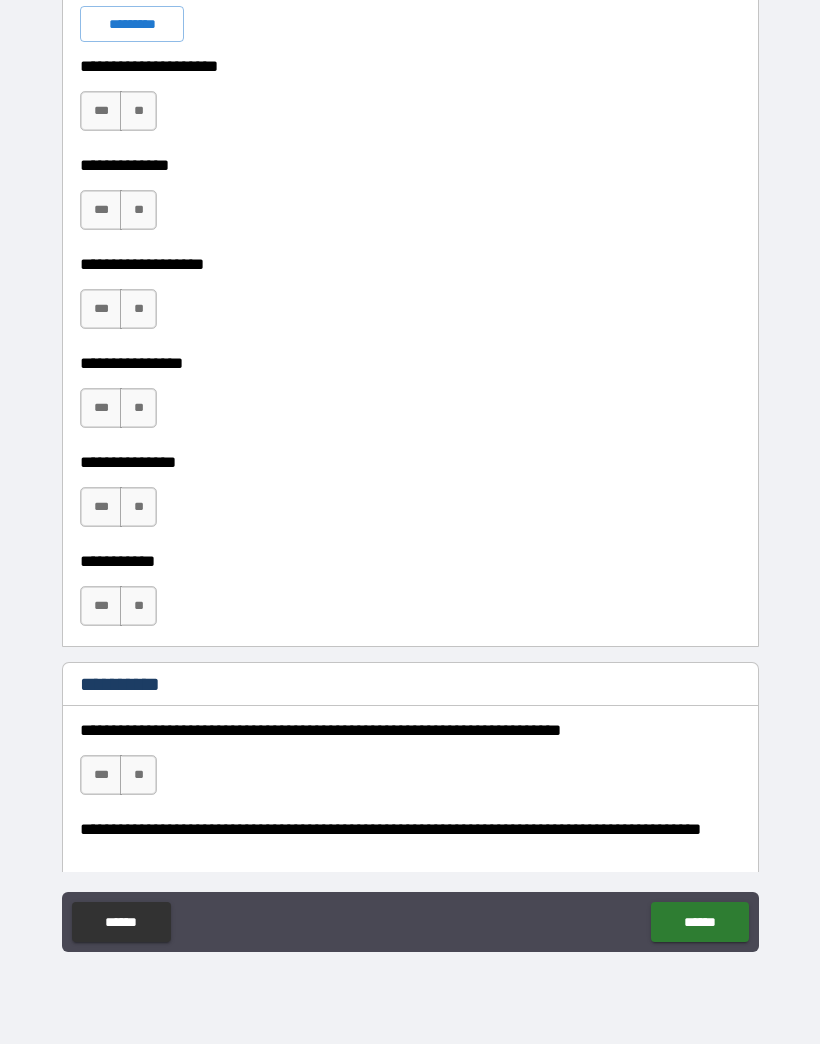 click on "**" at bounding box center (138, 111) 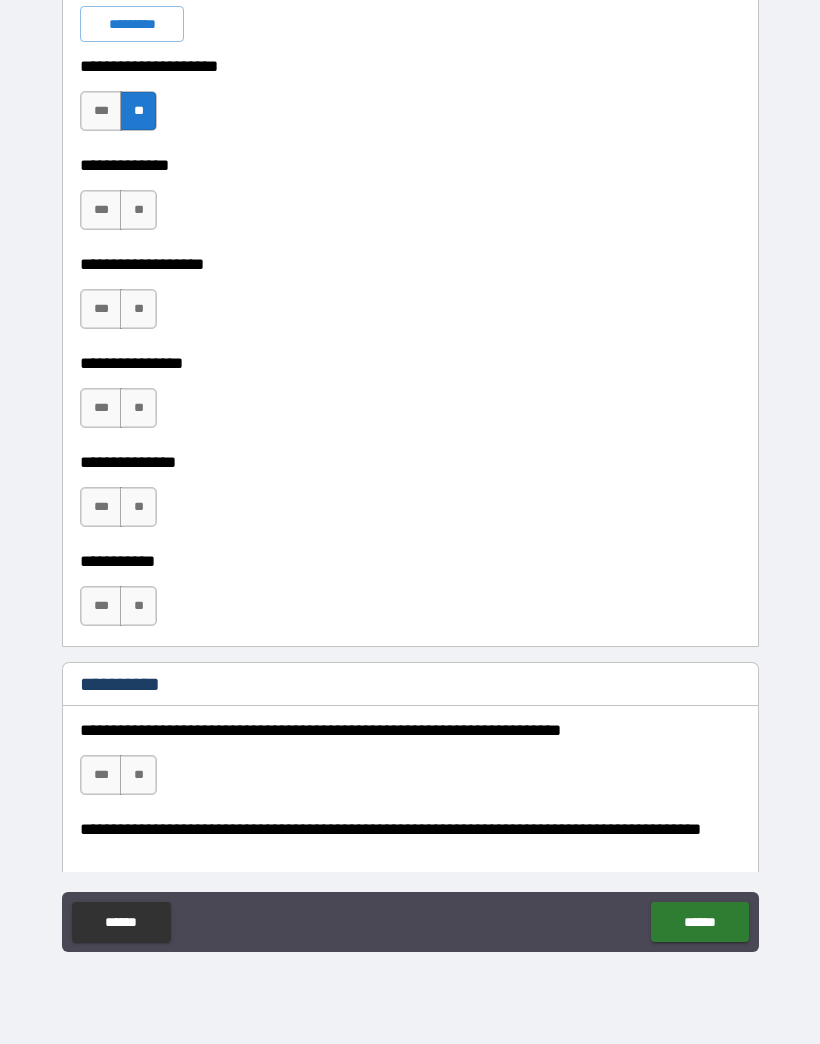 click on "**" at bounding box center [138, 210] 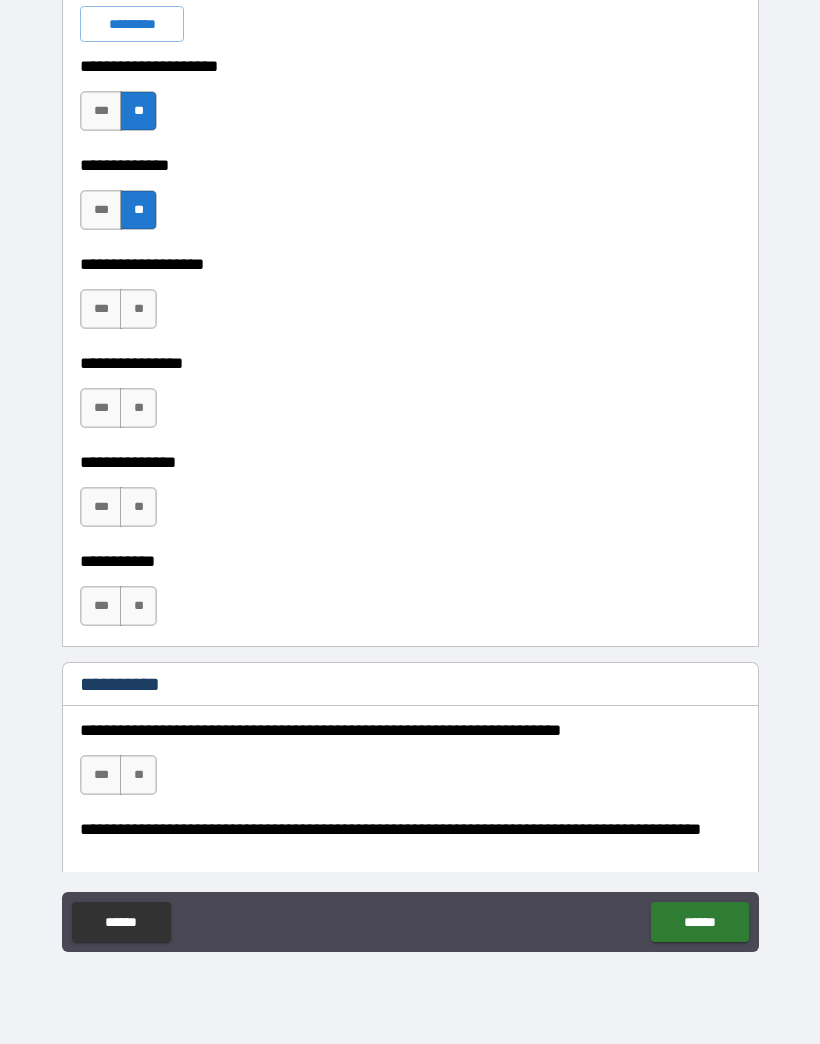 click on "**" at bounding box center (138, 309) 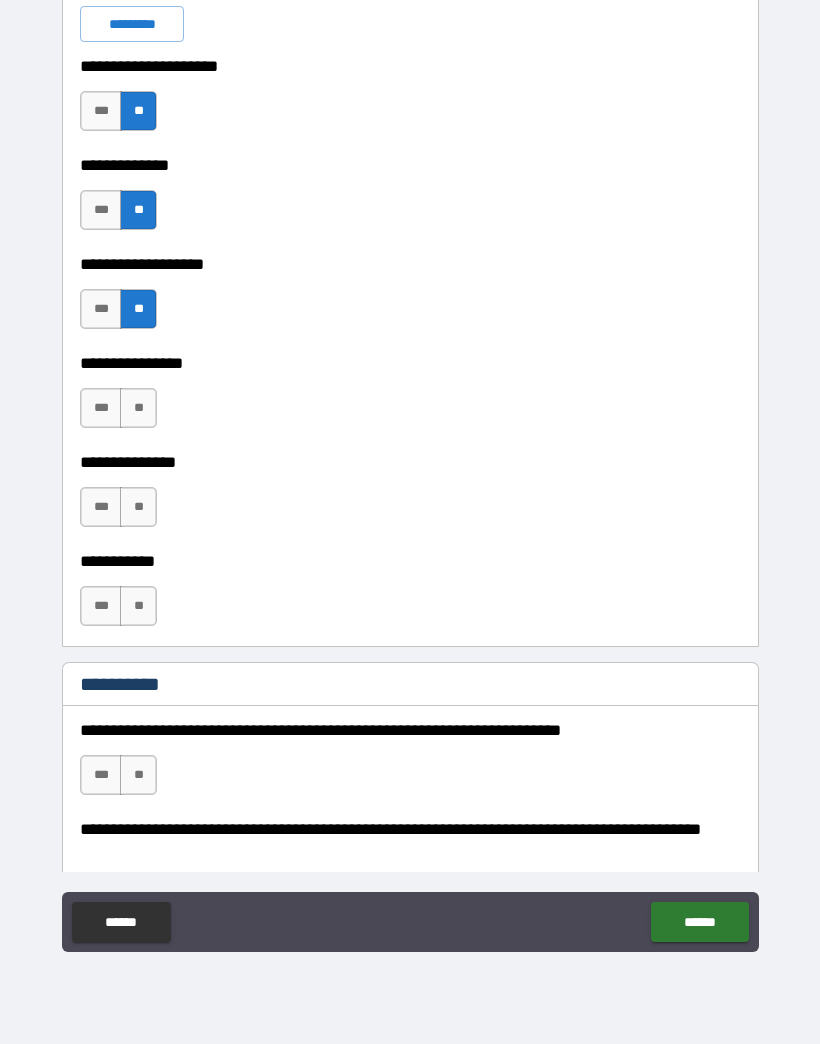 click on "**" at bounding box center (138, 408) 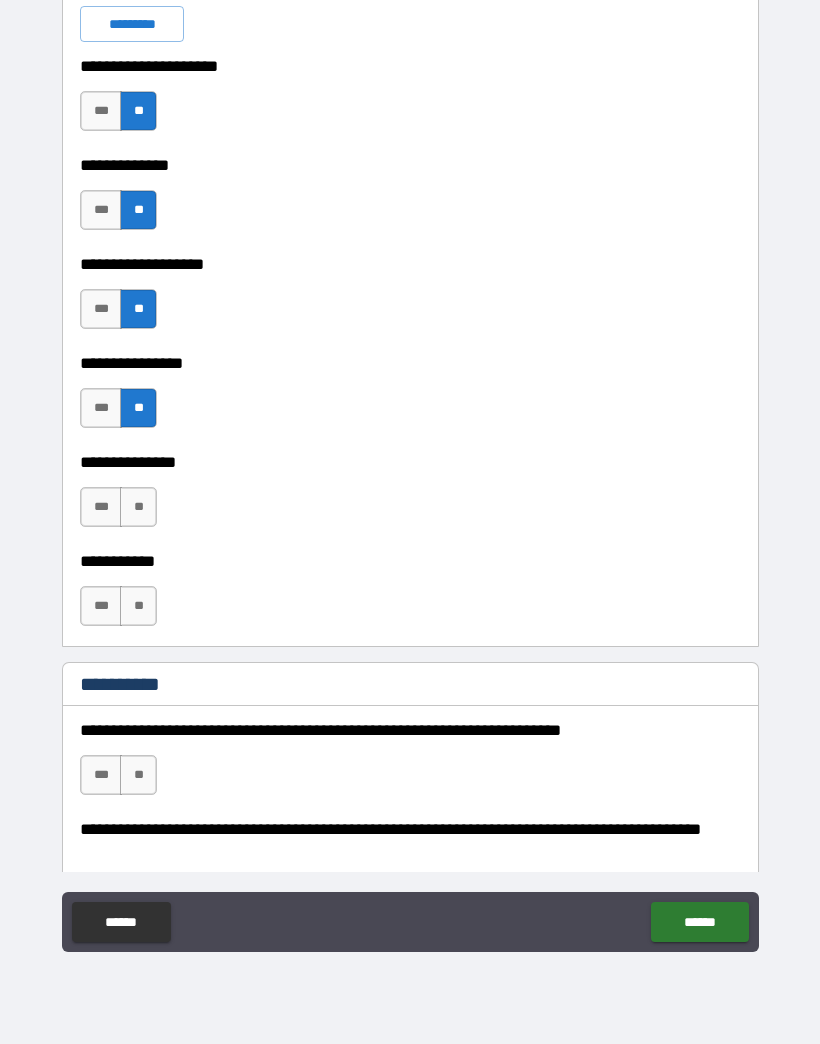 click on "**" at bounding box center [138, 507] 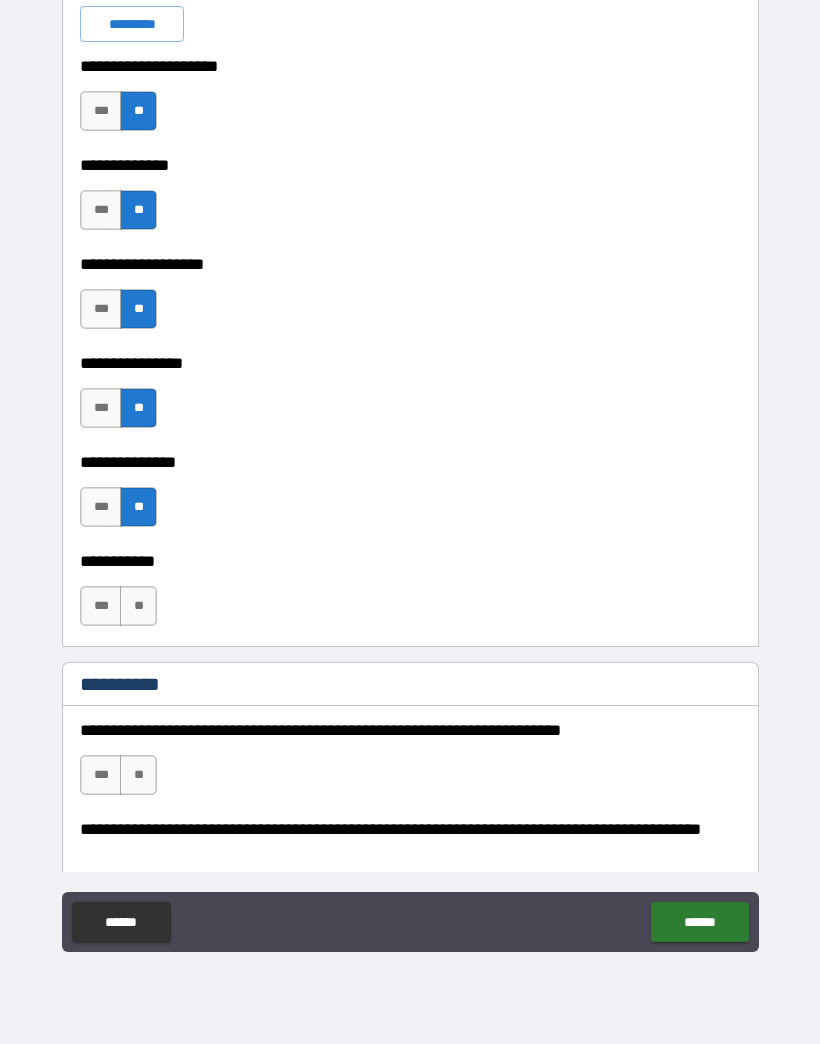 click on "**" at bounding box center (138, 606) 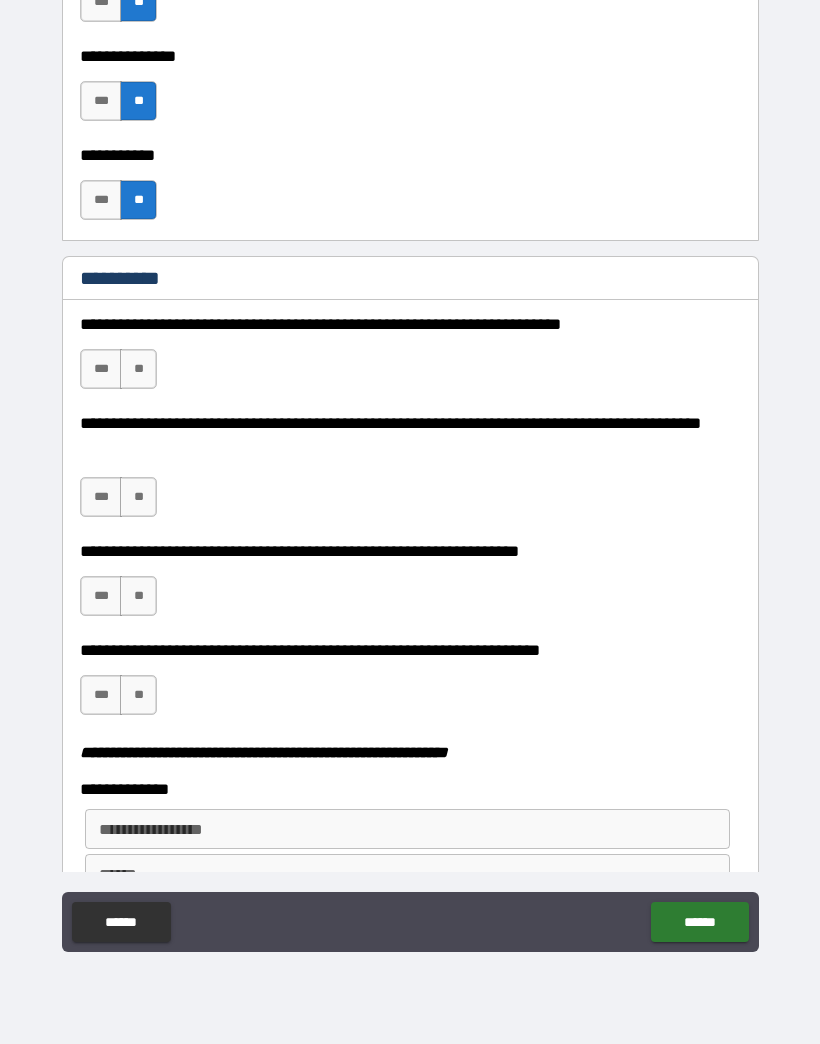 scroll, scrollTop: 1994, scrollLeft: 0, axis: vertical 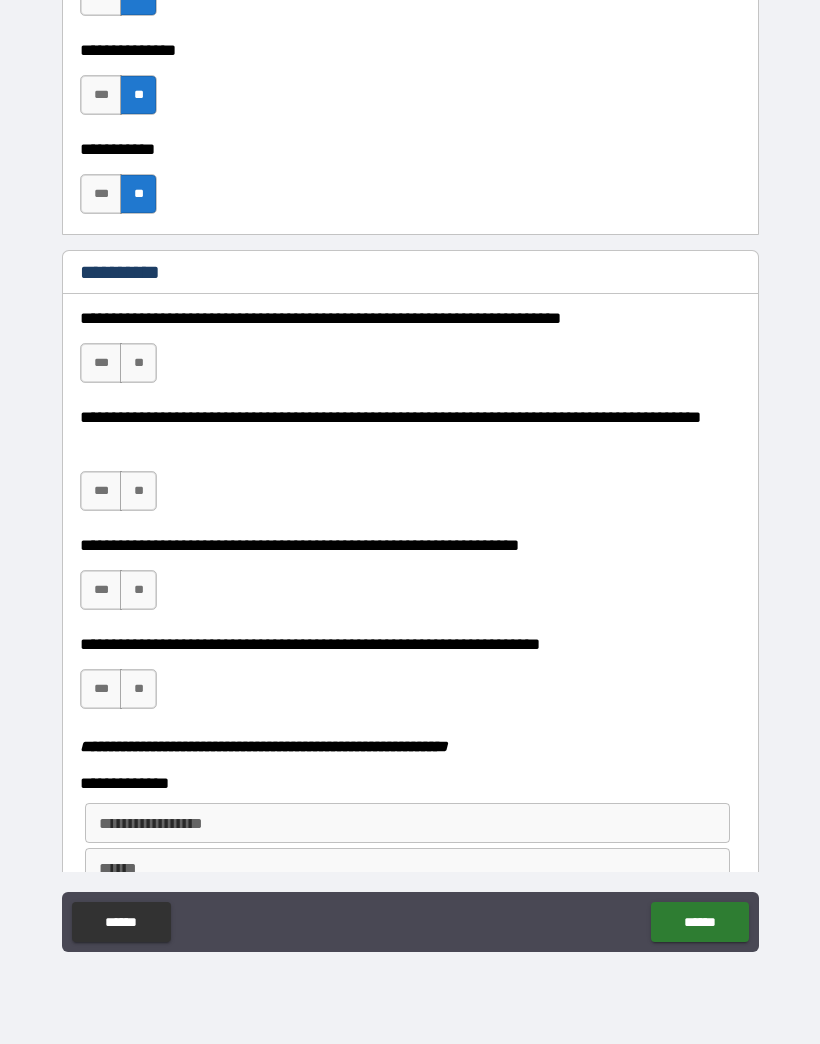 click on "**" at bounding box center [138, 363] 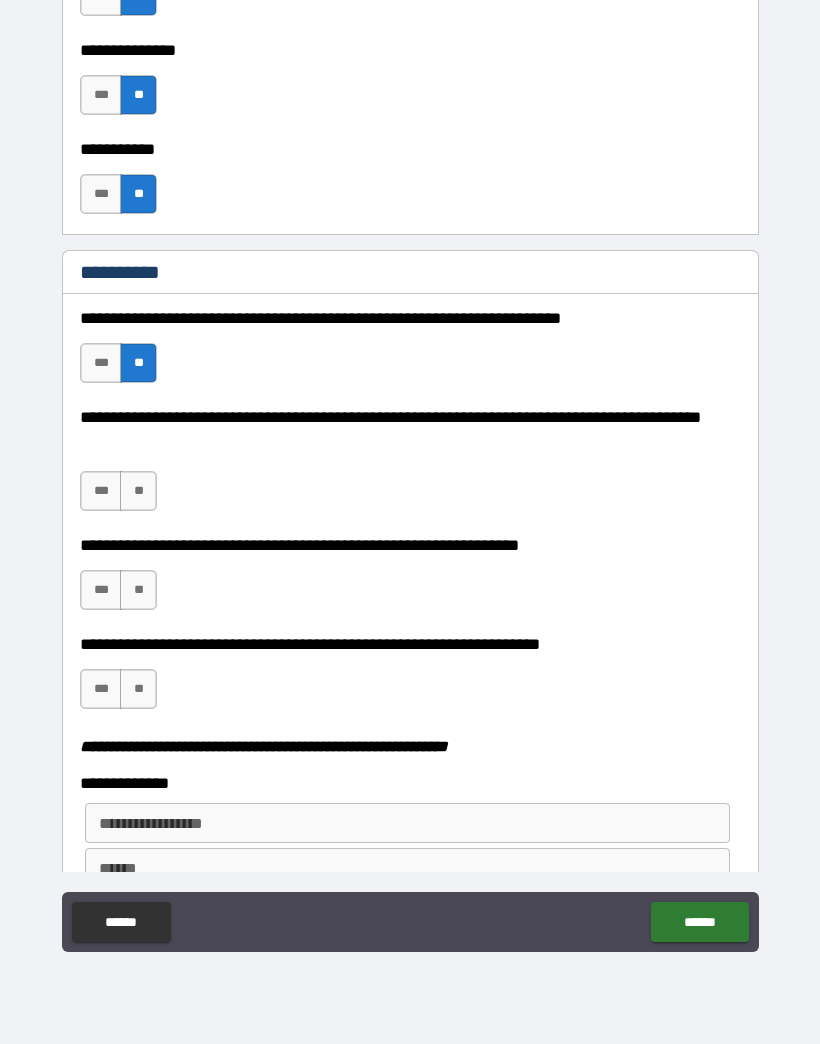 click on "**" at bounding box center (138, 491) 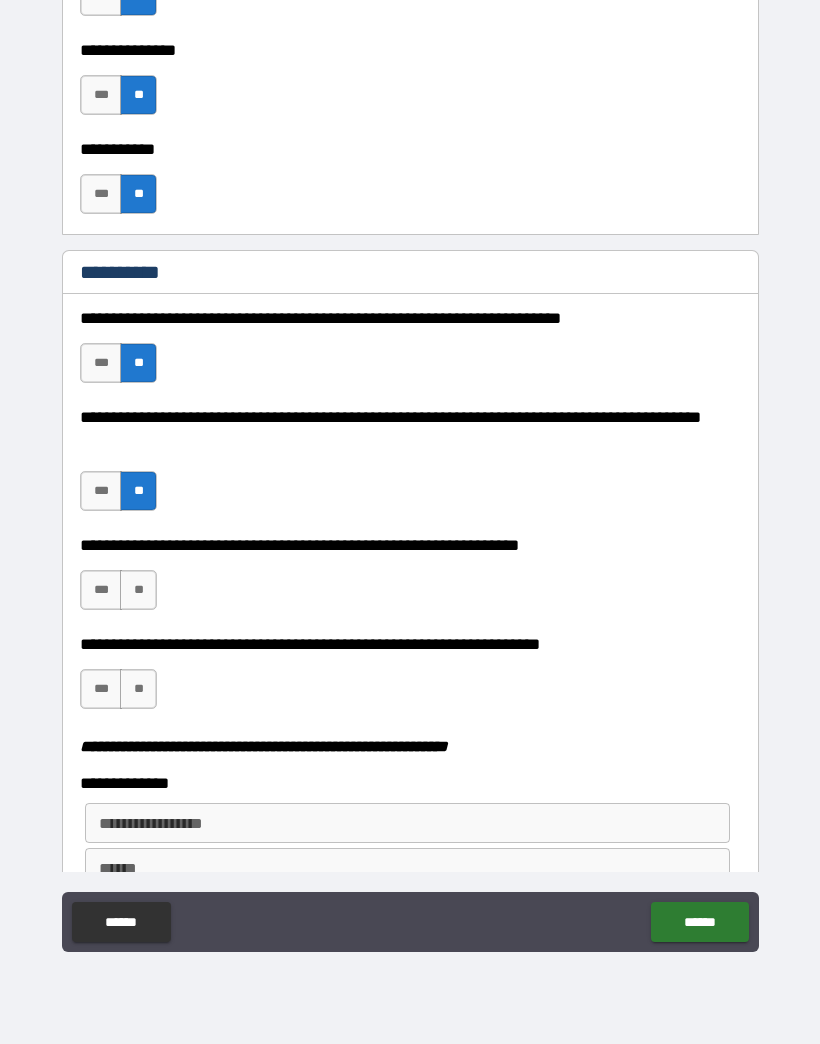 click on "**" at bounding box center (138, 590) 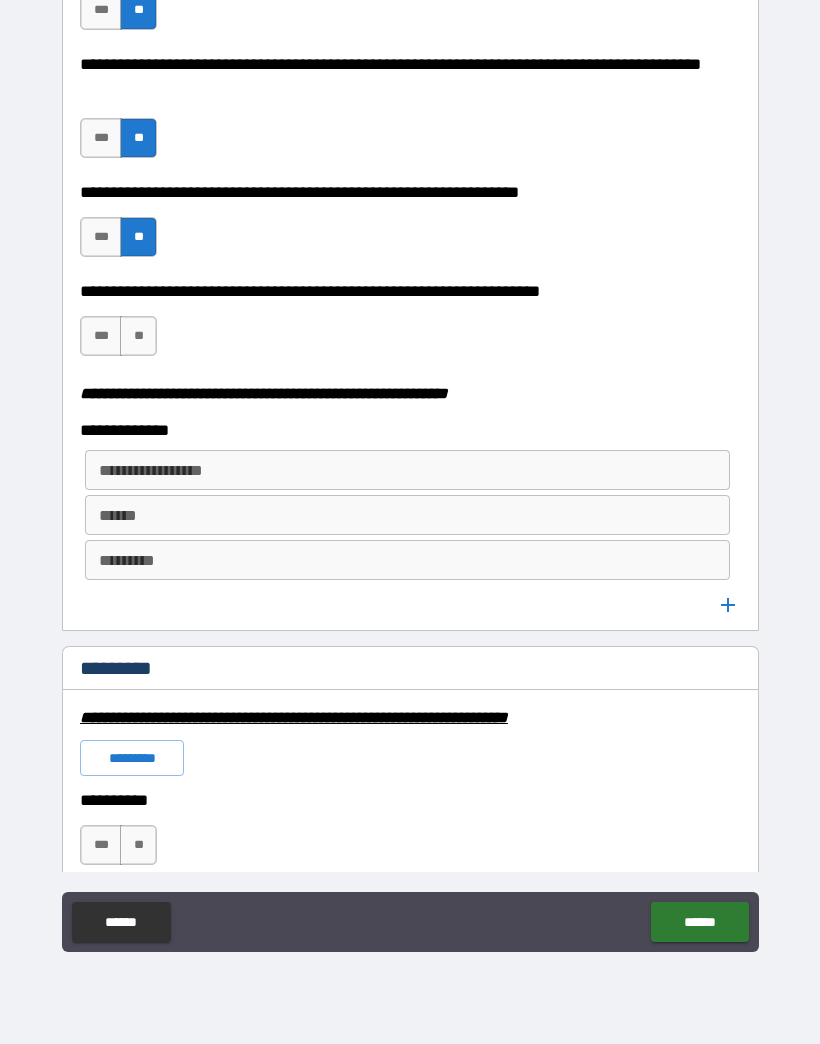 scroll, scrollTop: 2347, scrollLeft: 0, axis: vertical 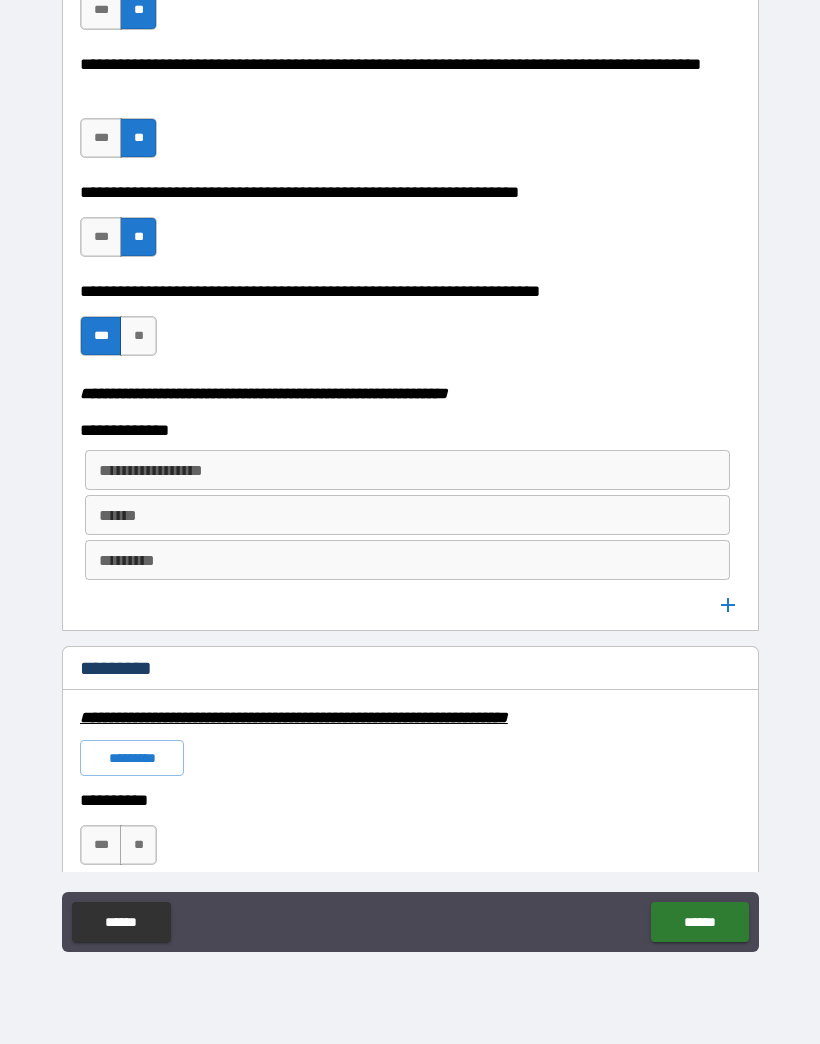 click on "**********" at bounding box center [406, 470] 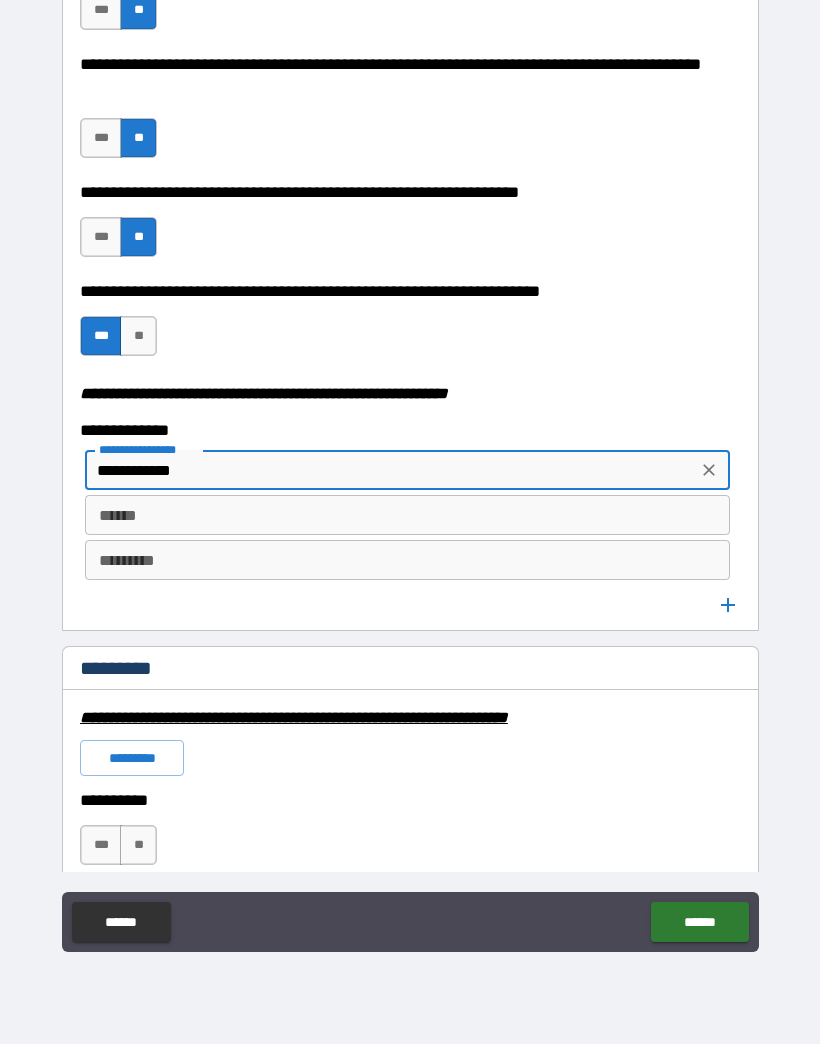 type on "**********" 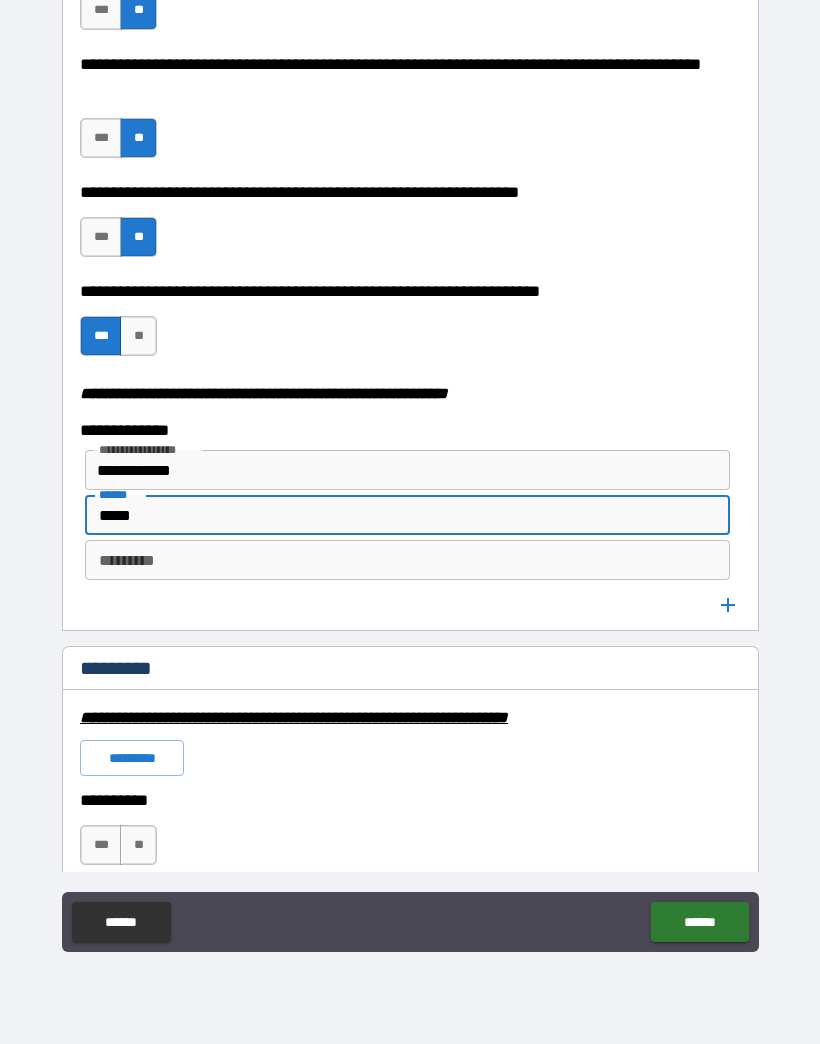 type on "*****" 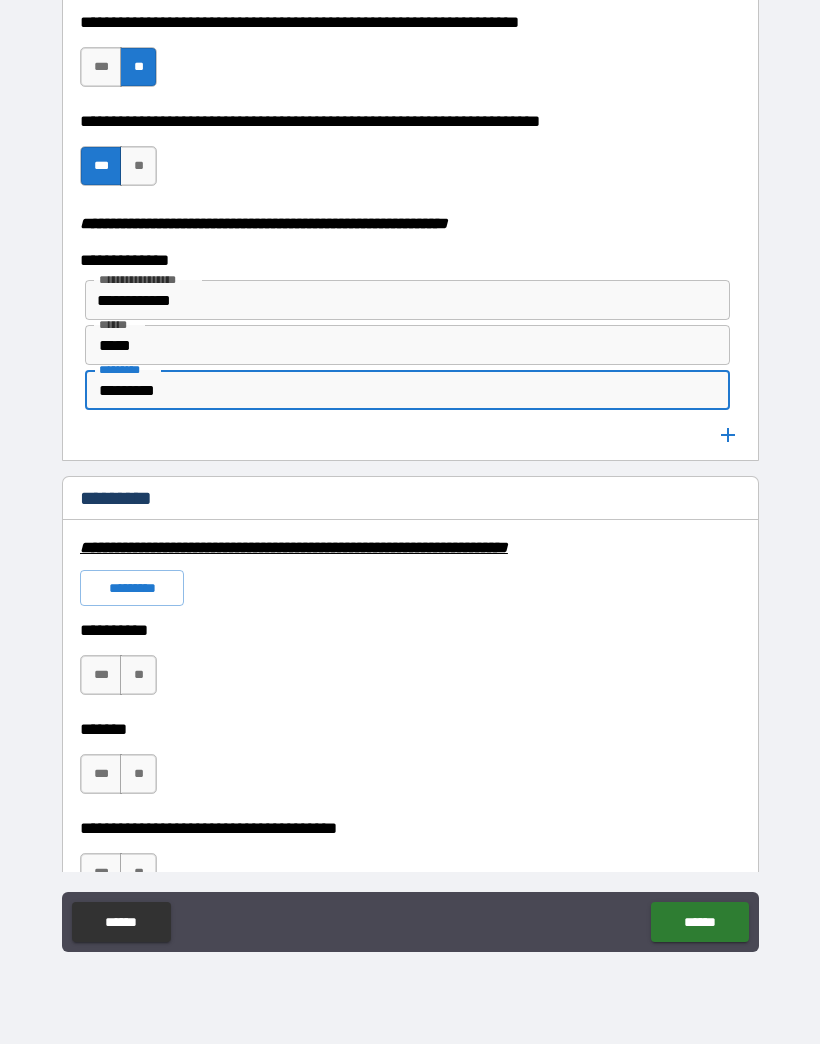 scroll, scrollTop: 2514, scrollLeft: 0, axis: vertical 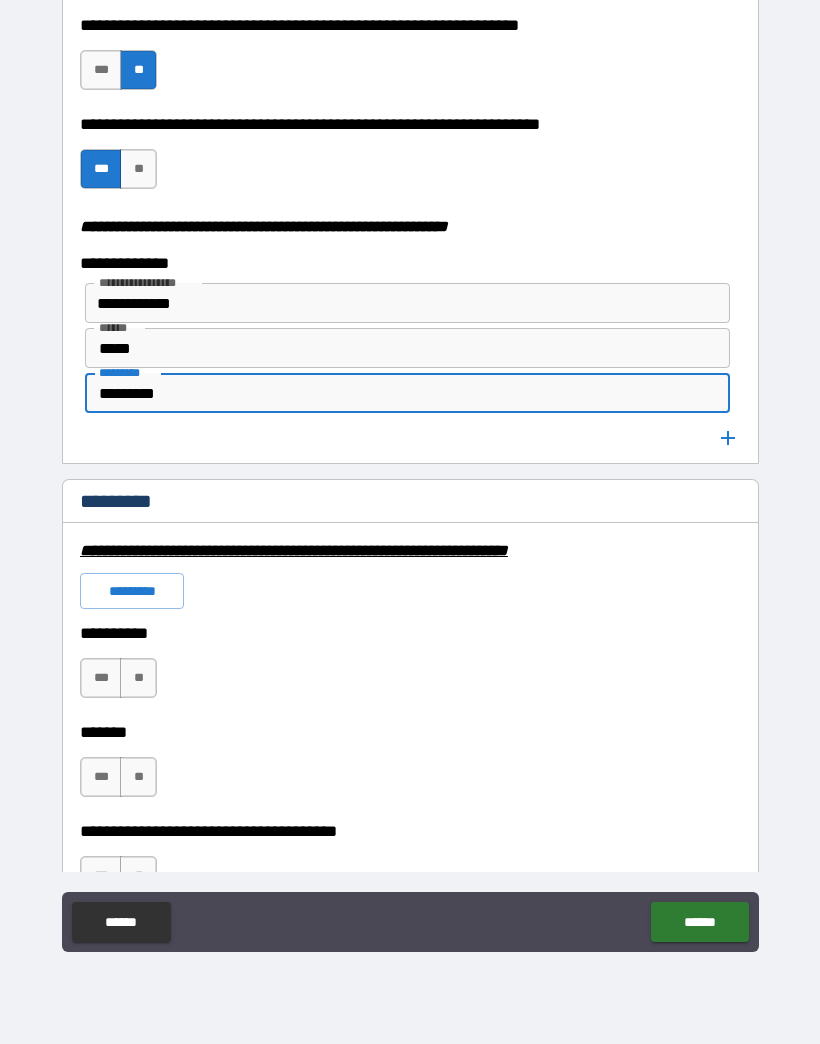 type on "*********" 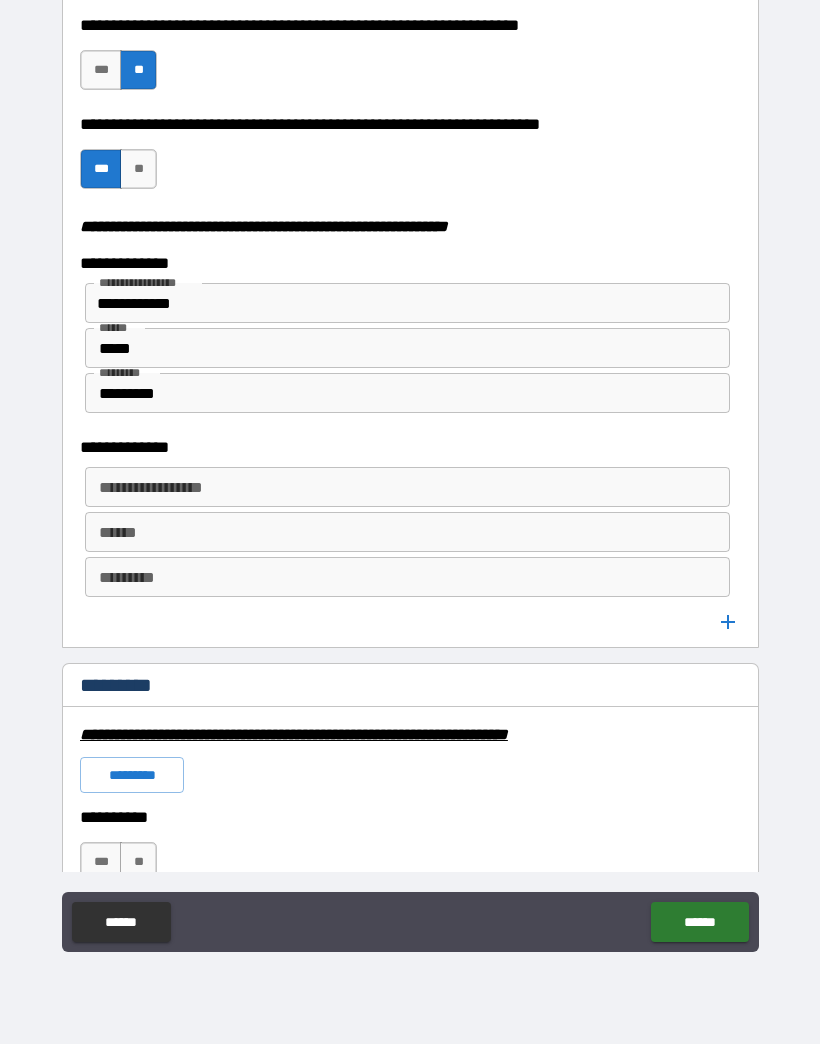 click on "**********" at bounding box center [406, 487] 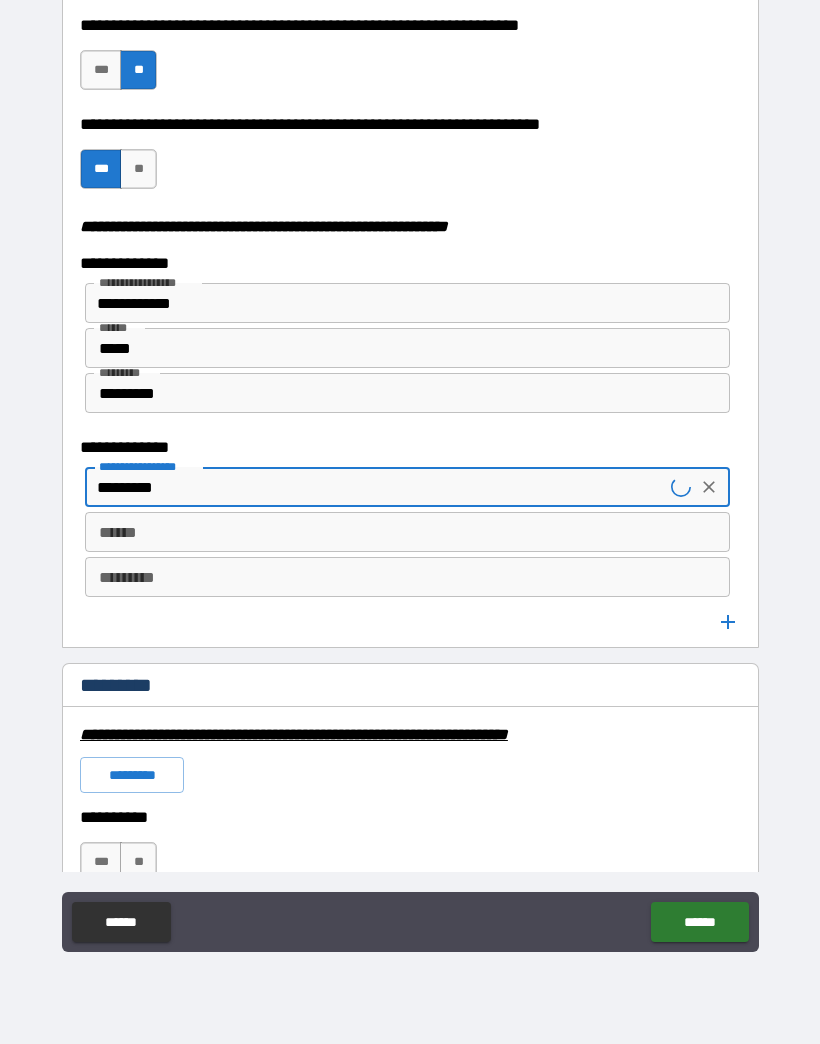 type on "*********" 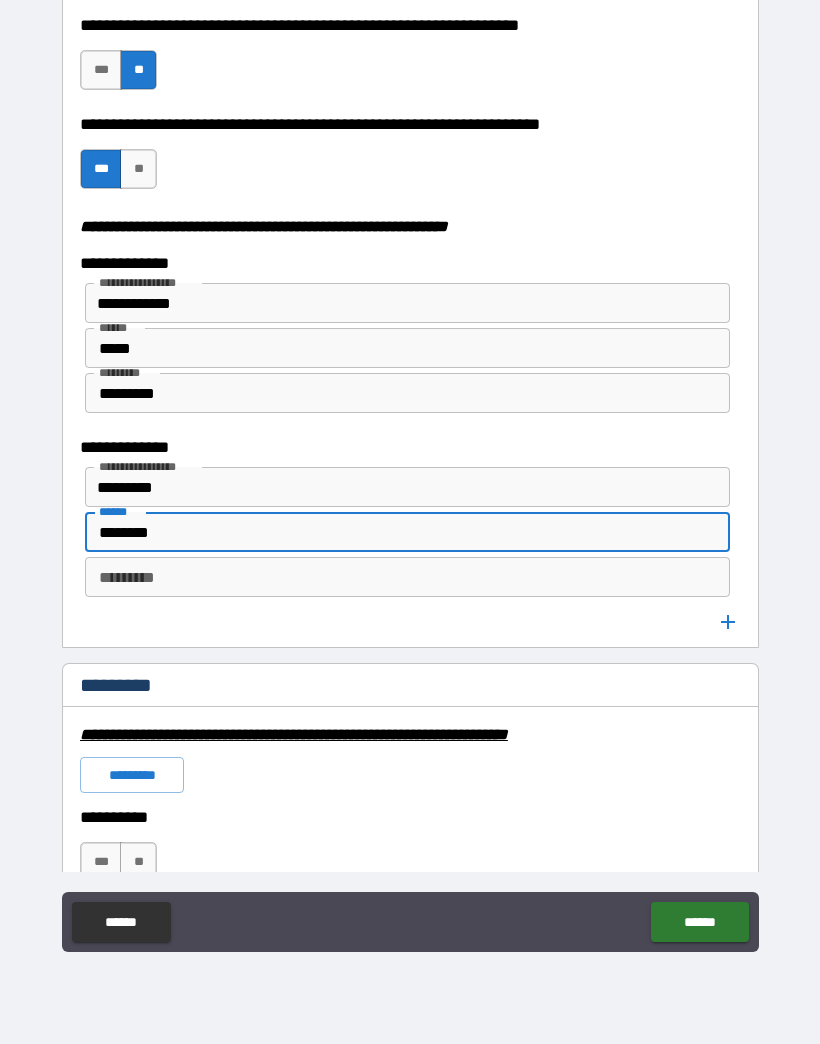 type on "********" 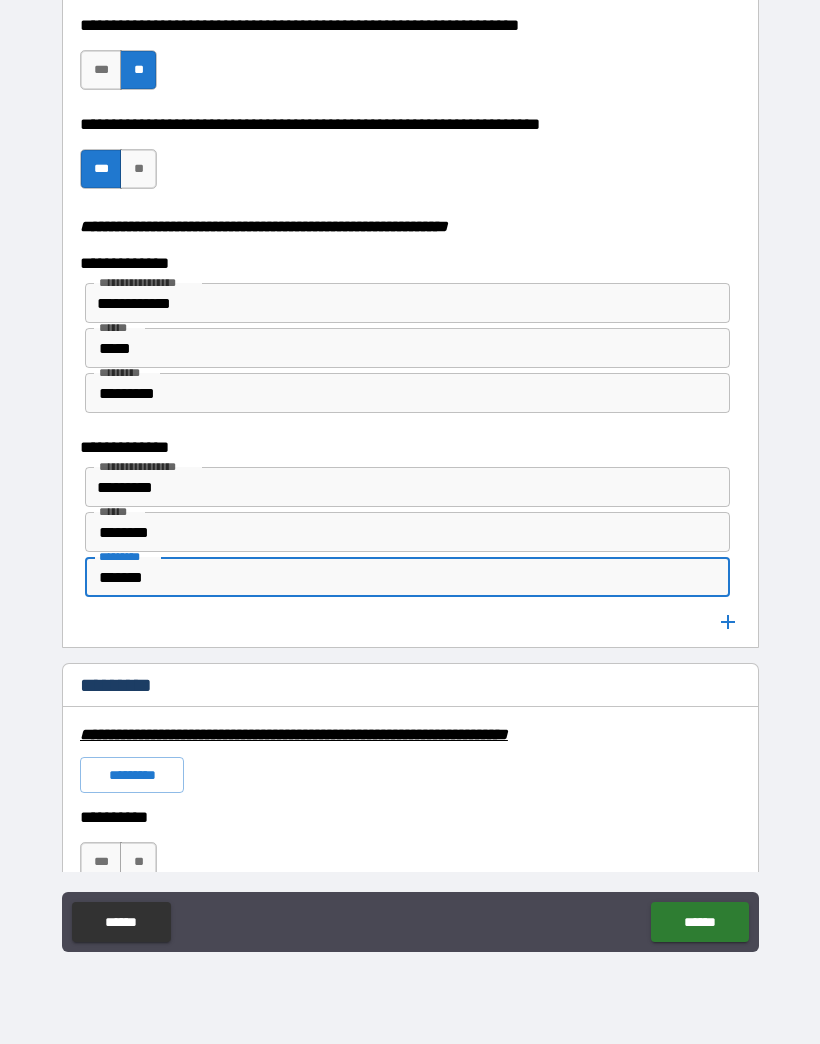 type on "*******" 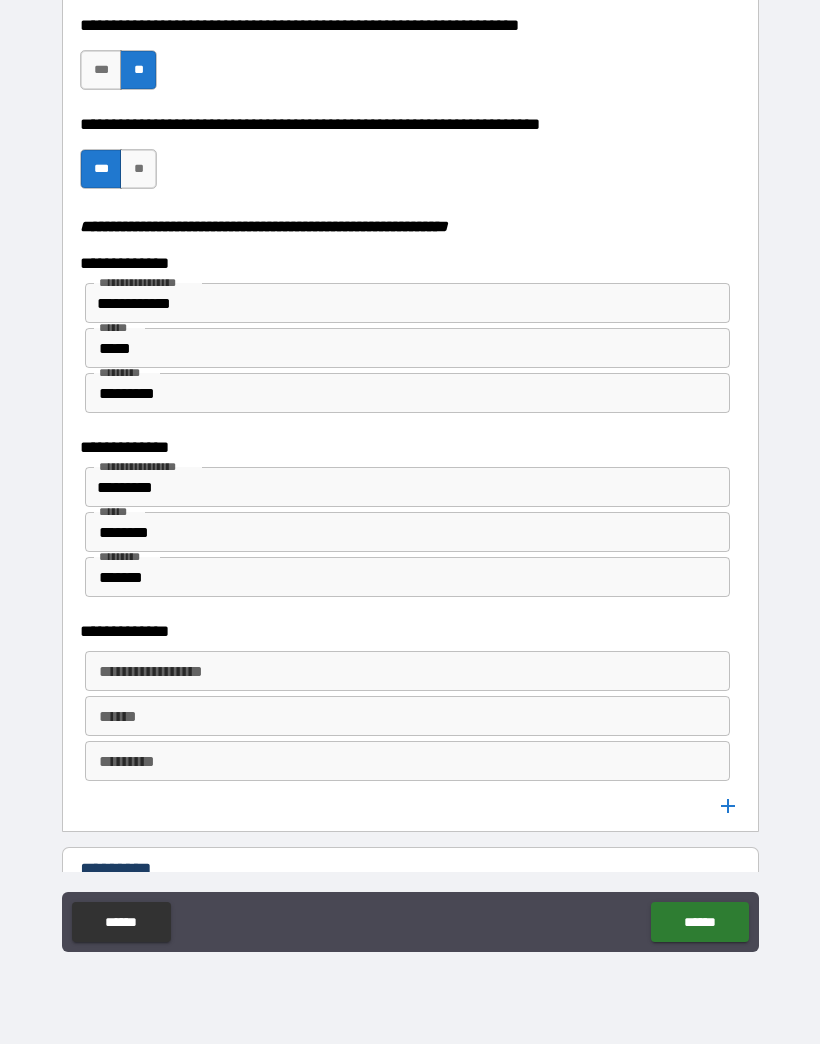 click on "**********" at bounding box center (406, 671) 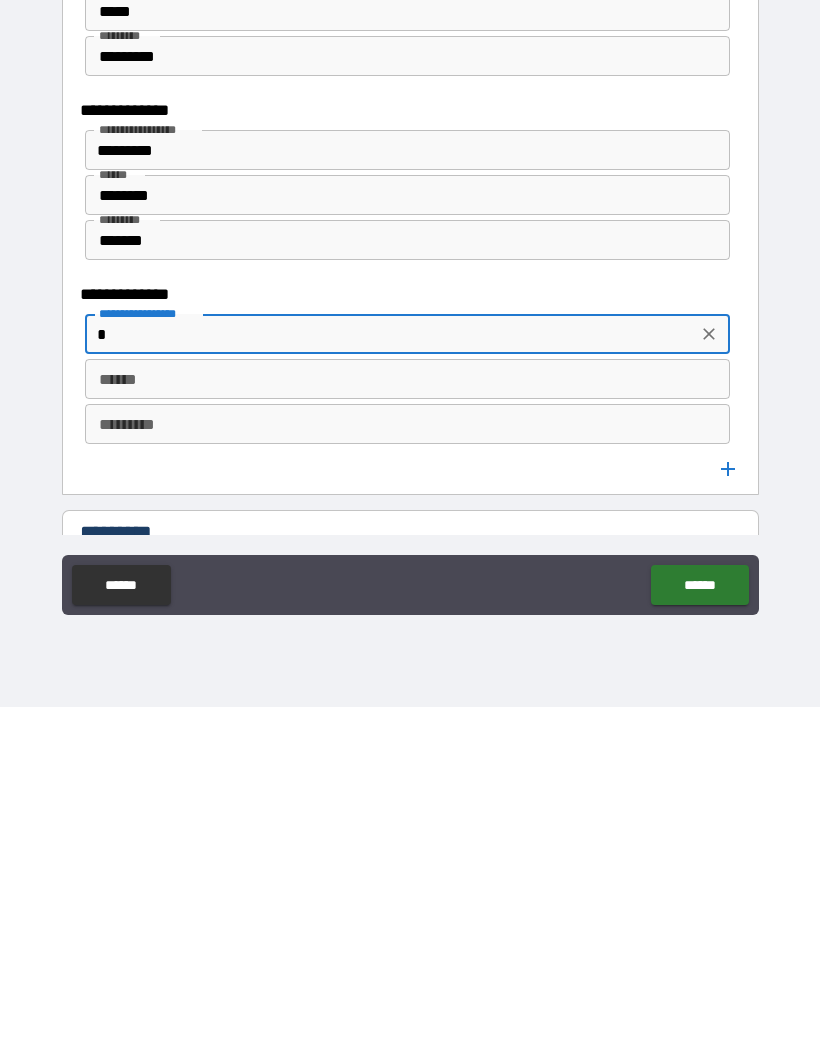 scroll, scrollTop: 90, scrollLeft: 0, axis: vertical 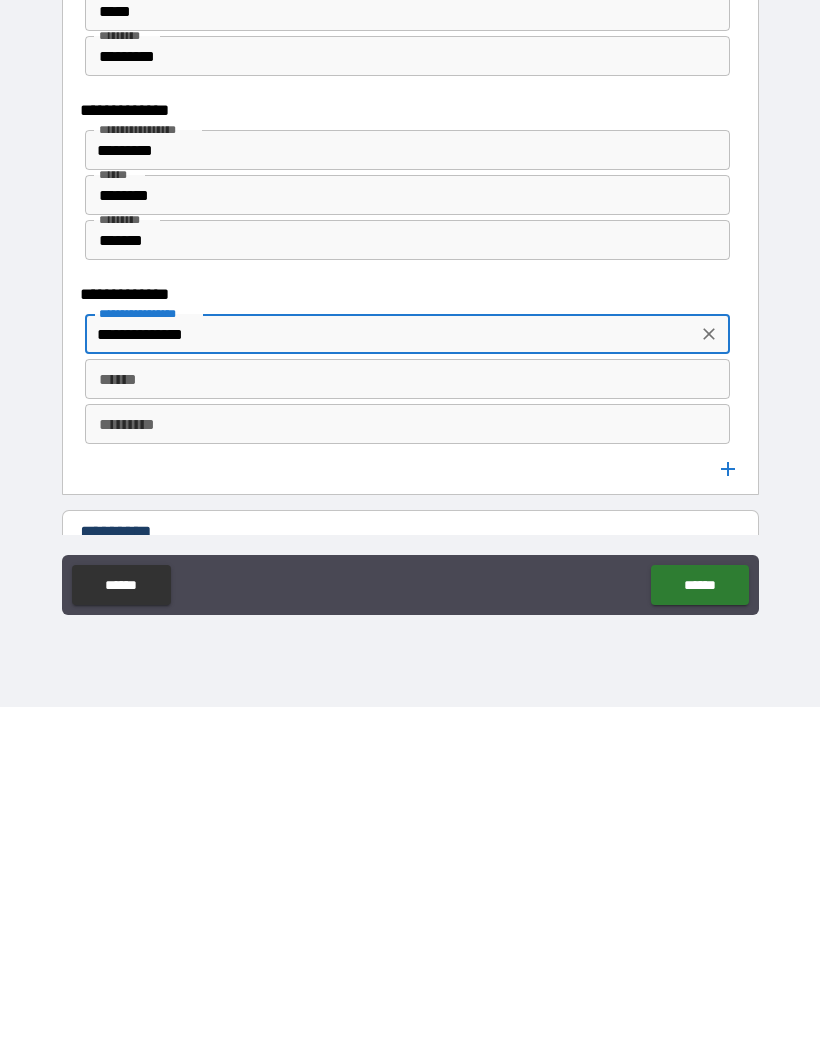 type on "**********" 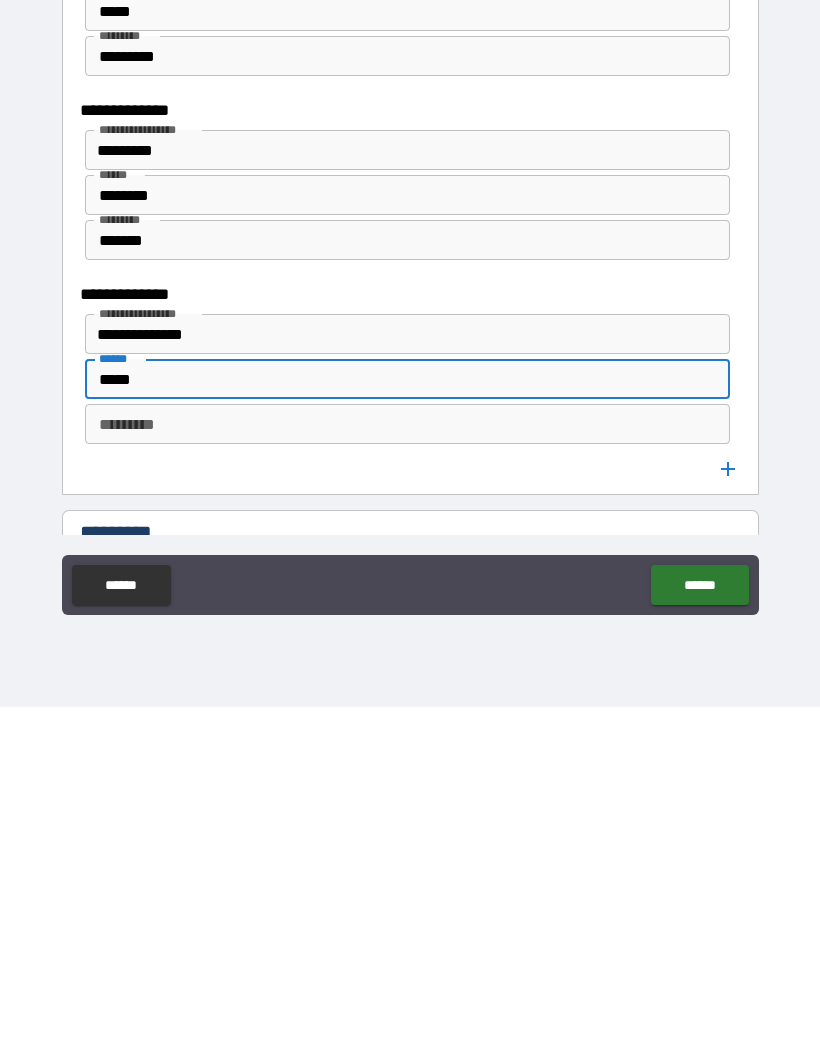 type on "*****" 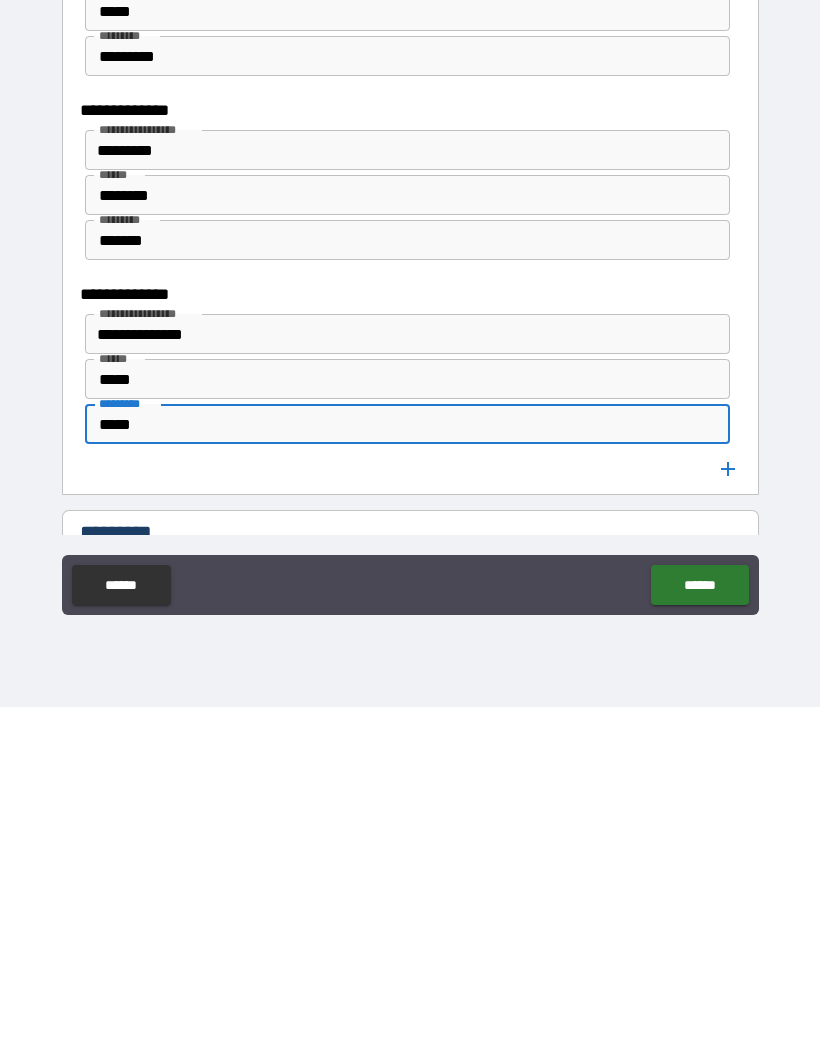 type on "*****" 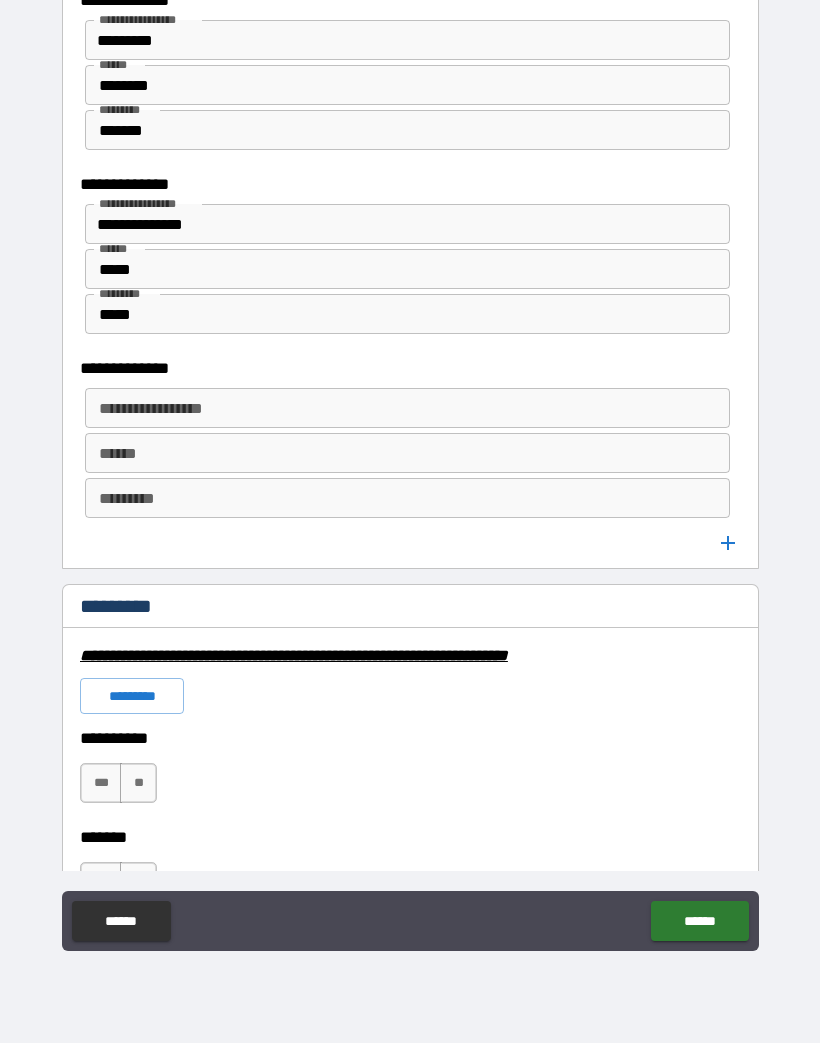 scroll, scrollTop: 2966, scrollLeft: 0, axis: vertical 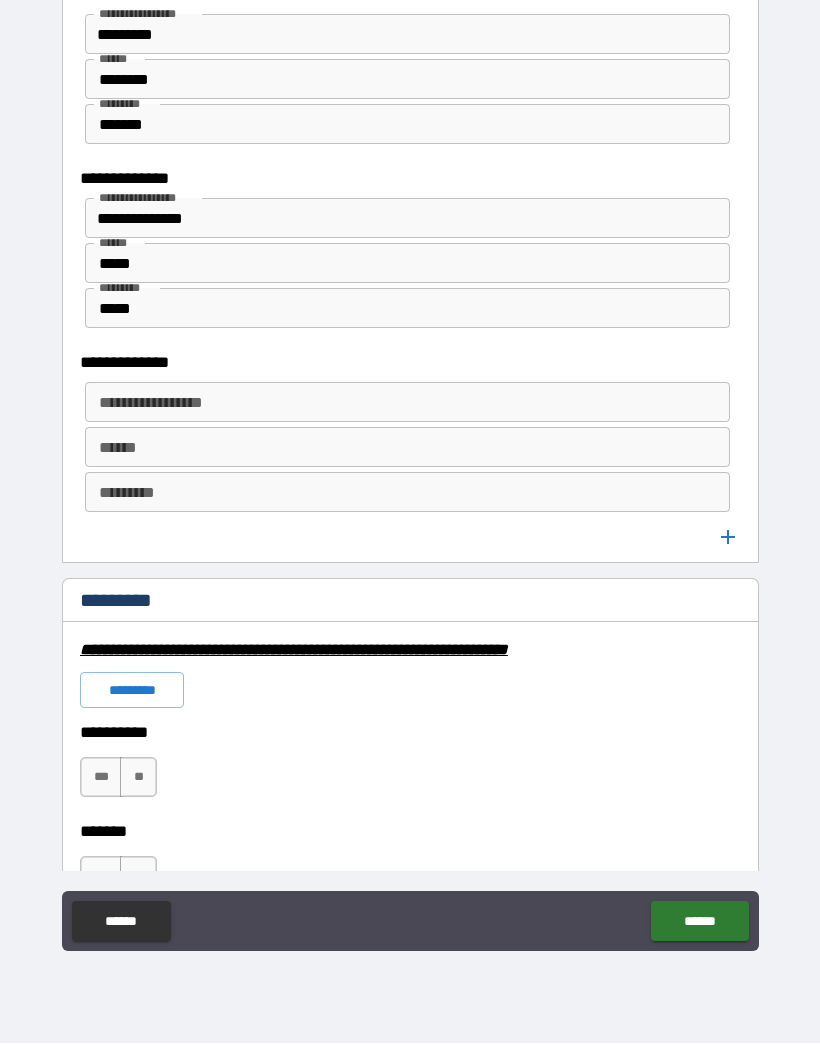 click on "**********" at bounding box center (406, 403) 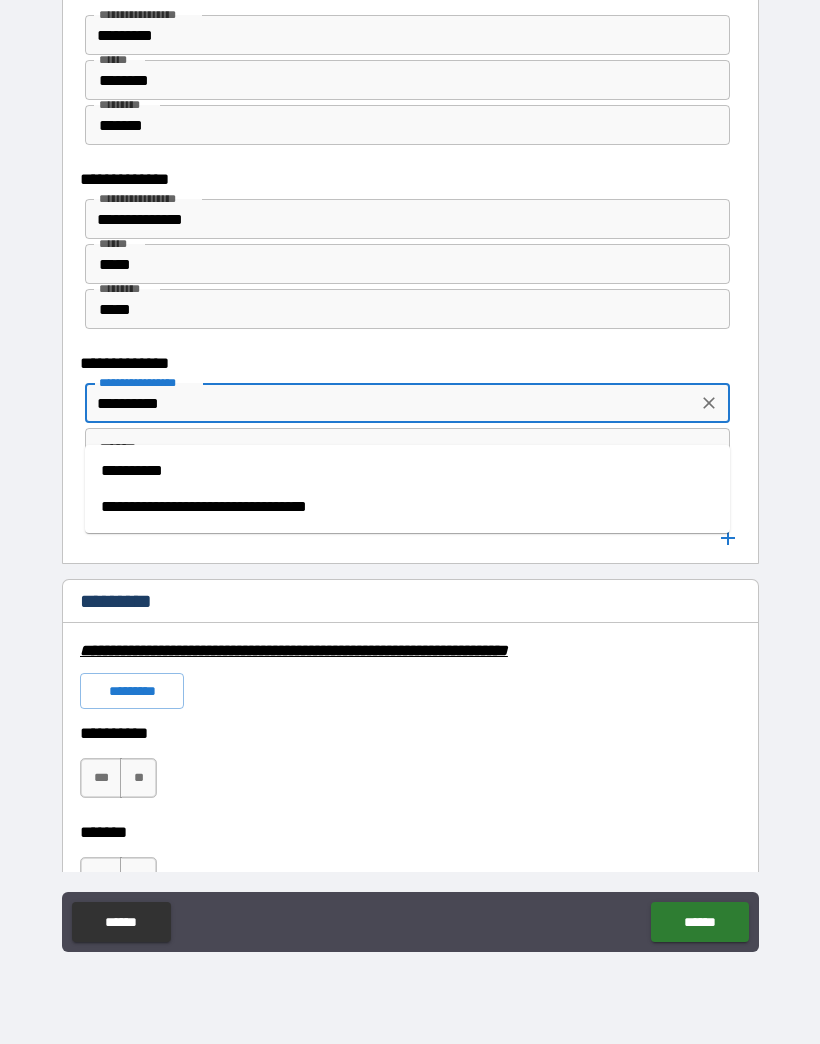 click on "**********" at bounding box center [407, 471] 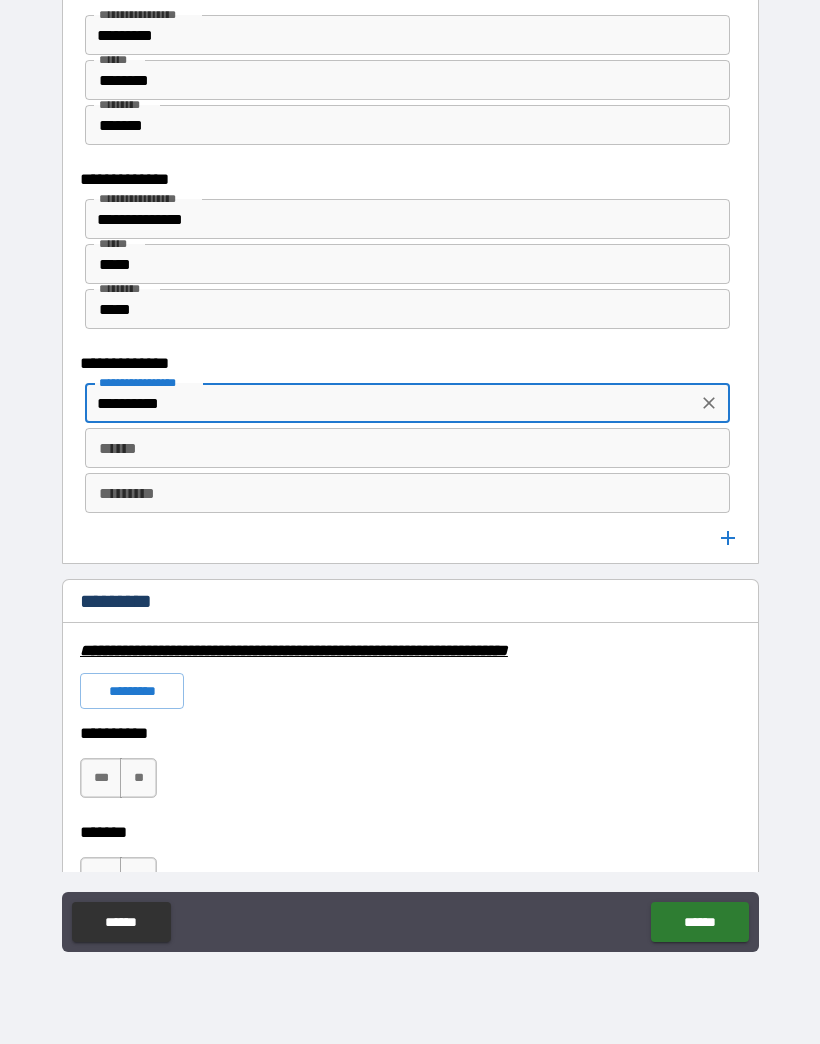 click on "******" at bounding box center (407, 448) 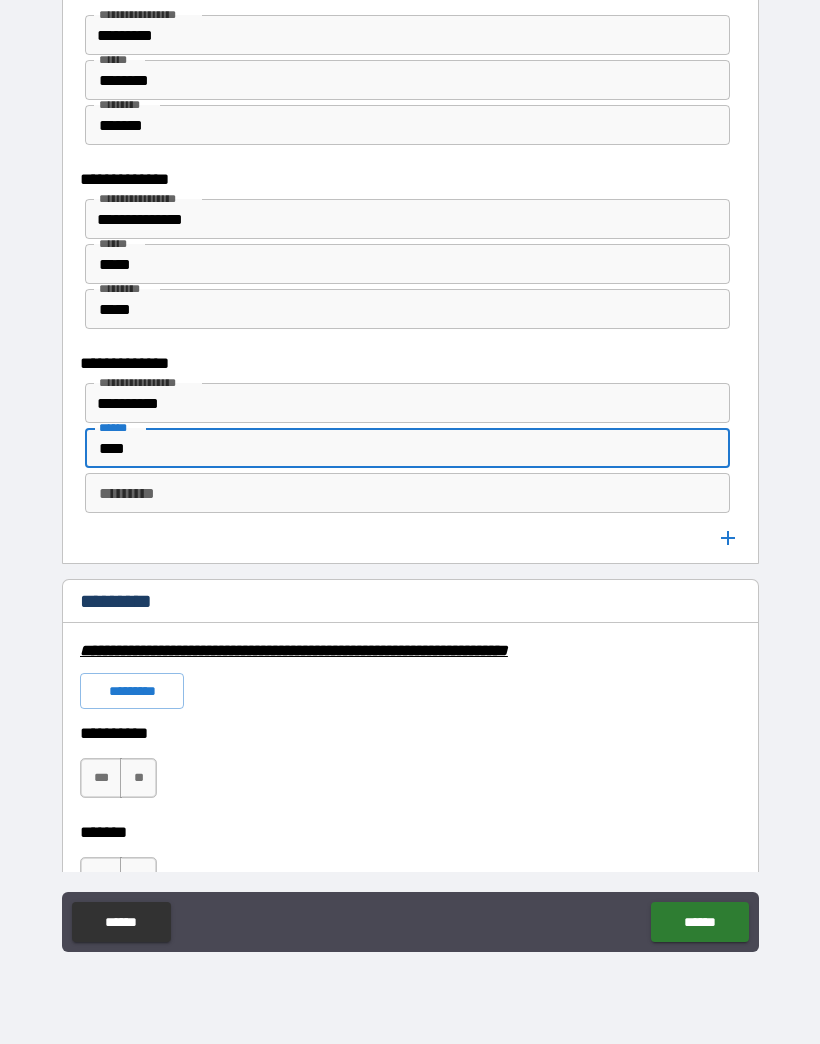 type on "****" 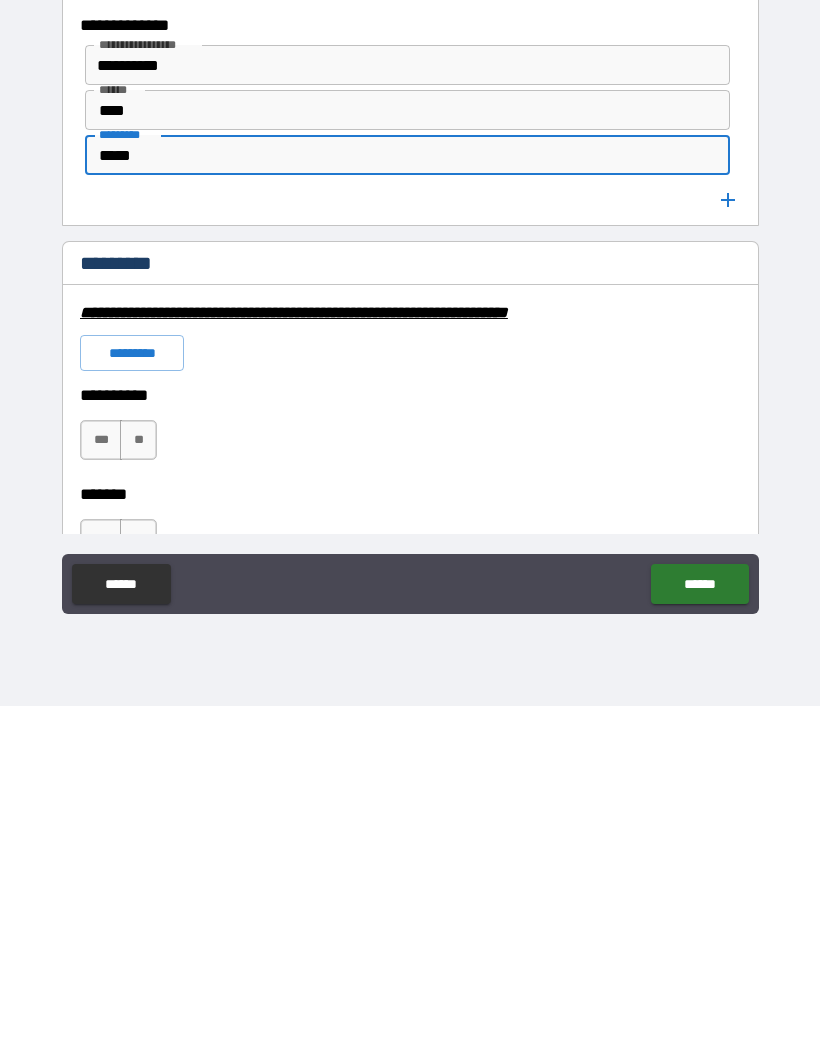 type on "*****" 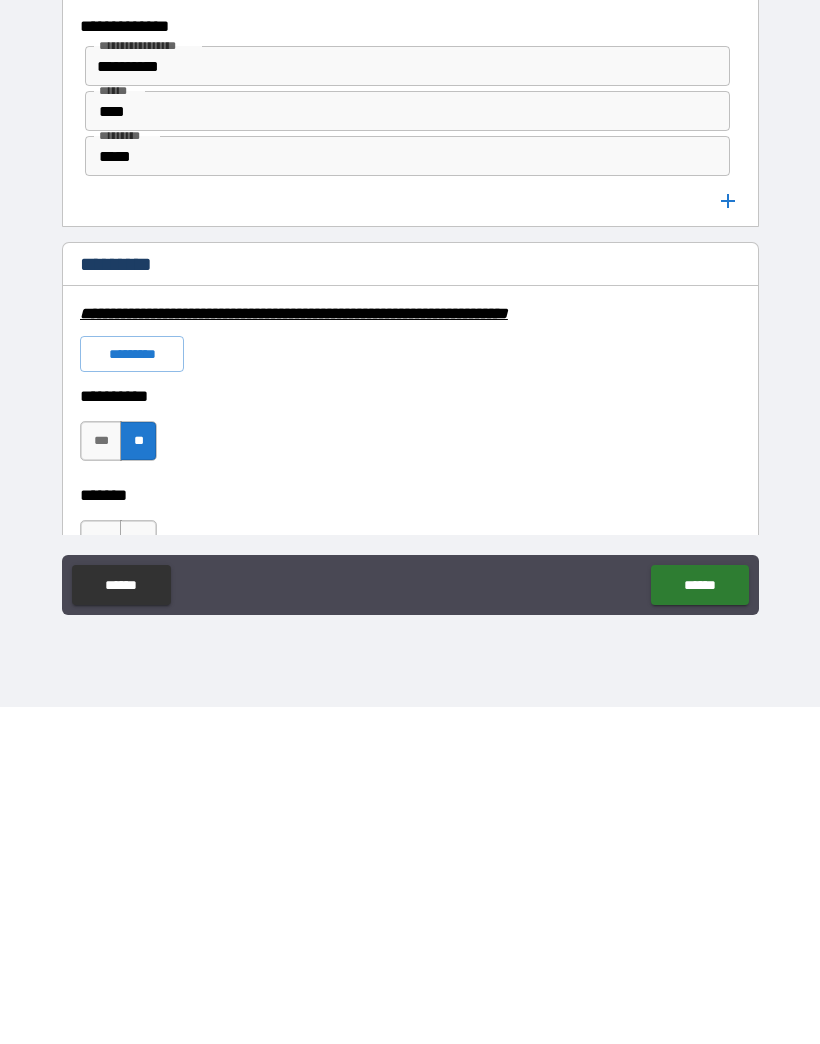 scroll, scrollTop: 90, scrollLeft: 0, axis: vertical 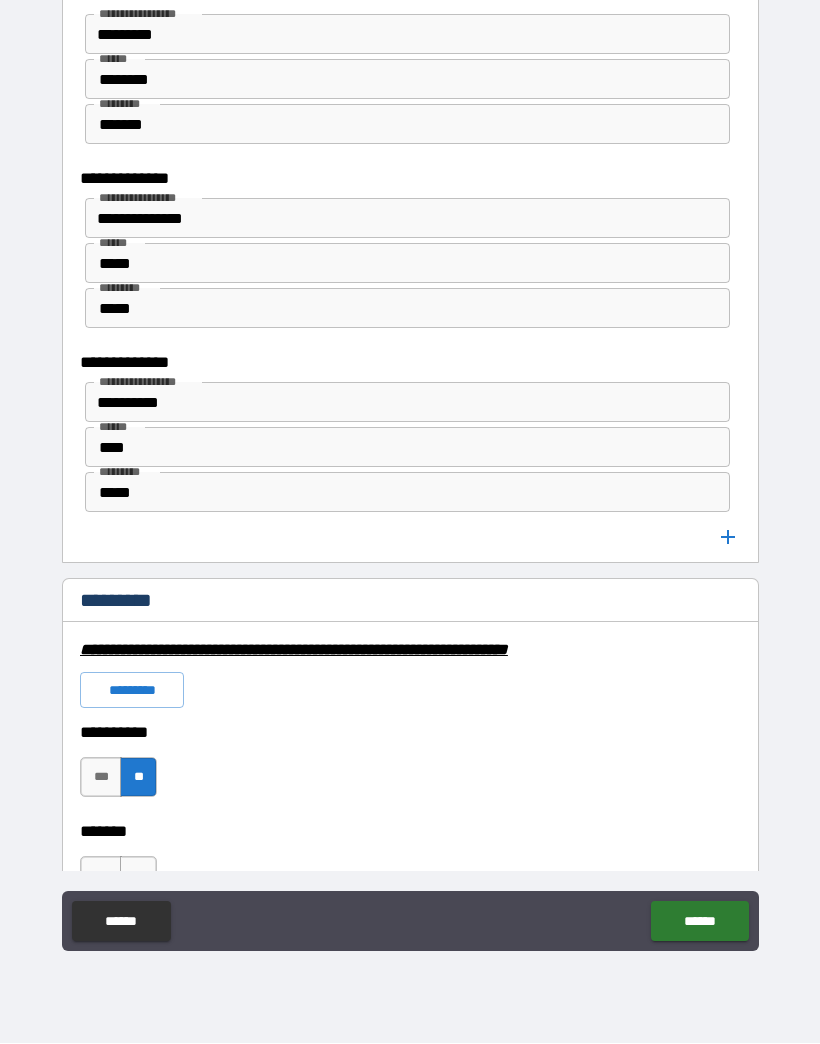 click on "******" at bounding box center [699, 922] 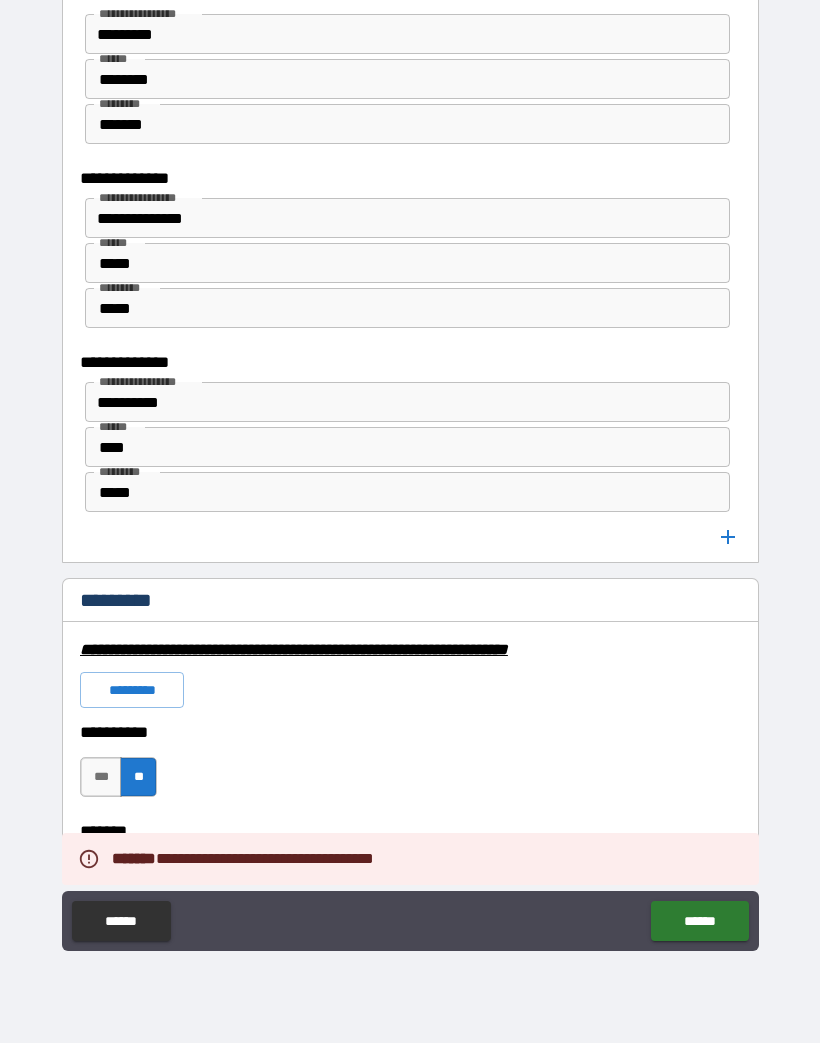 click on "*********" at bounding box center (132, 691) 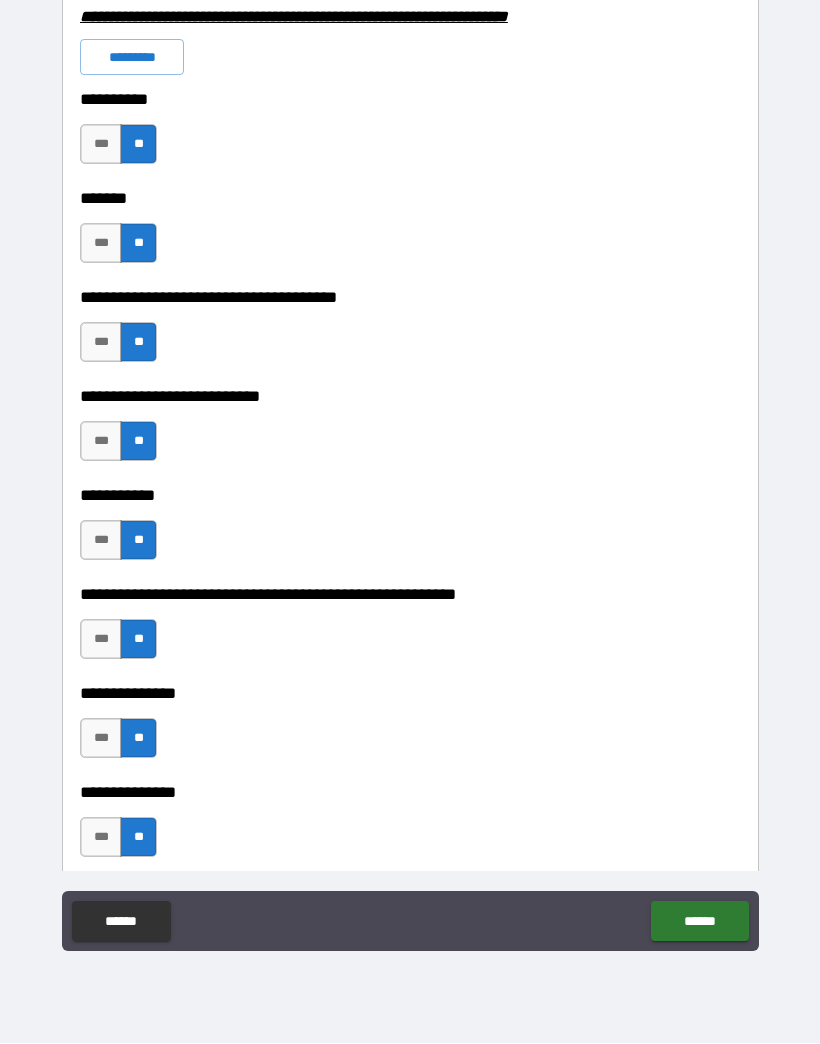 scroll, scrollTop: 3604, scrollLeft: 0, axis: vertical 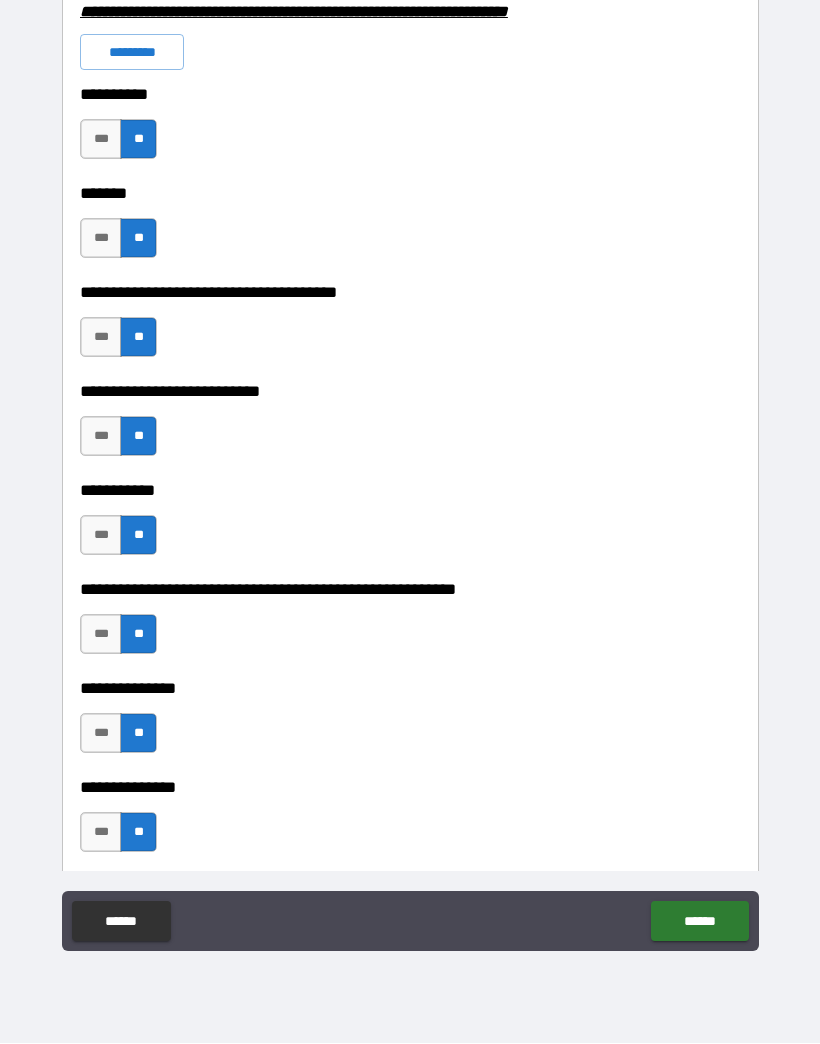 click on "*********" at bounding box center (132, 53) 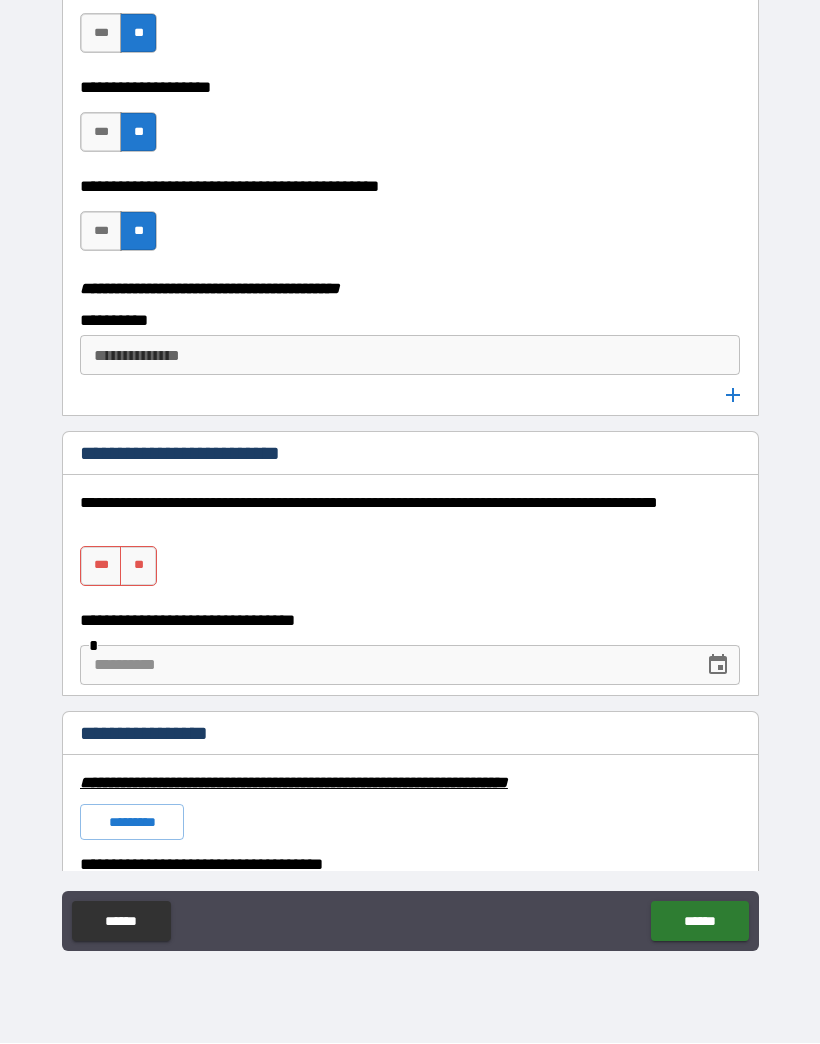 scroll, scrollTop: 4422, scrollLeft: 0, axis: vertical 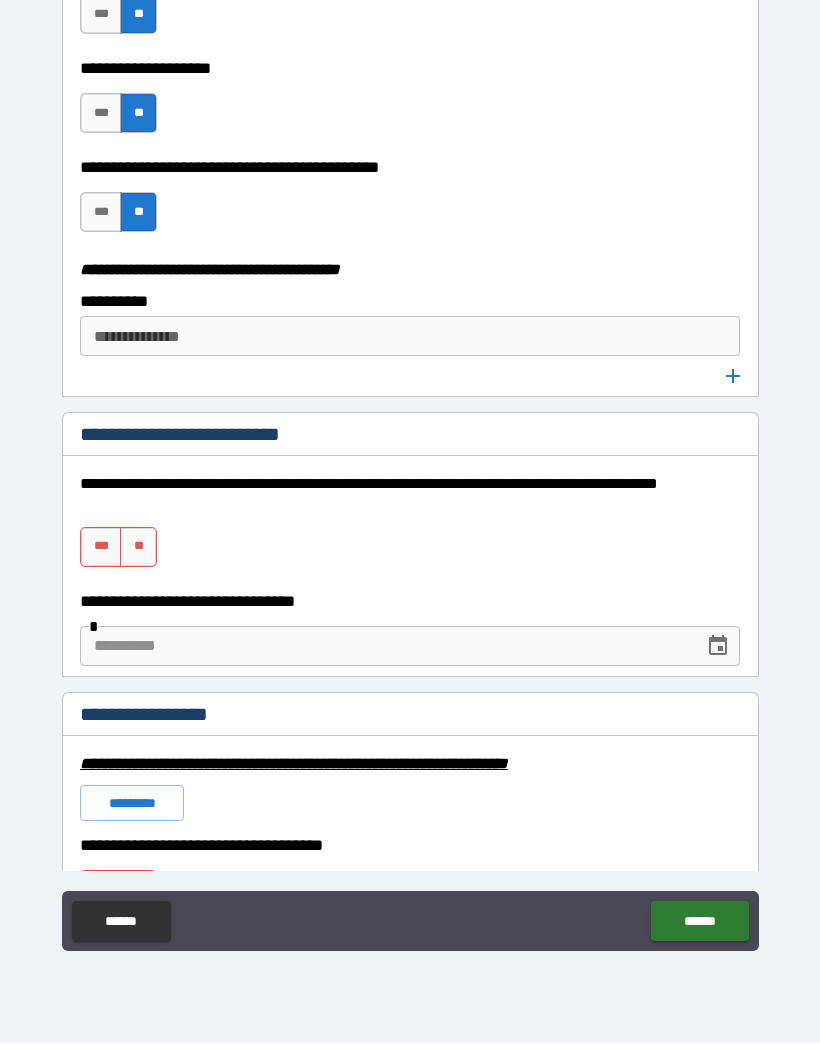 click on "**" at bounding box center (138, 548) 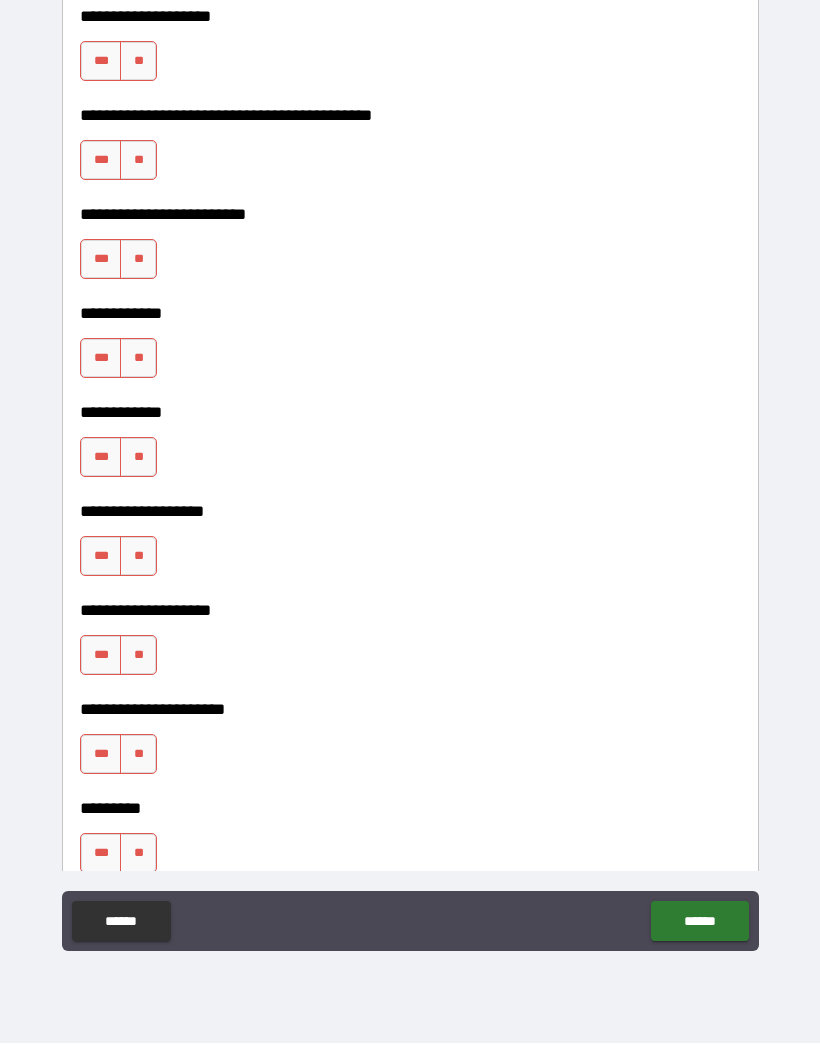 scroll, scrollTop: 5549, scrollLeft: 0, axis: vertical 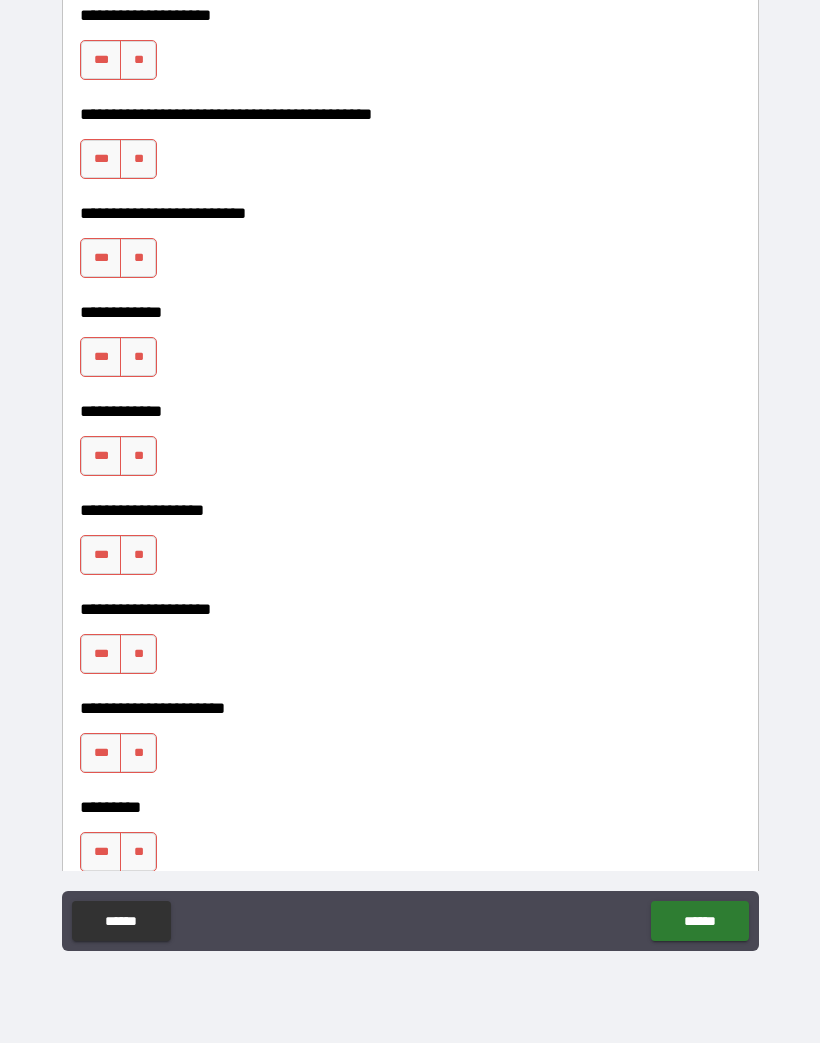 click on "***" at bounding box center [101, 655] 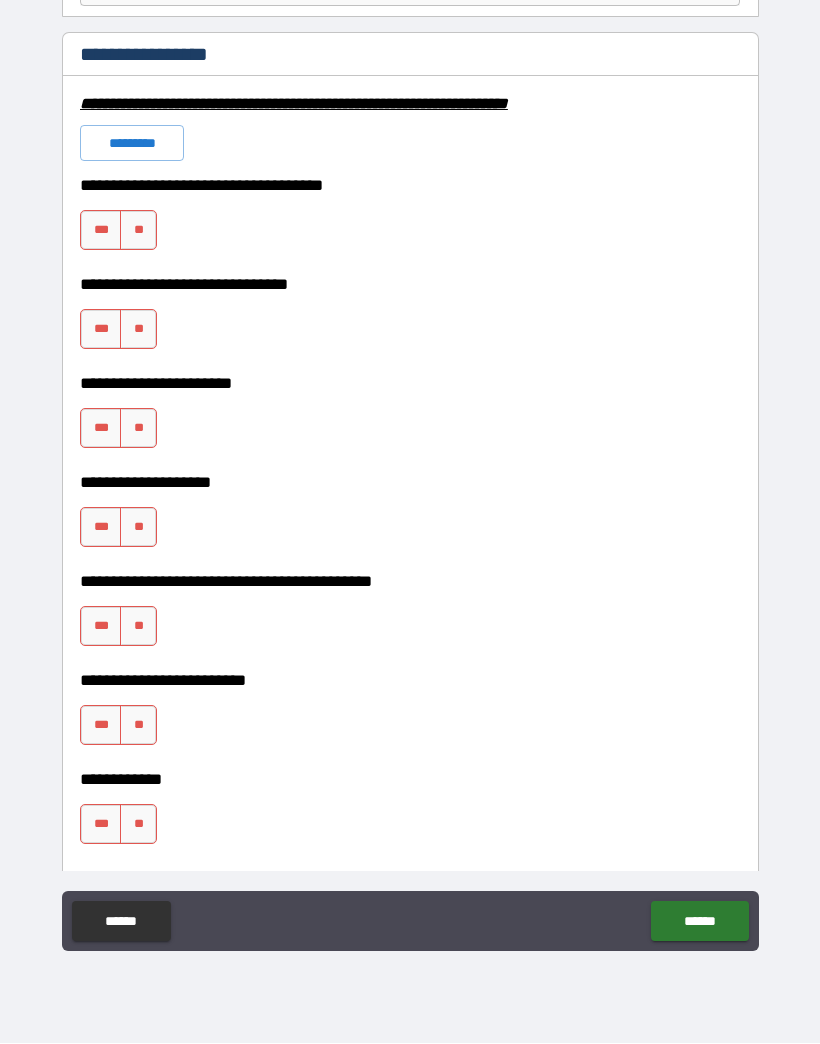scroll, scrollTop: 5084, scrollLeft: 0, axis: vertical 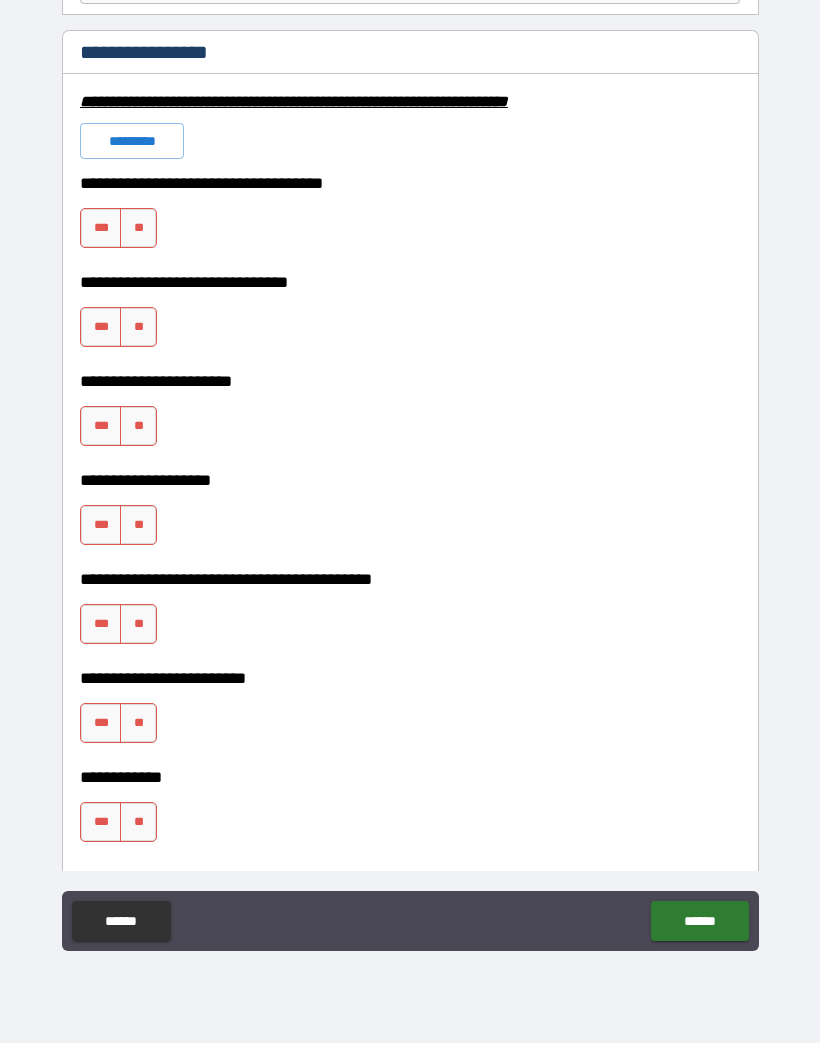 click on "**" at bounding box center (138, 229) 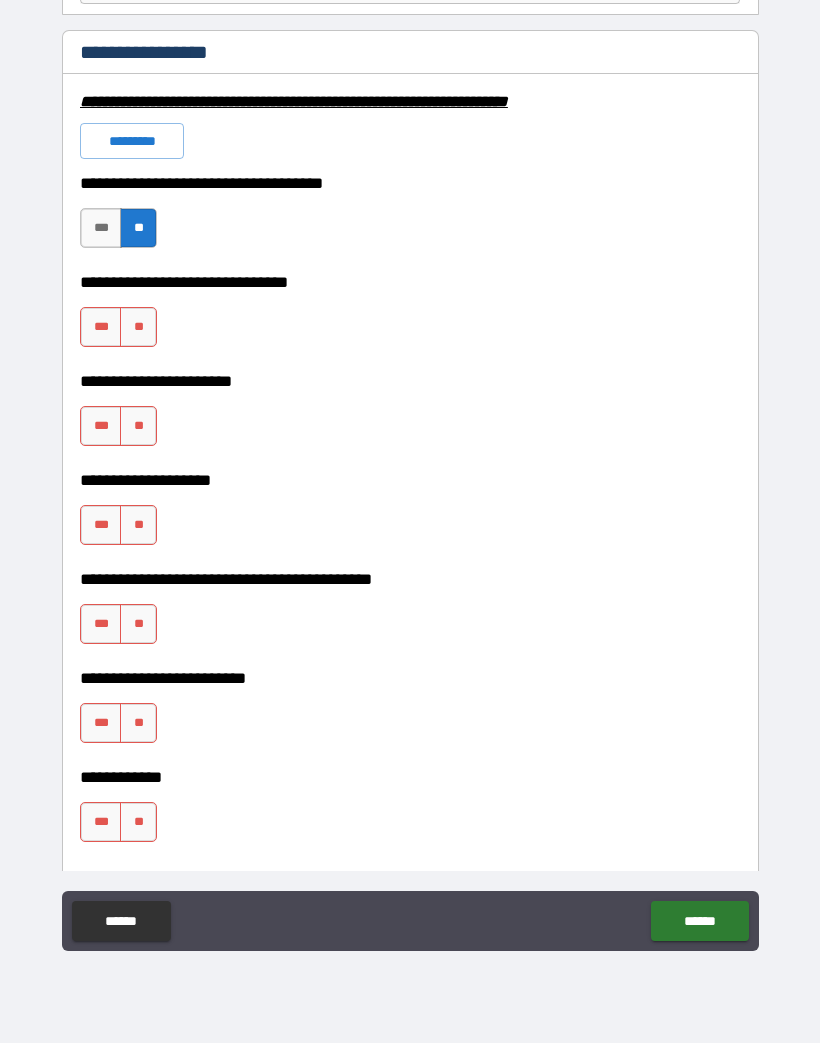 click on "**" at bounding box center [138, 328] 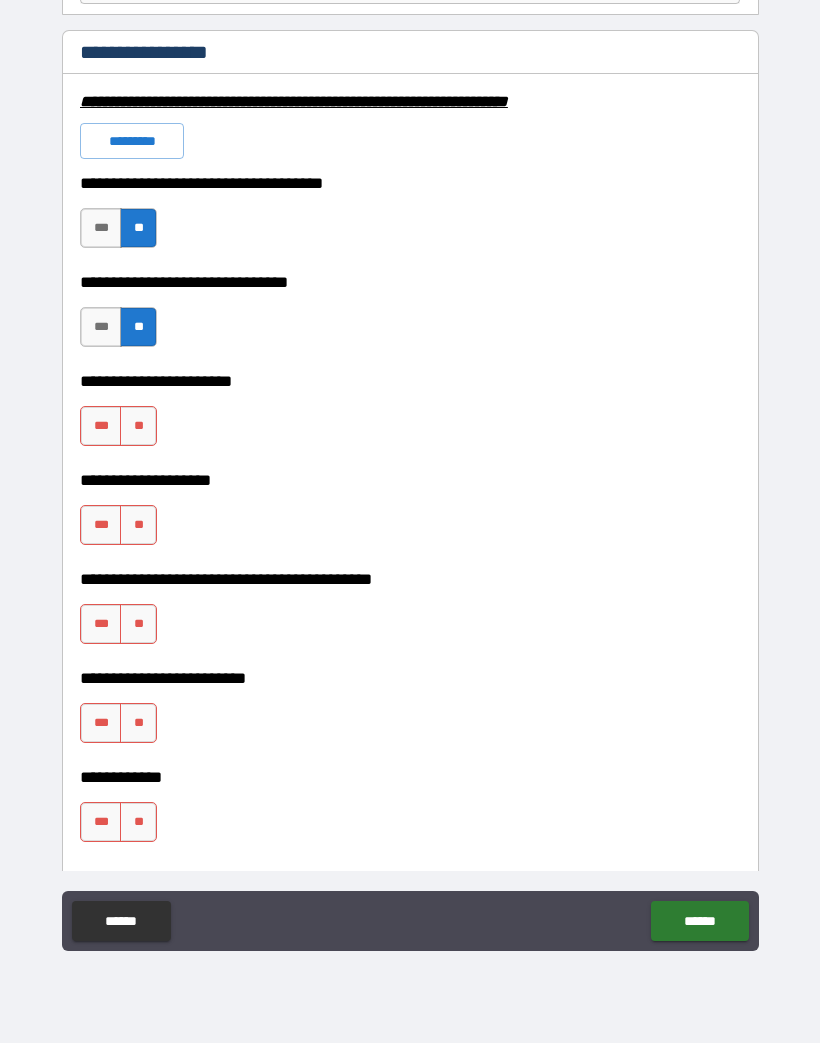 click on "**" at bounding box center (138, 427) 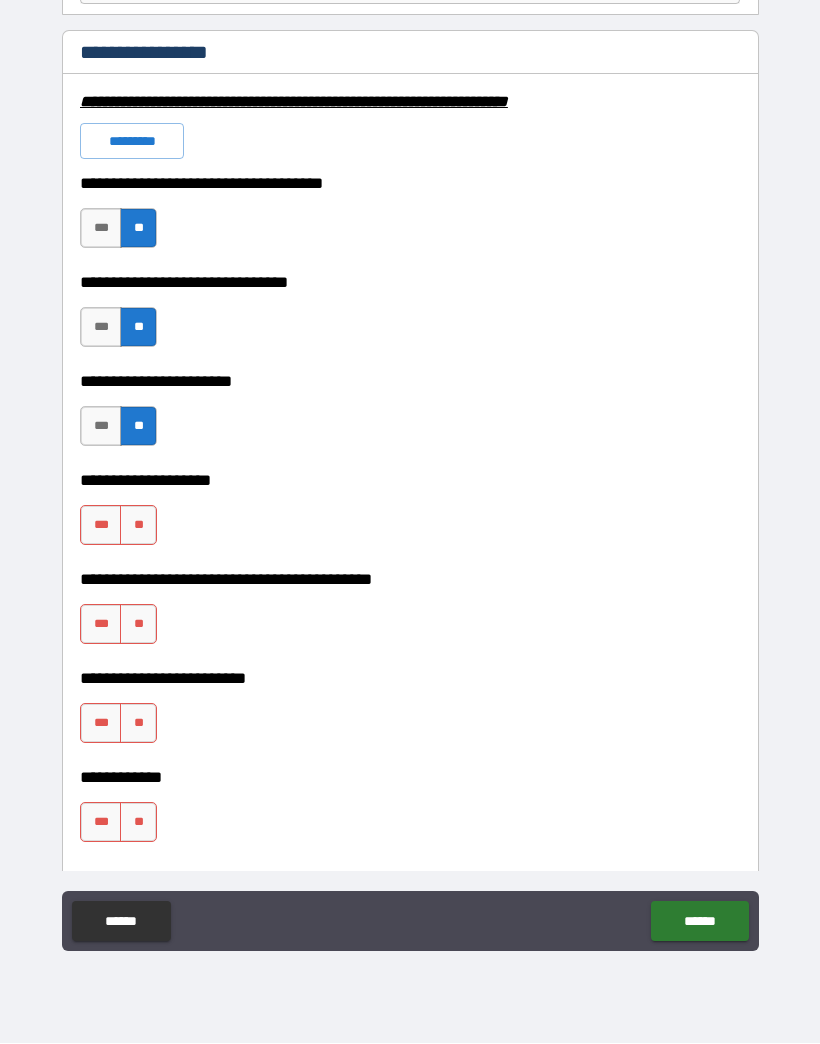 click on "**" at bounding box center (138, 526) 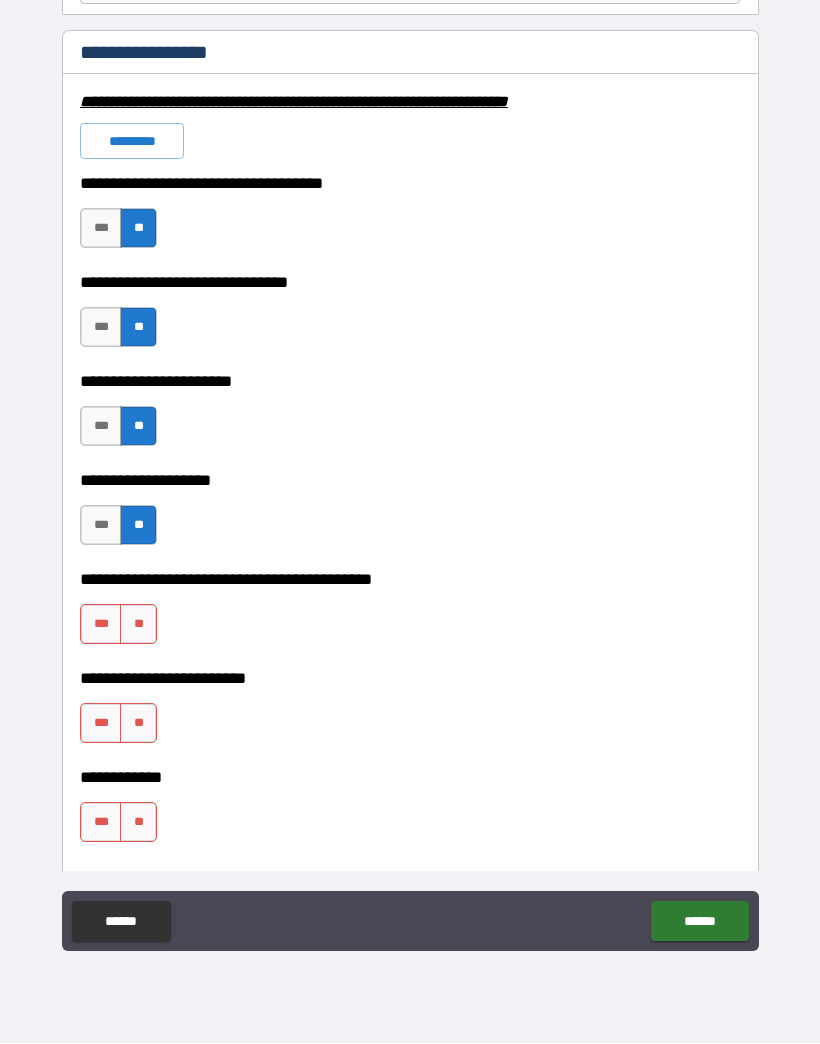 click on "**" at bounding box center [138, 625] 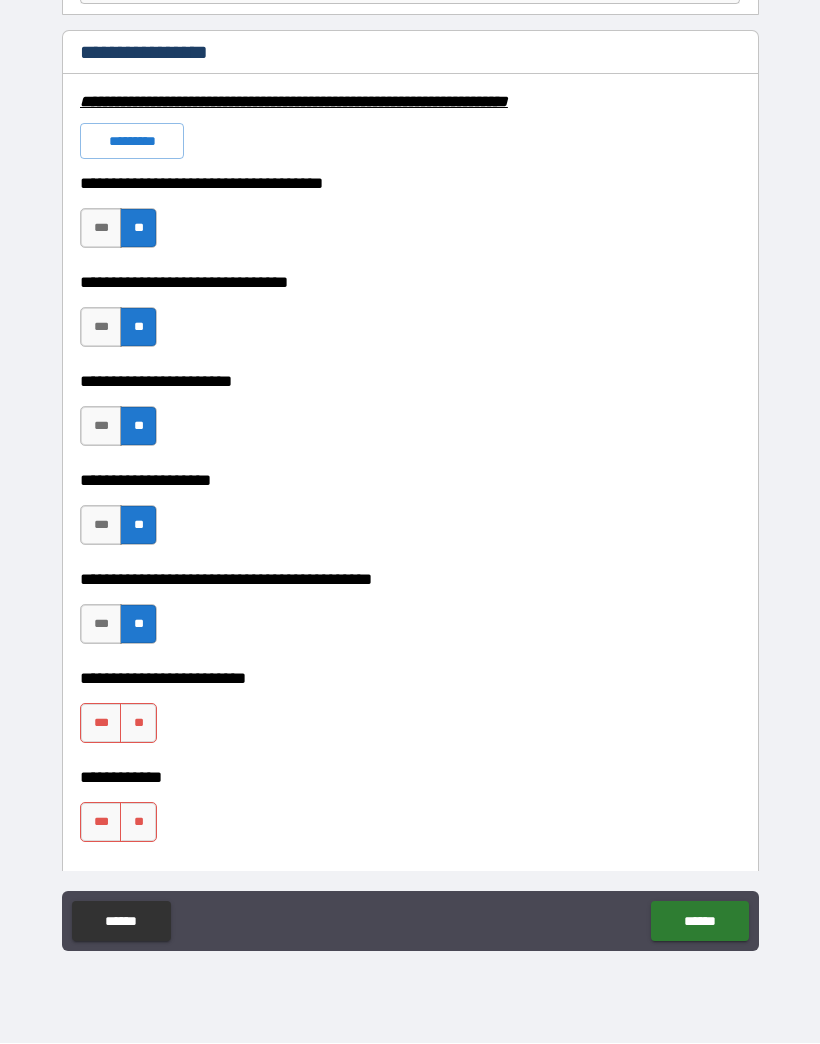 click on "**" at bounding box center (138, 724) 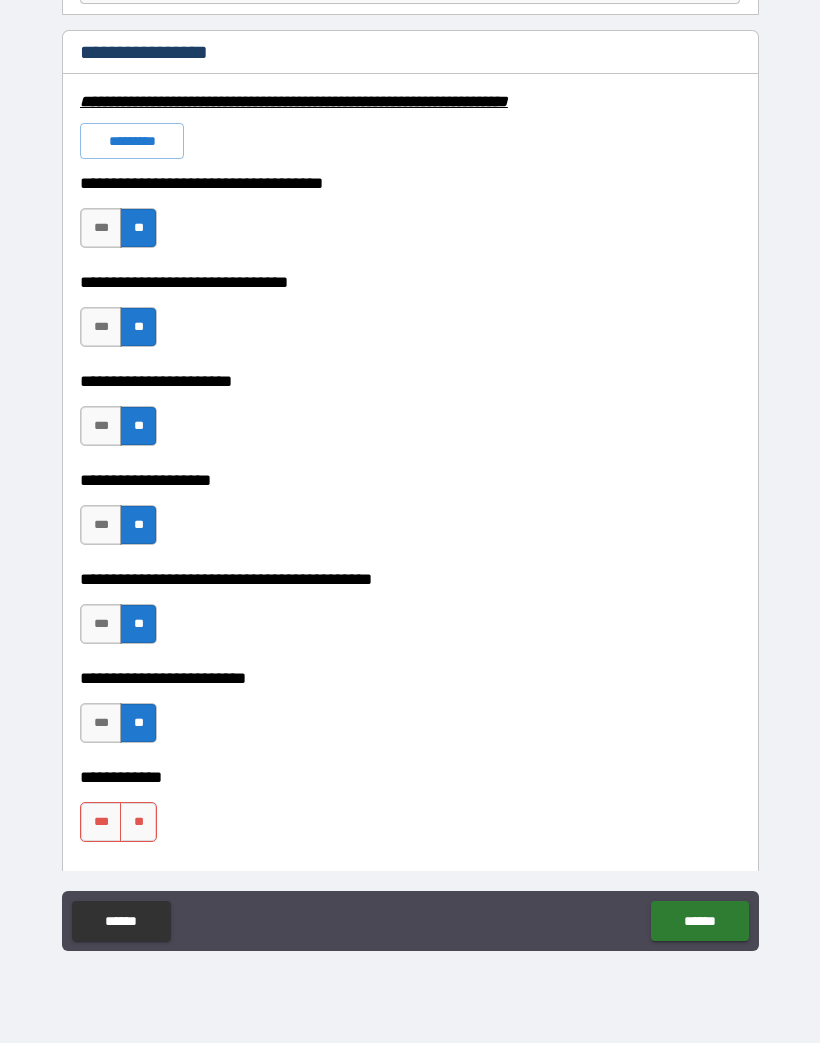click on "**" at bounding box center (138, 823) 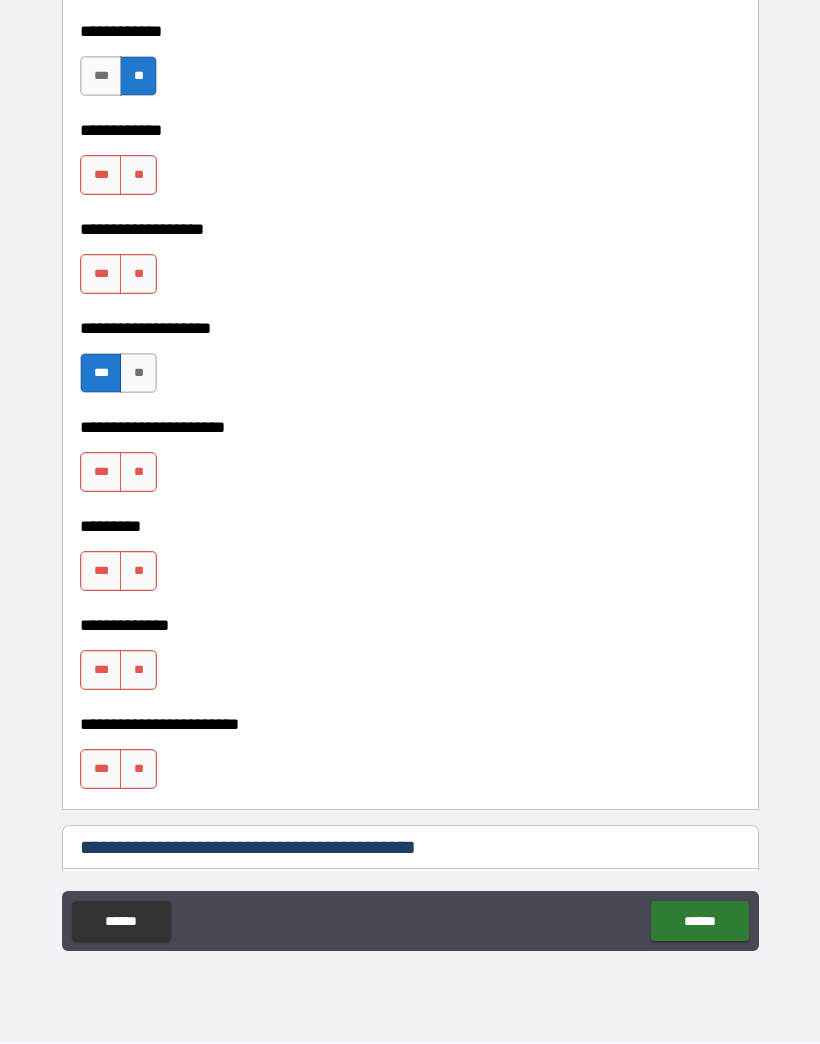 scroll, scrollTop: 5938, scrollLeft: 0, axis: vertical 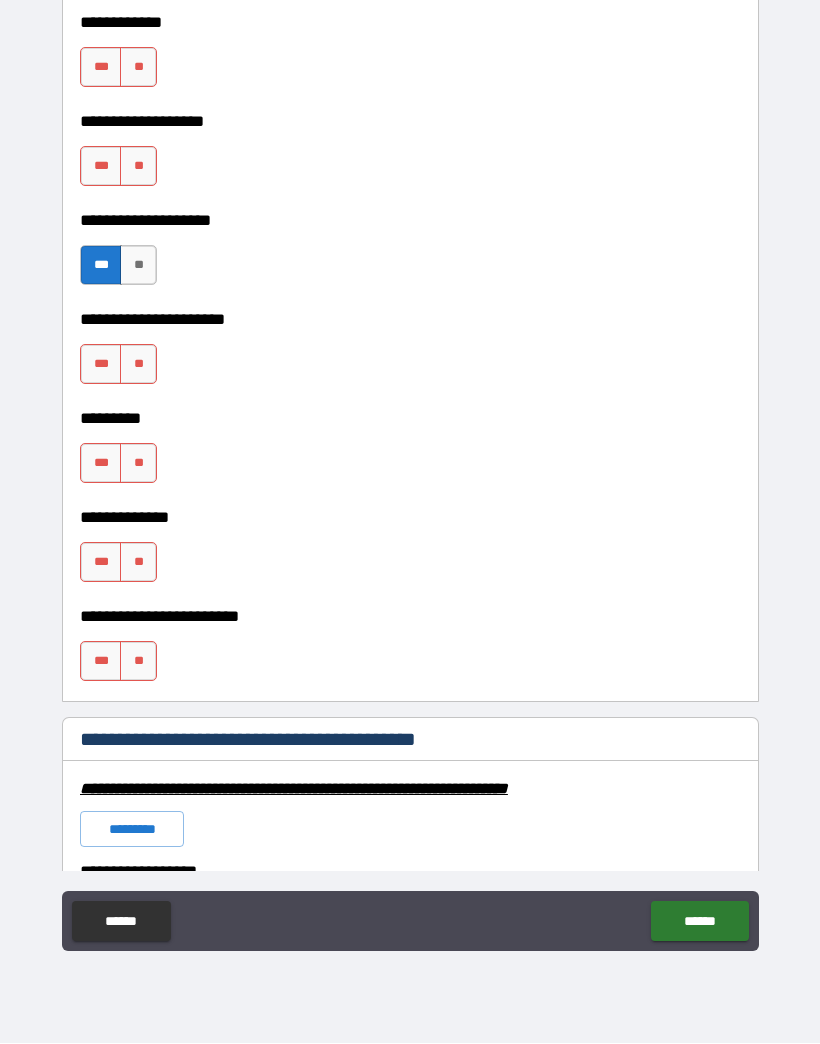 click on "**" at bounding box center (138, 68) 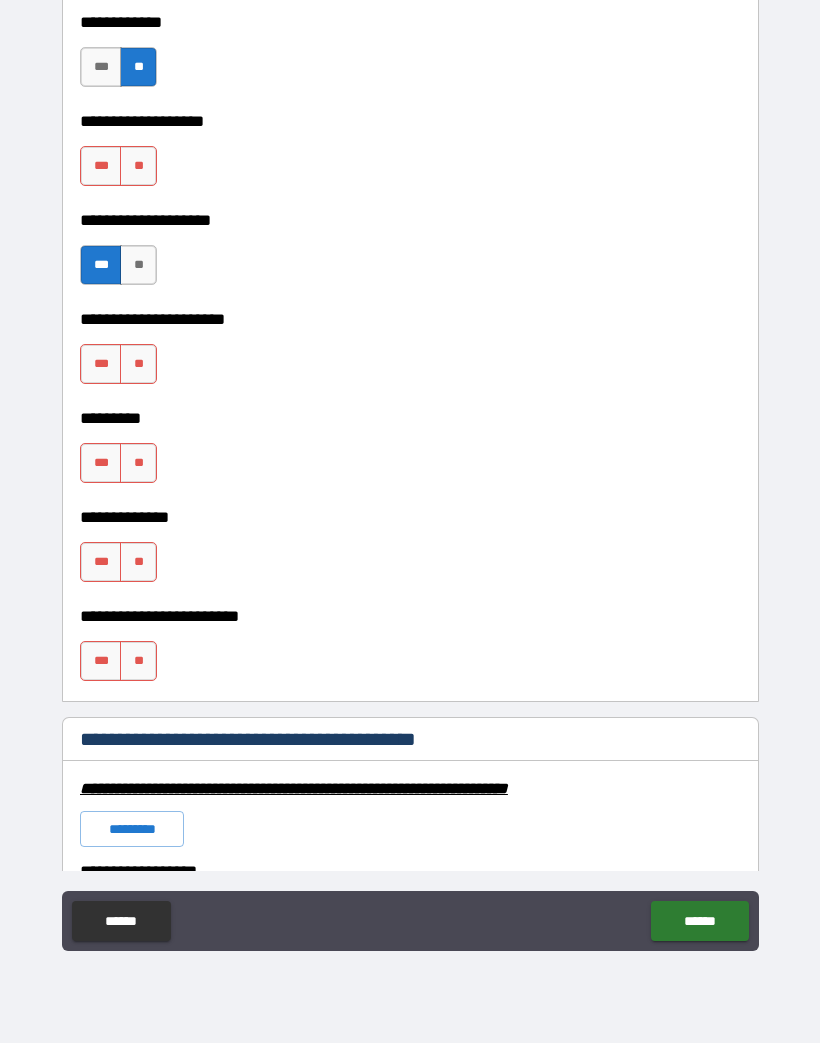 click on "**" at bounding box center [138, 167] 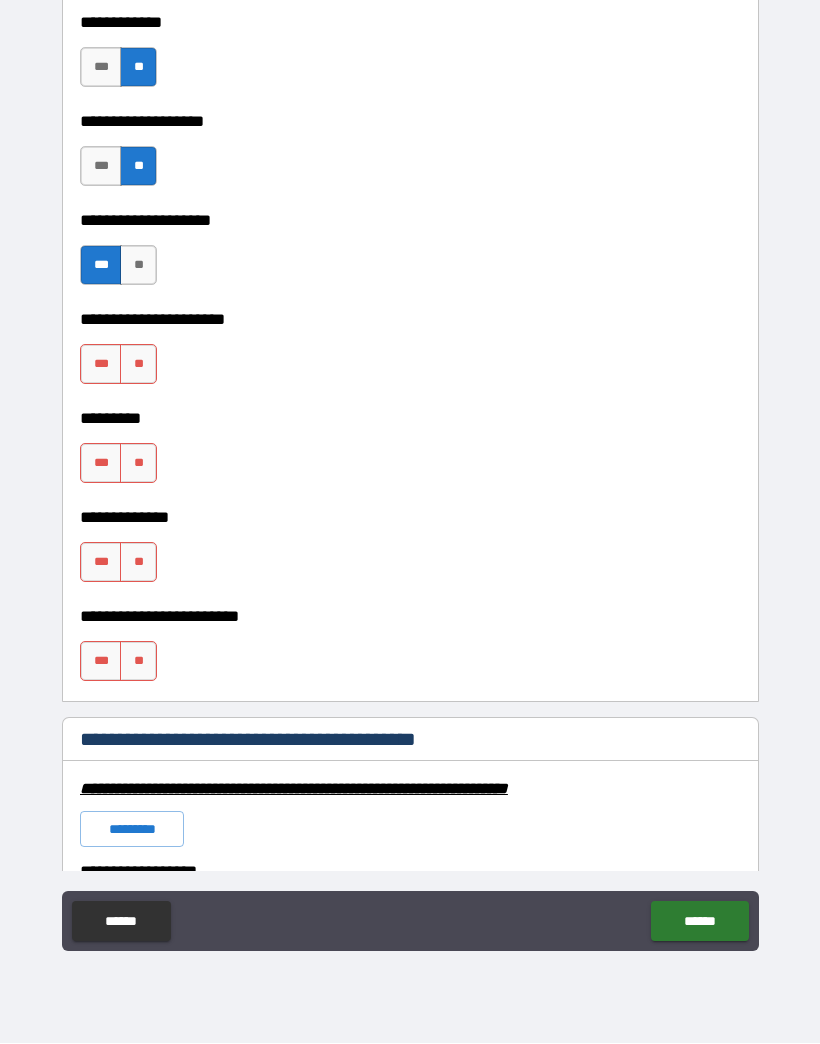 click on "**" at bounding box center [138, 365] 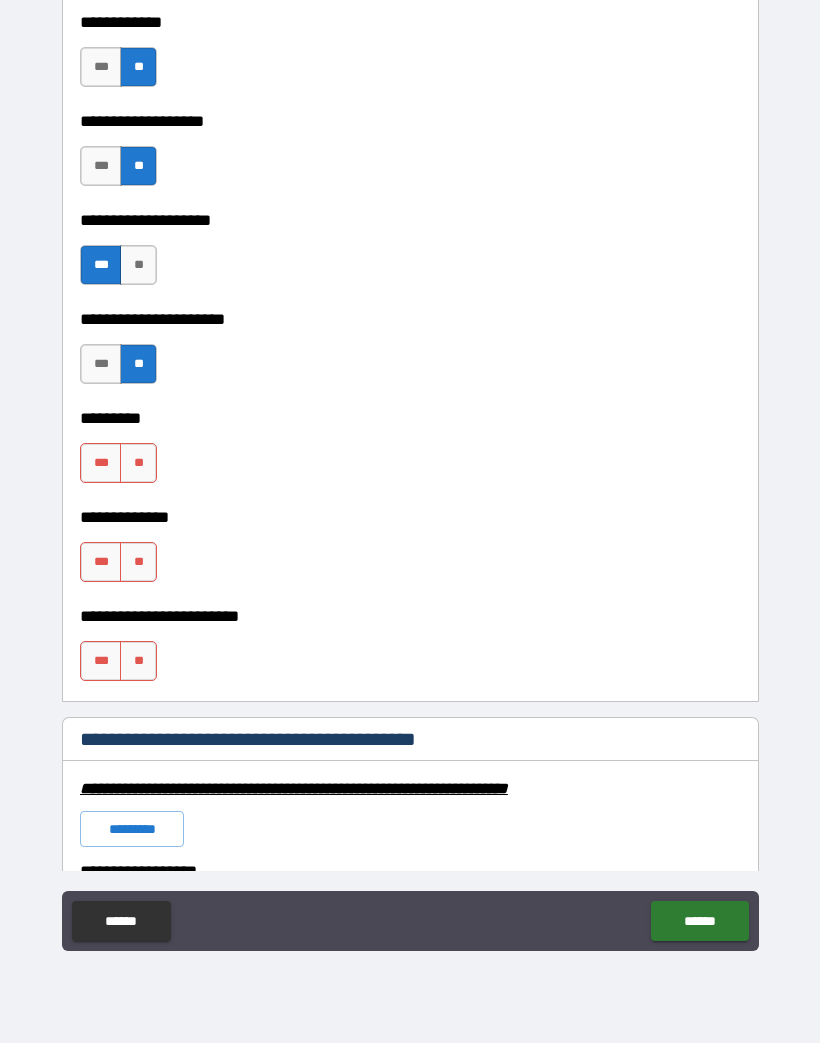 click on "**" at bounding box center [138, 464] 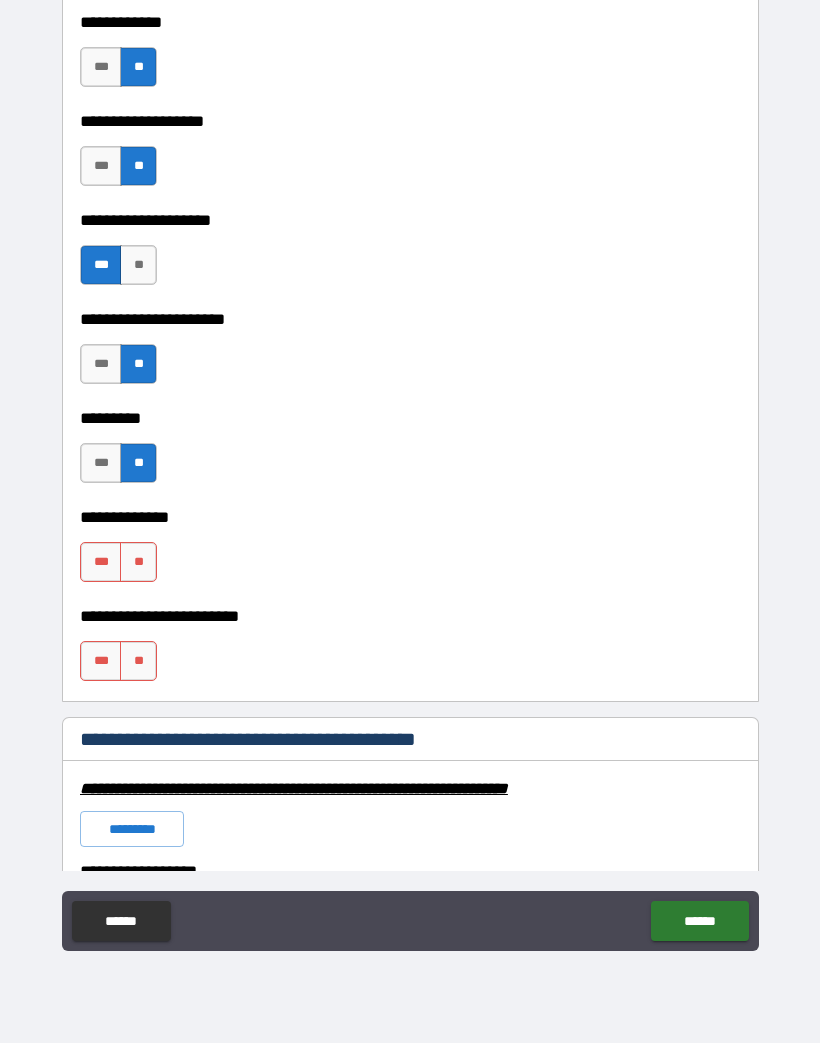 click on "**" at bounding box center (138, 563) 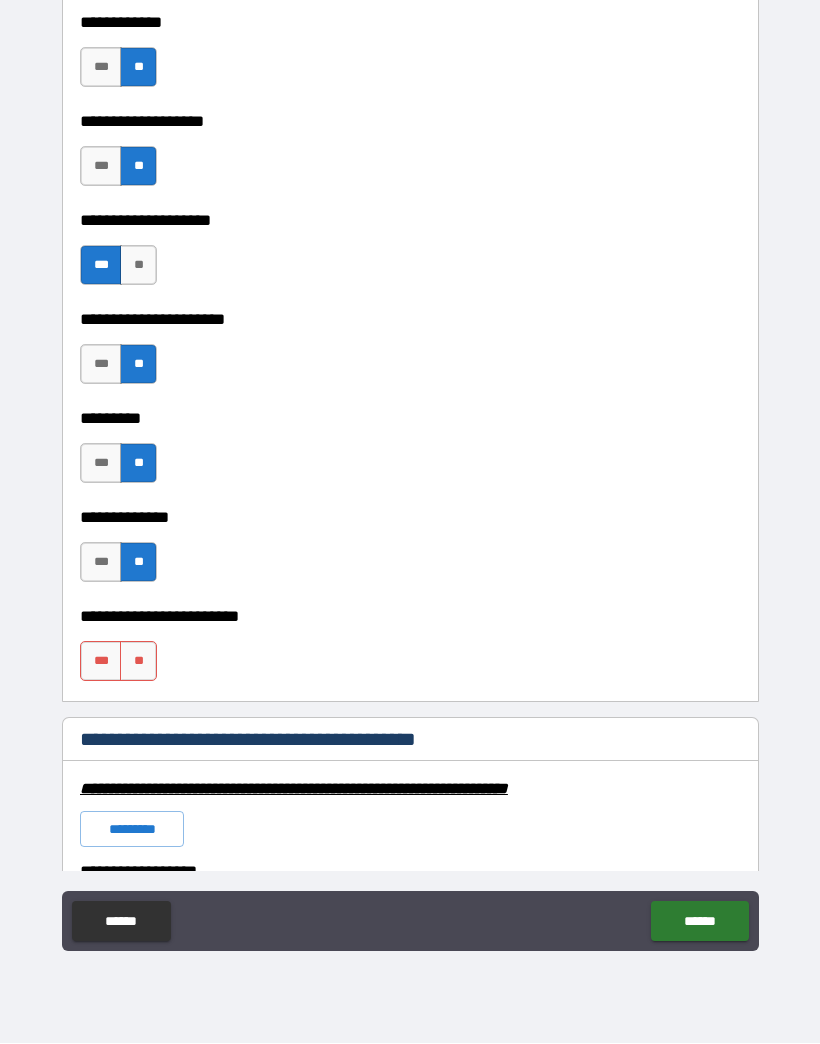 click on "**" at bounding box center [138, 662] 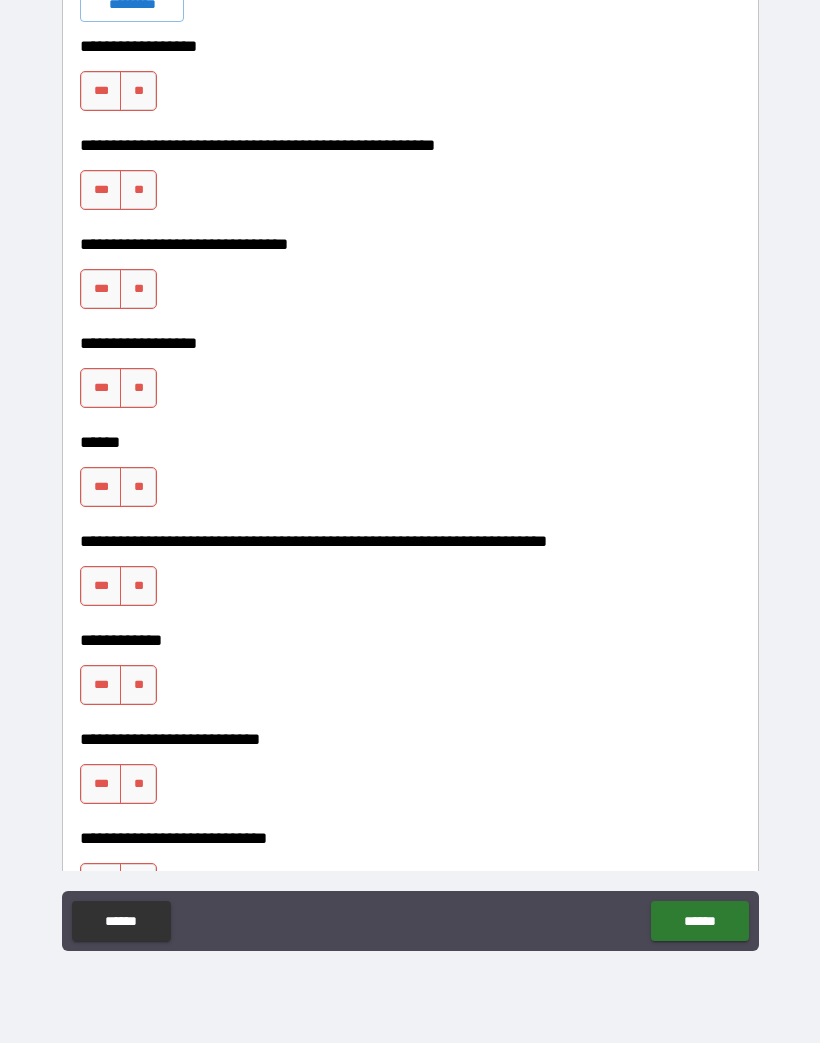 scroll, scrollTop: 6784, scrollLeft: 0, axis: vertical 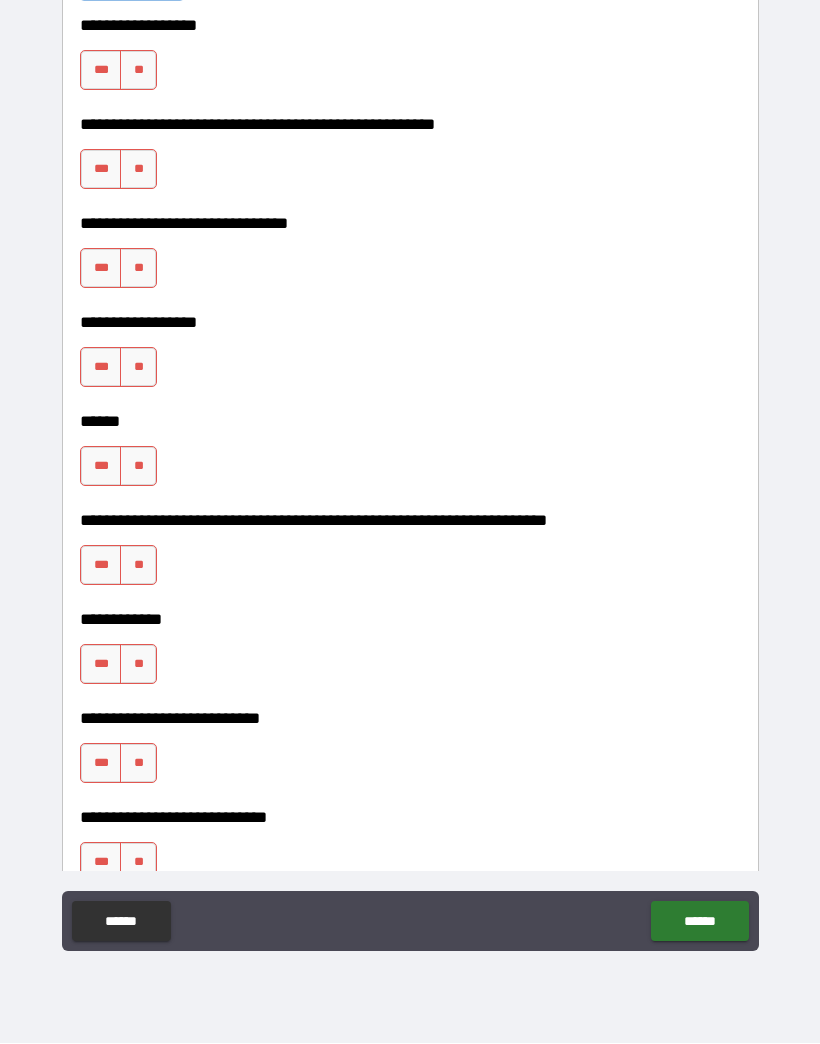 click on "**" at bounding box center [138, 71] 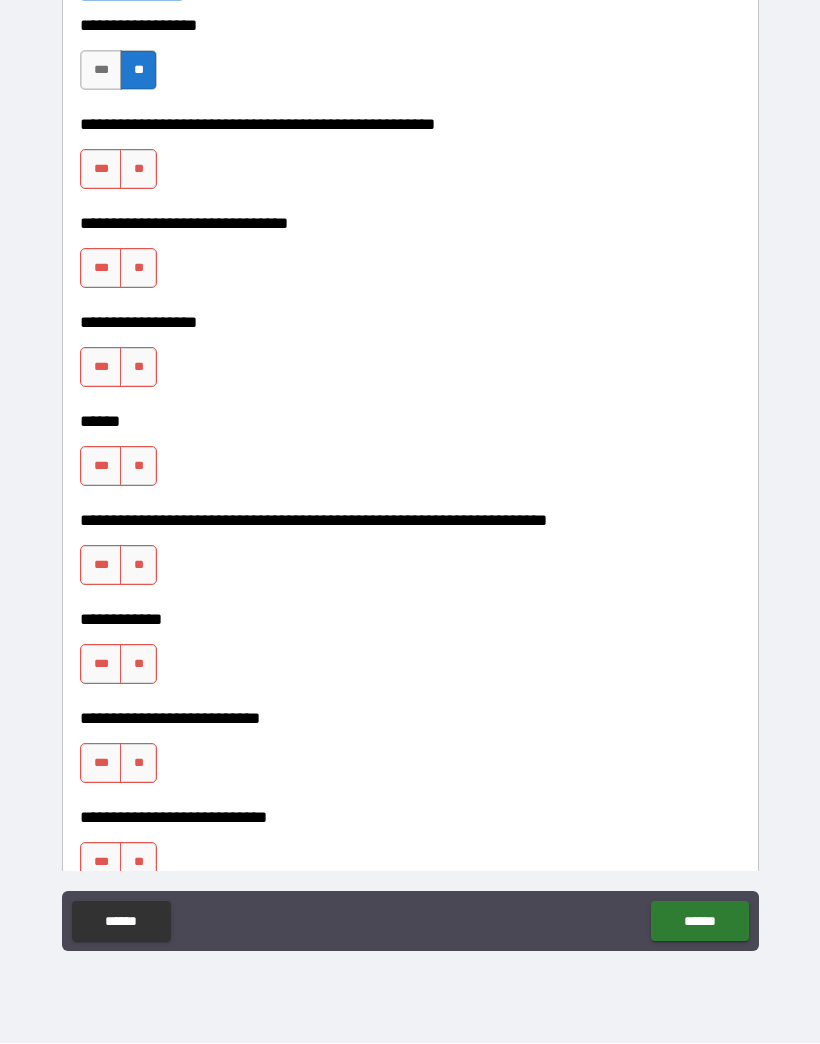 click on "**" at bounding box center [138, 170] 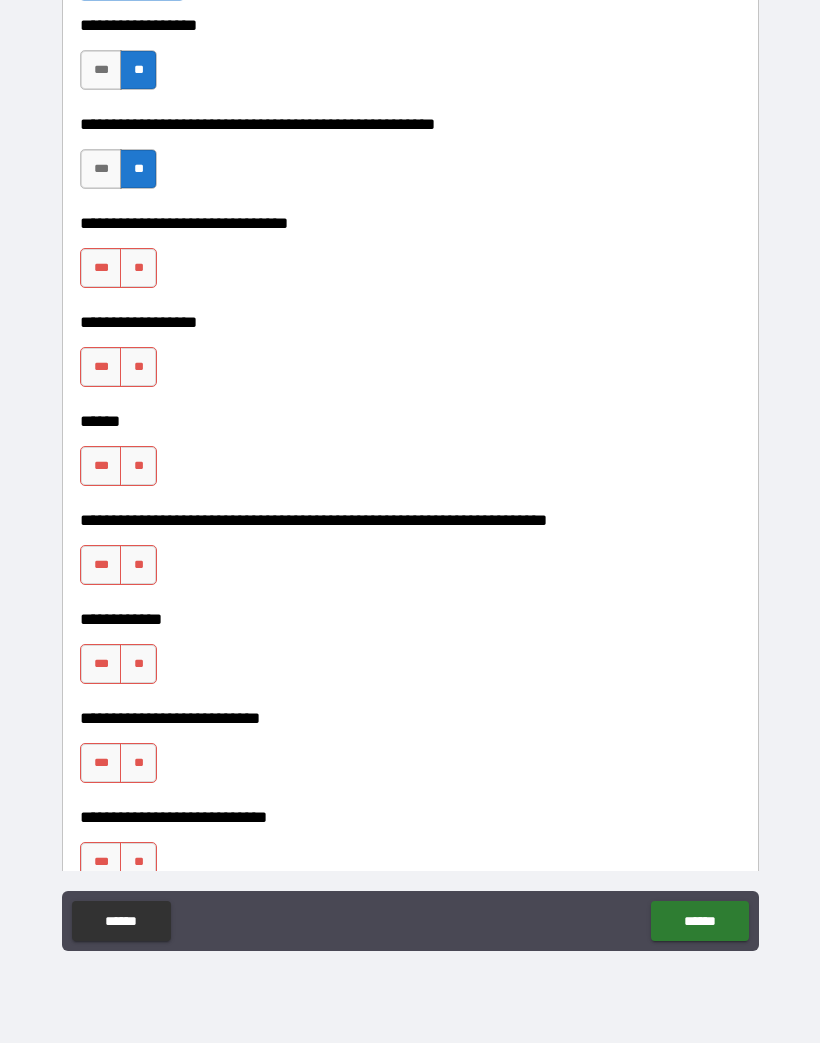 click on "**" at bounding box center [138, 269] 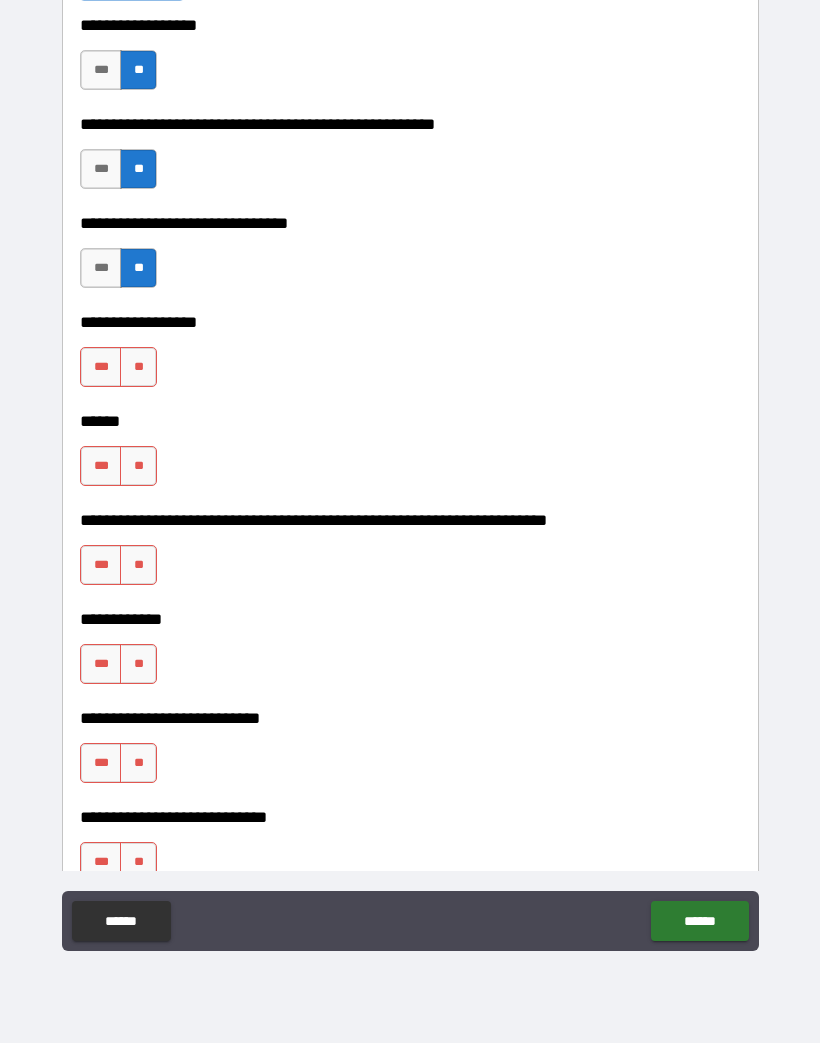 click on "**" at bounding box center (138, 368) 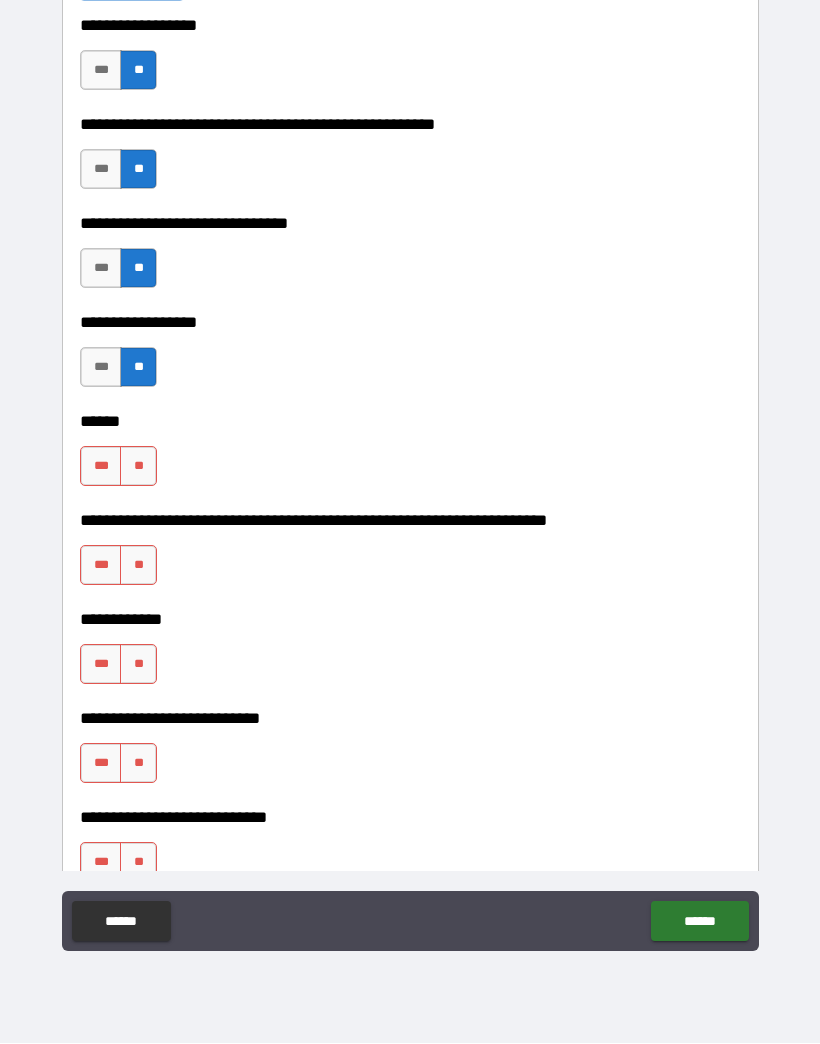 click on "**" at bounding box center [138, 467] 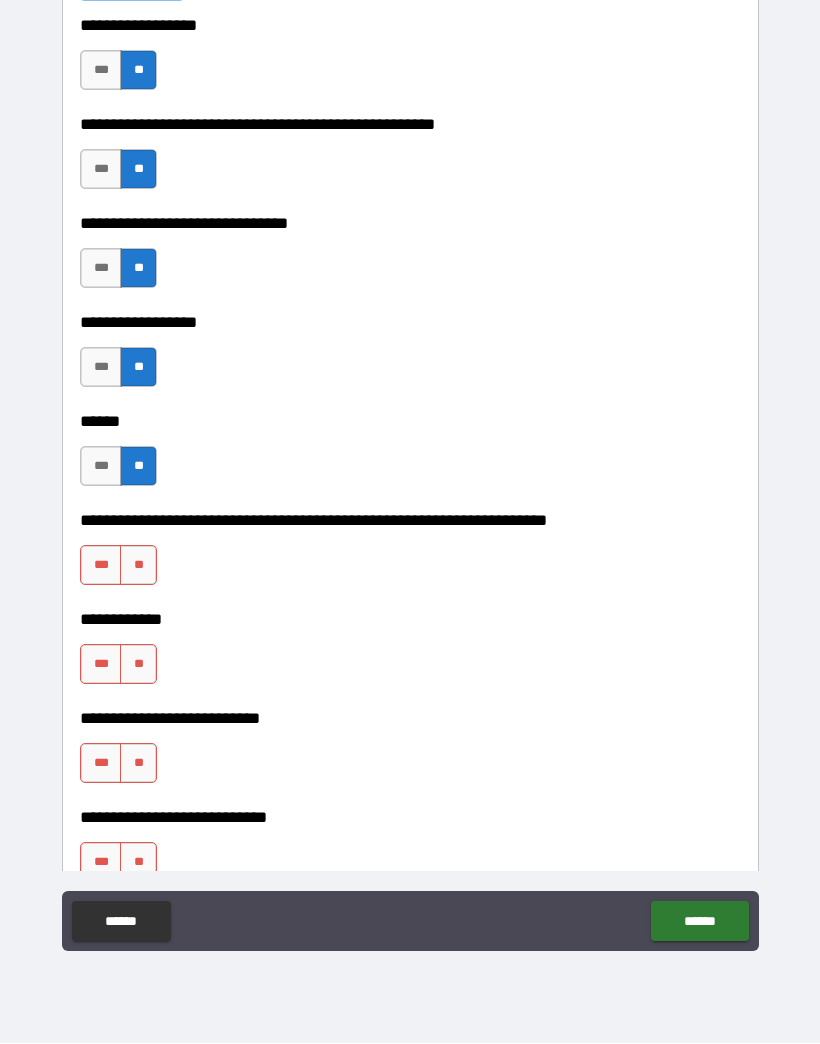 click on "**" at bounding box center (138, 566) 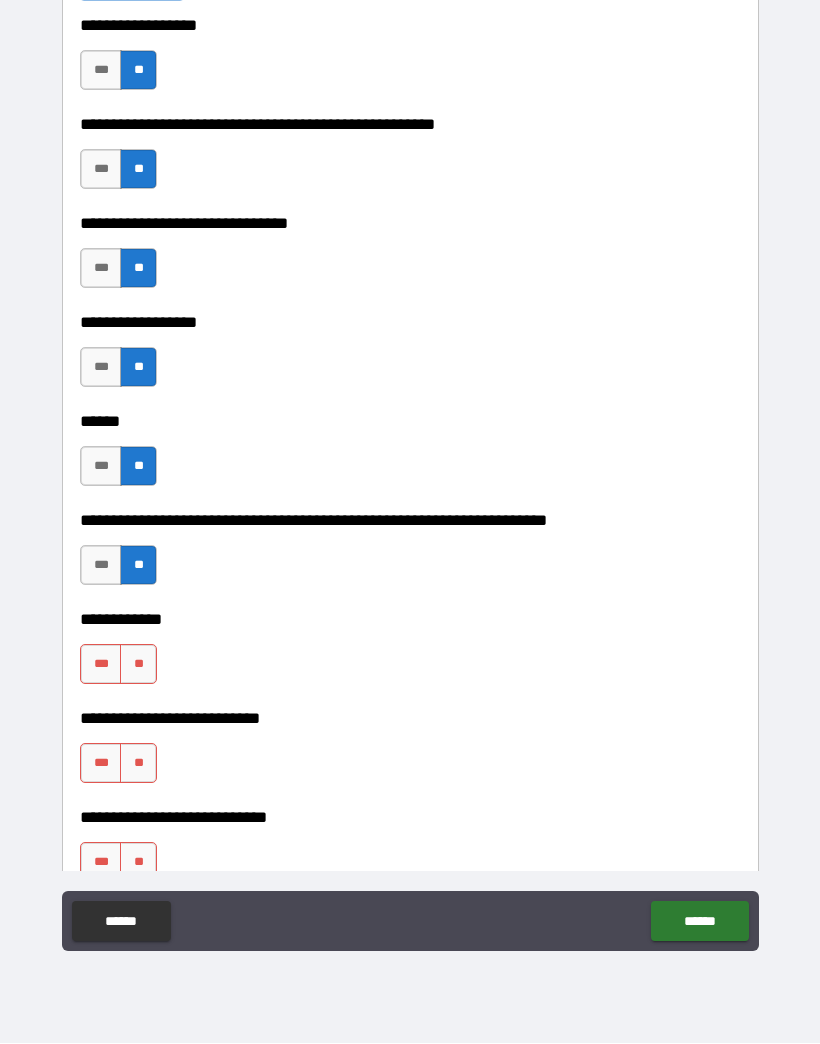 click on "**" at bounding box center (138, 665) 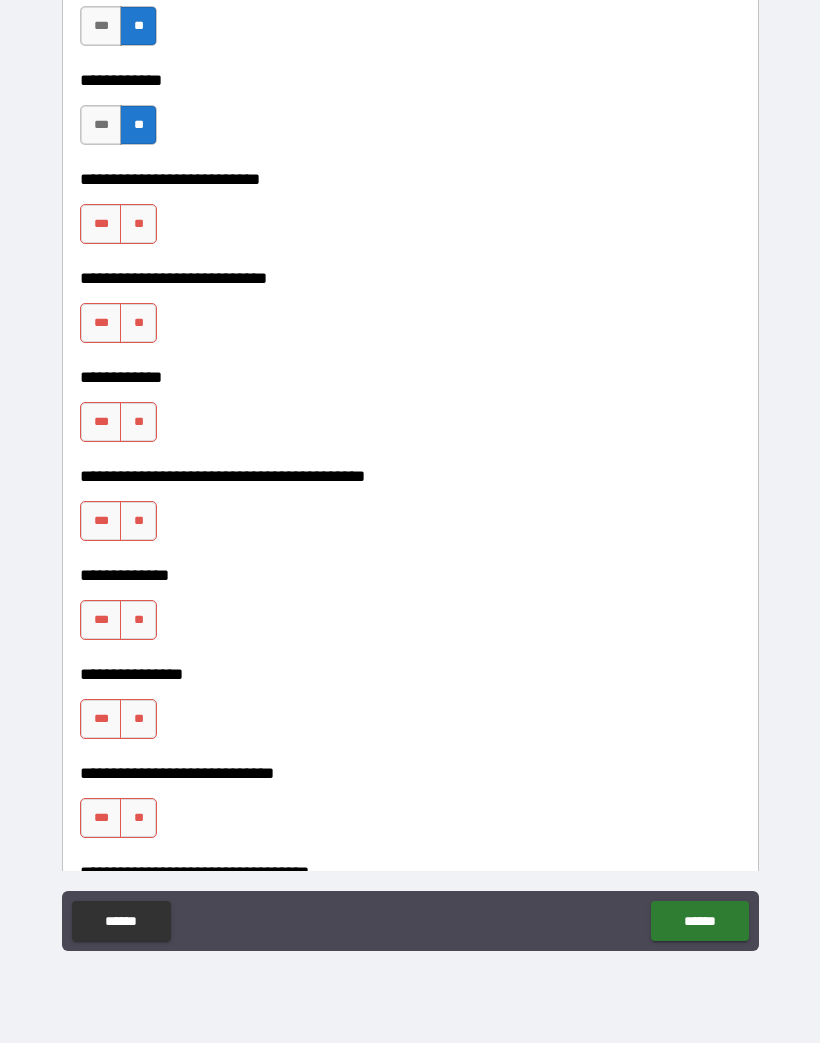 scroll, scrollTop: 7324, scrollLeft: 0, axis: vertical 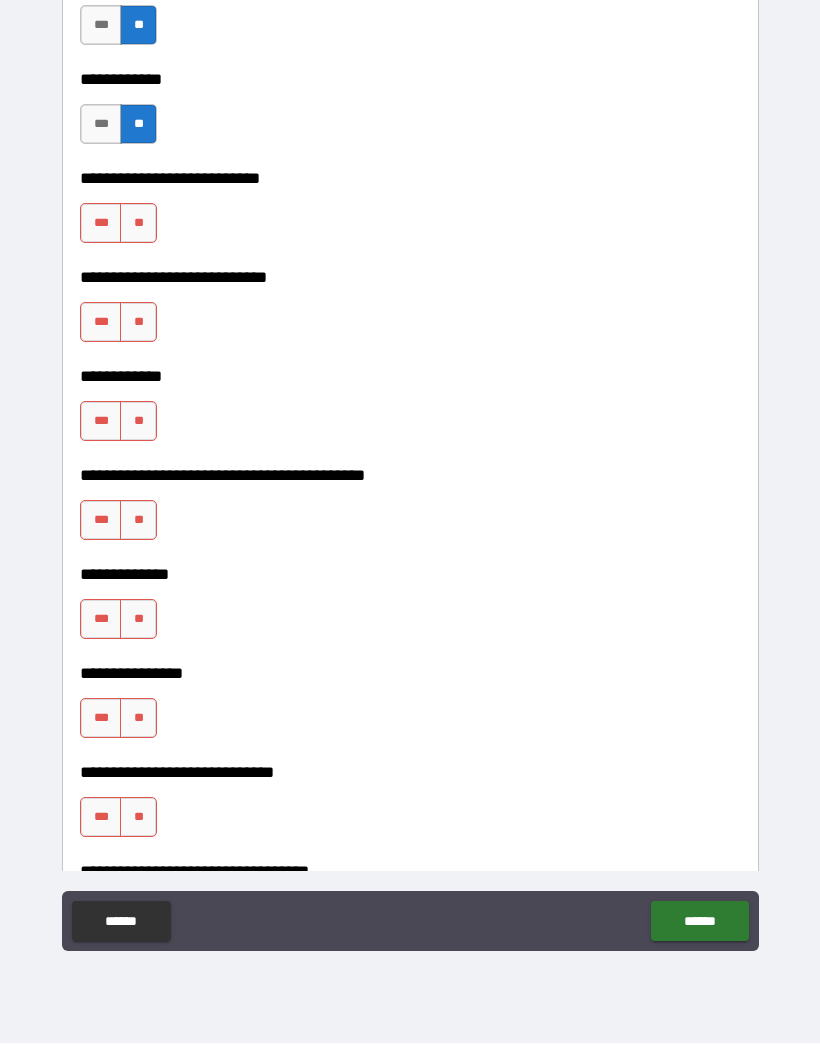 click on "**" at bounding box center [138, 224] 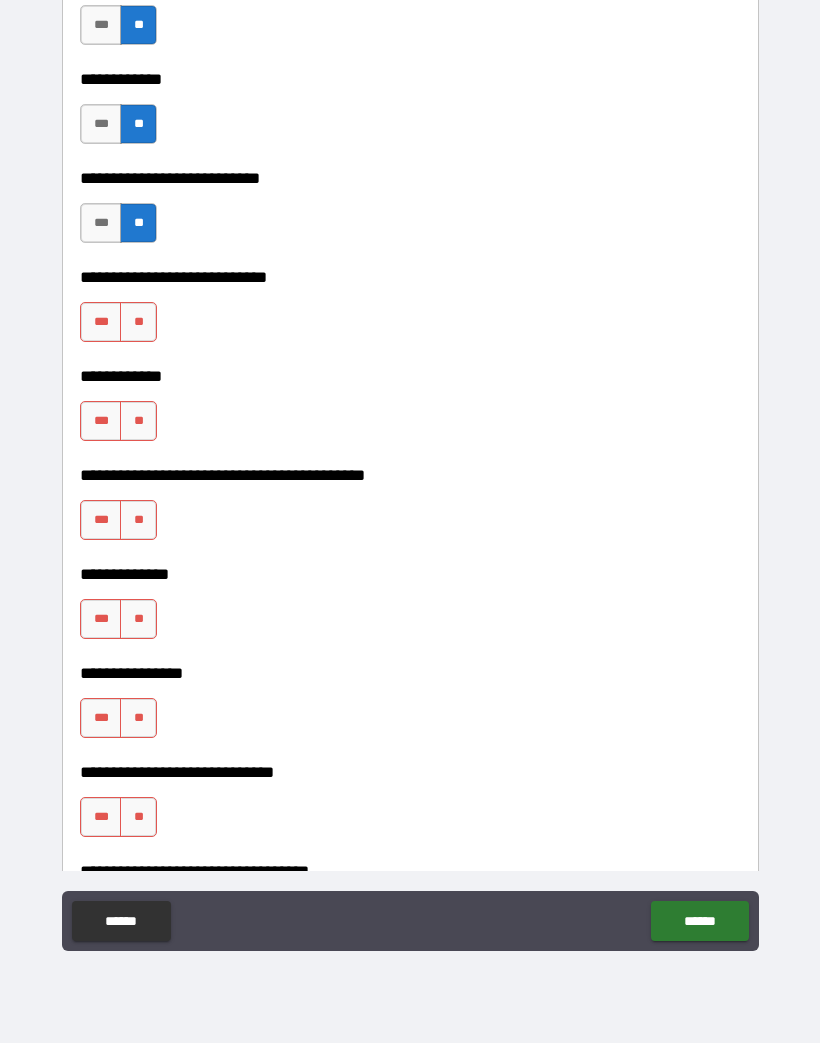click on "**" at bounding box center (138, 323) 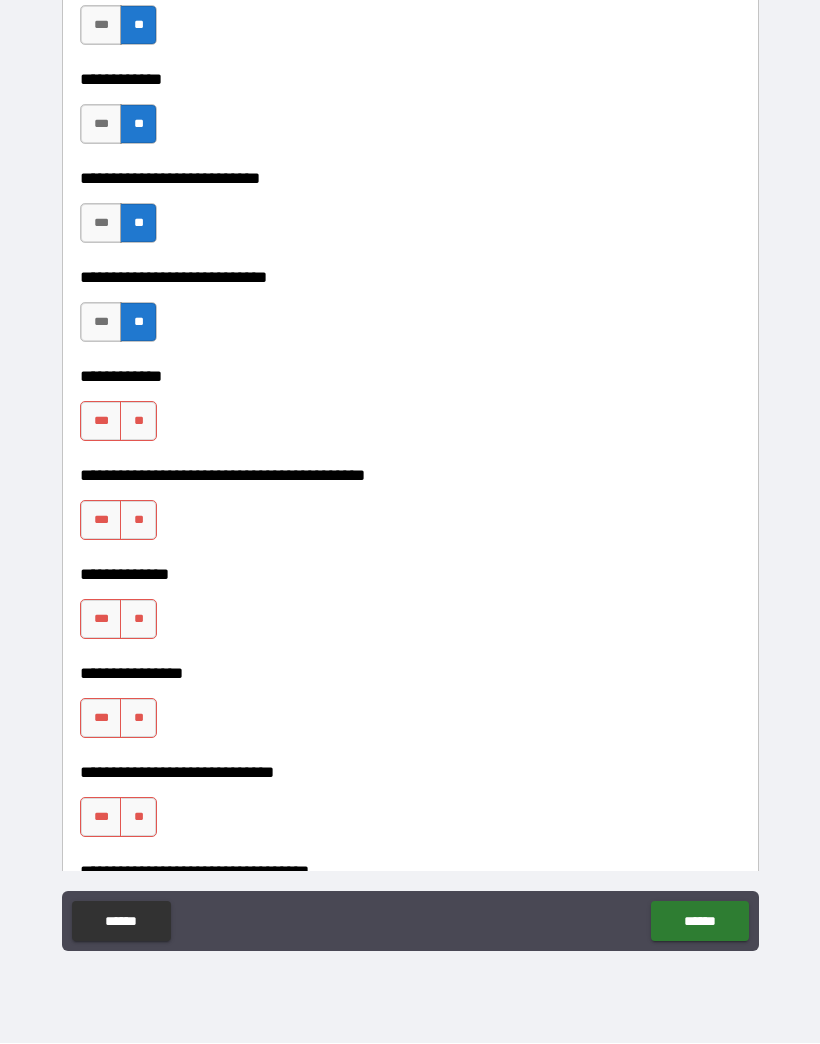 click on "**" at bounding box center (138, 422) 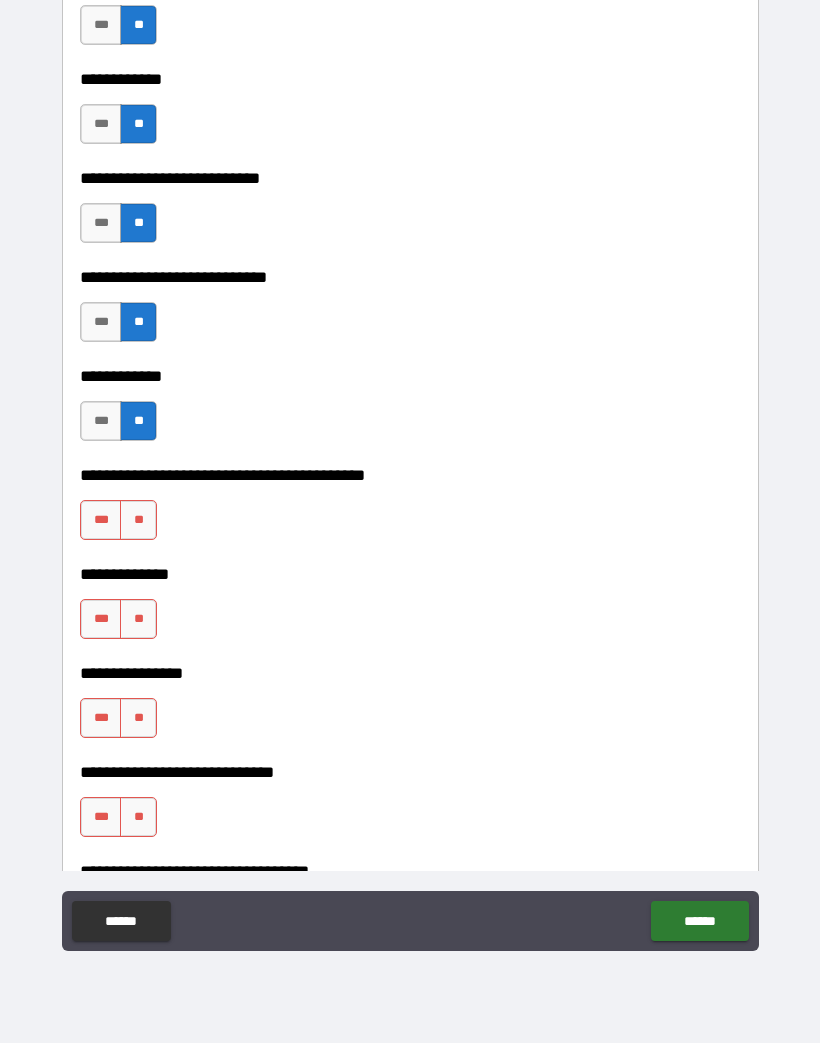 click on "**" at bounding box center (138, 521) 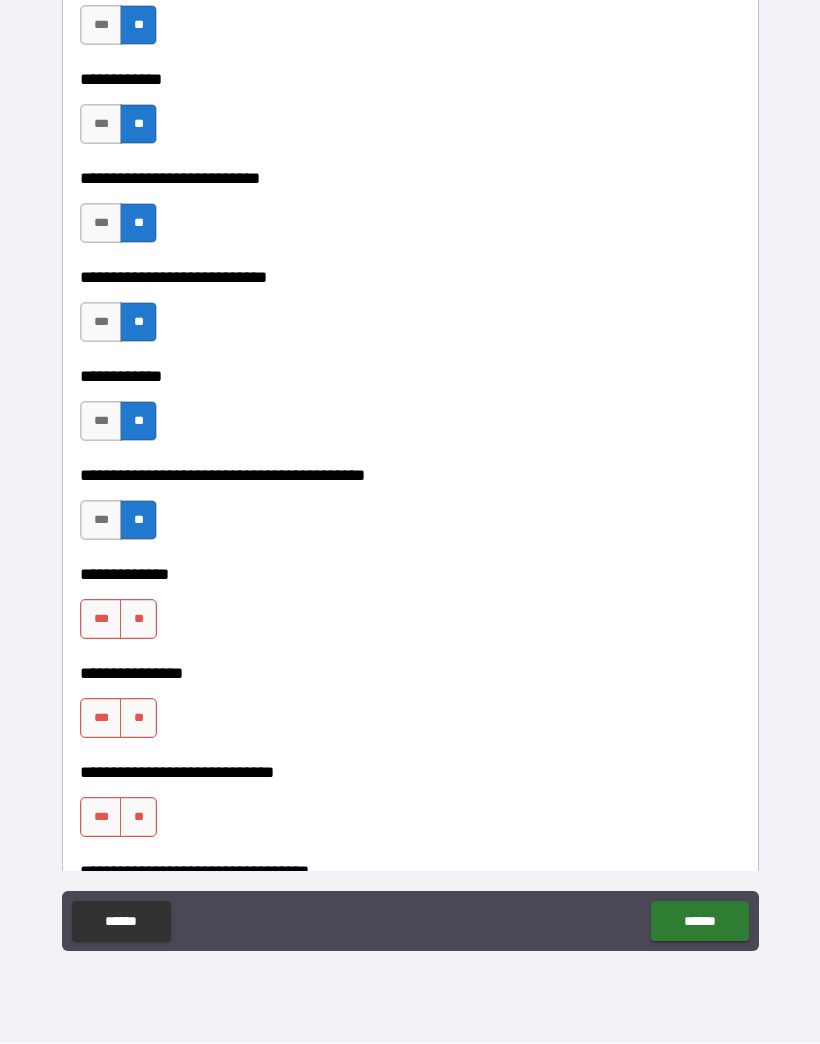 click on "**" at bounding box center [138, 620] 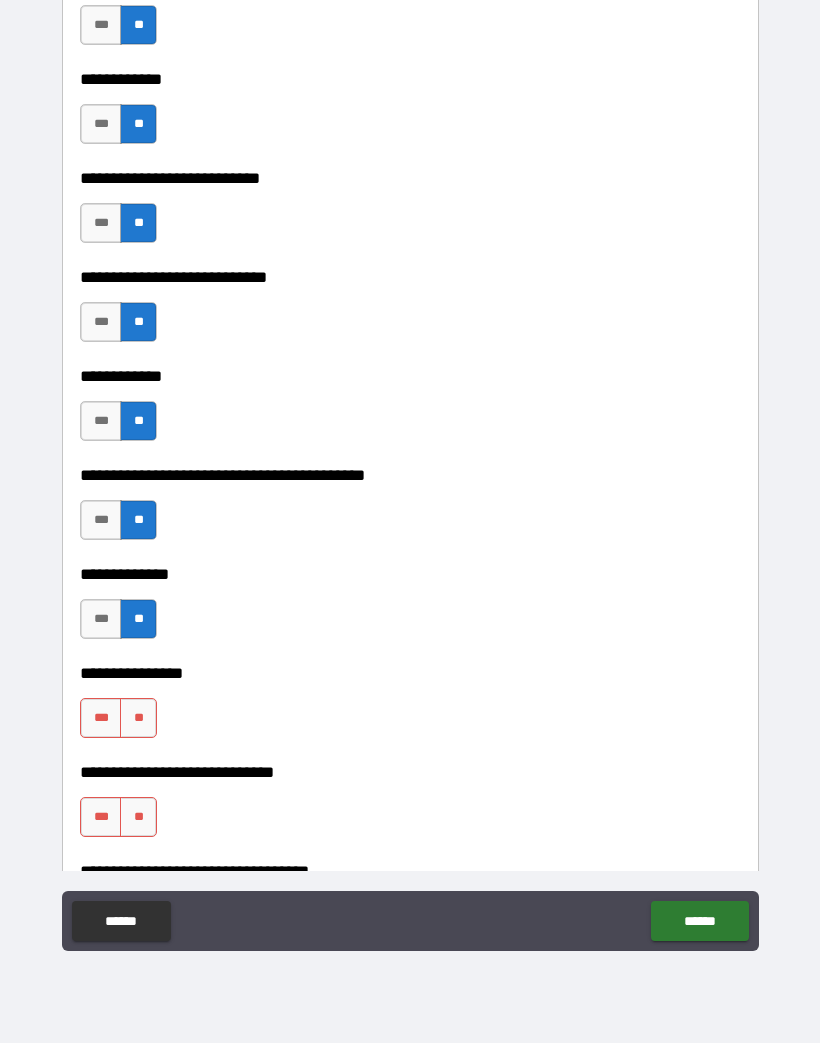 click on "**" at bounding box center (138, 719) 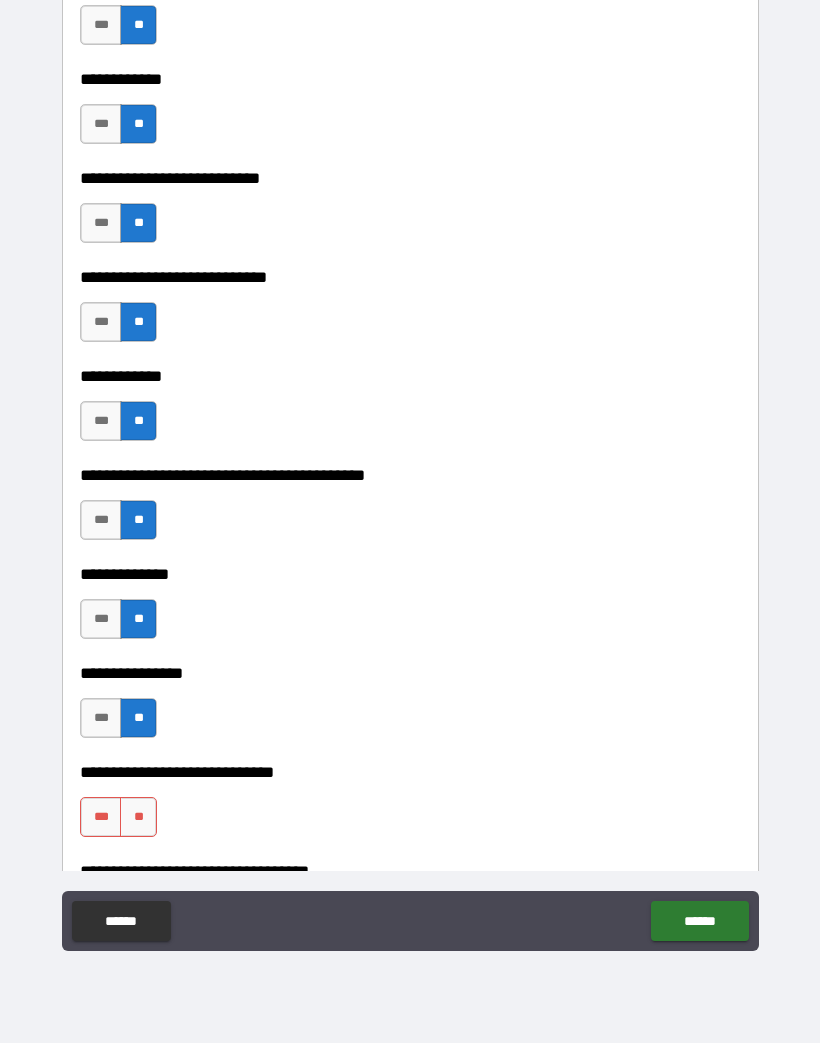 click on "**" at bounding box center [138, 818] 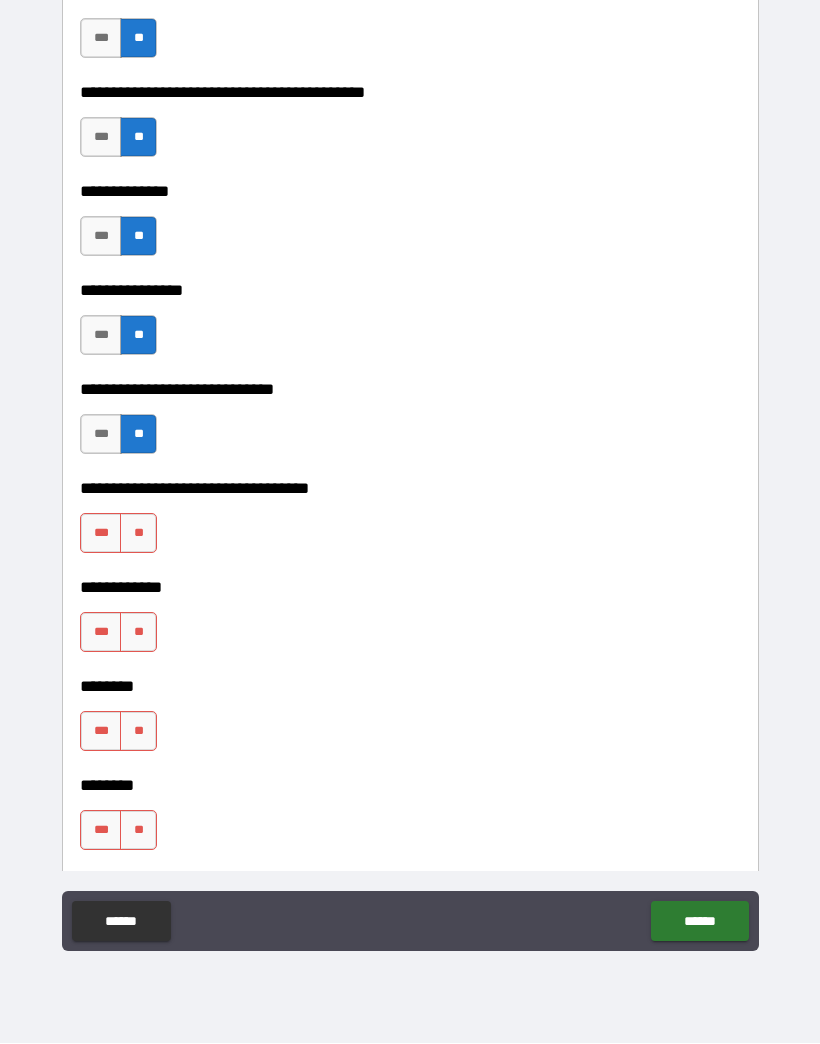 scroll, scrollTop: 7708, scrollLeft: 0, axis: vertical 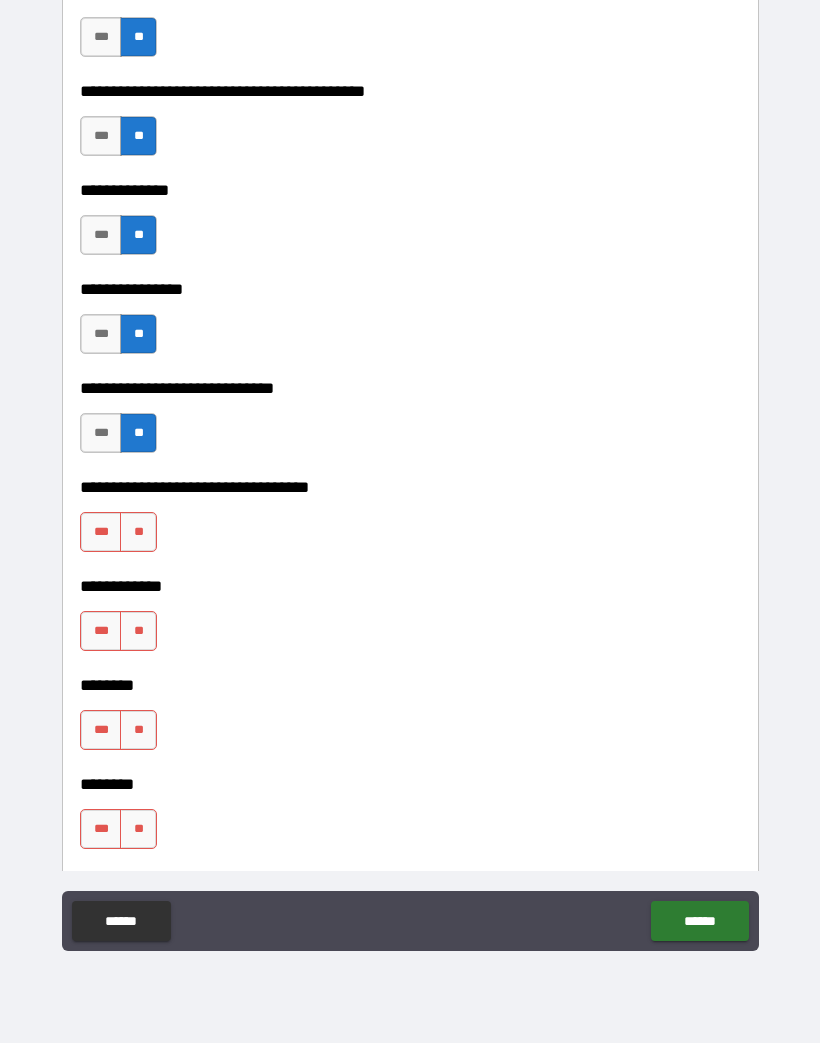 click on "***" at bounding box center [101, 434] 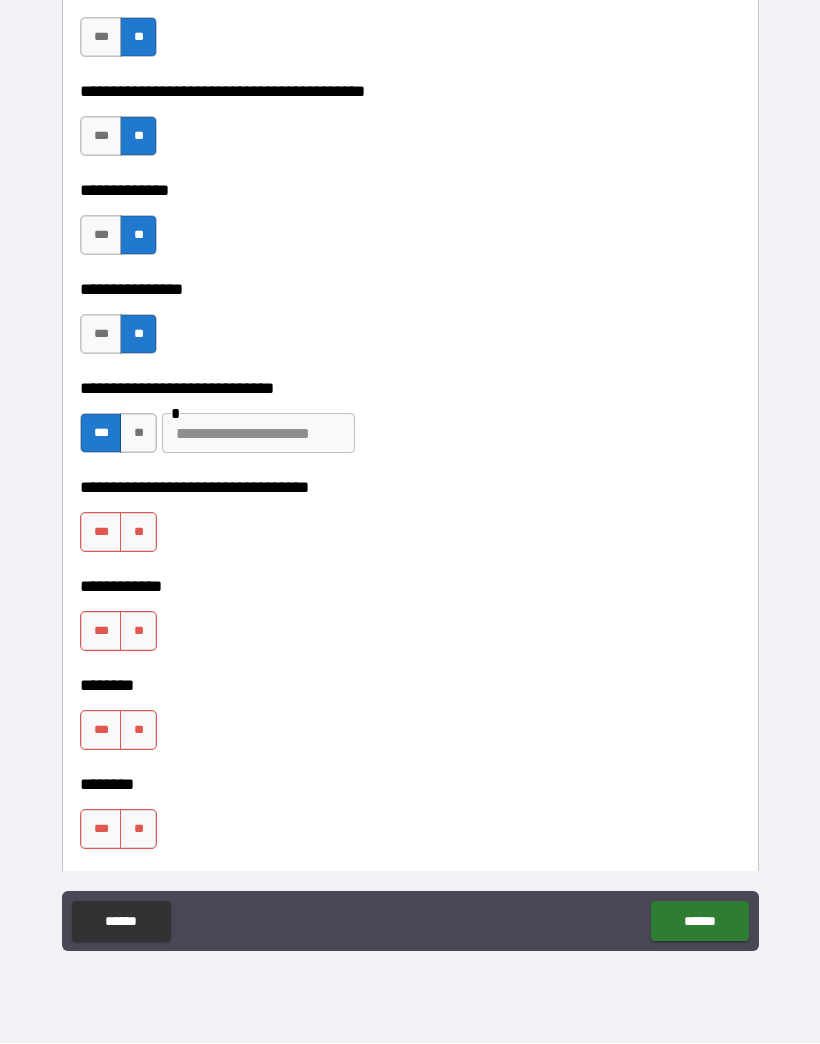 click at bounding box center (258, 434) 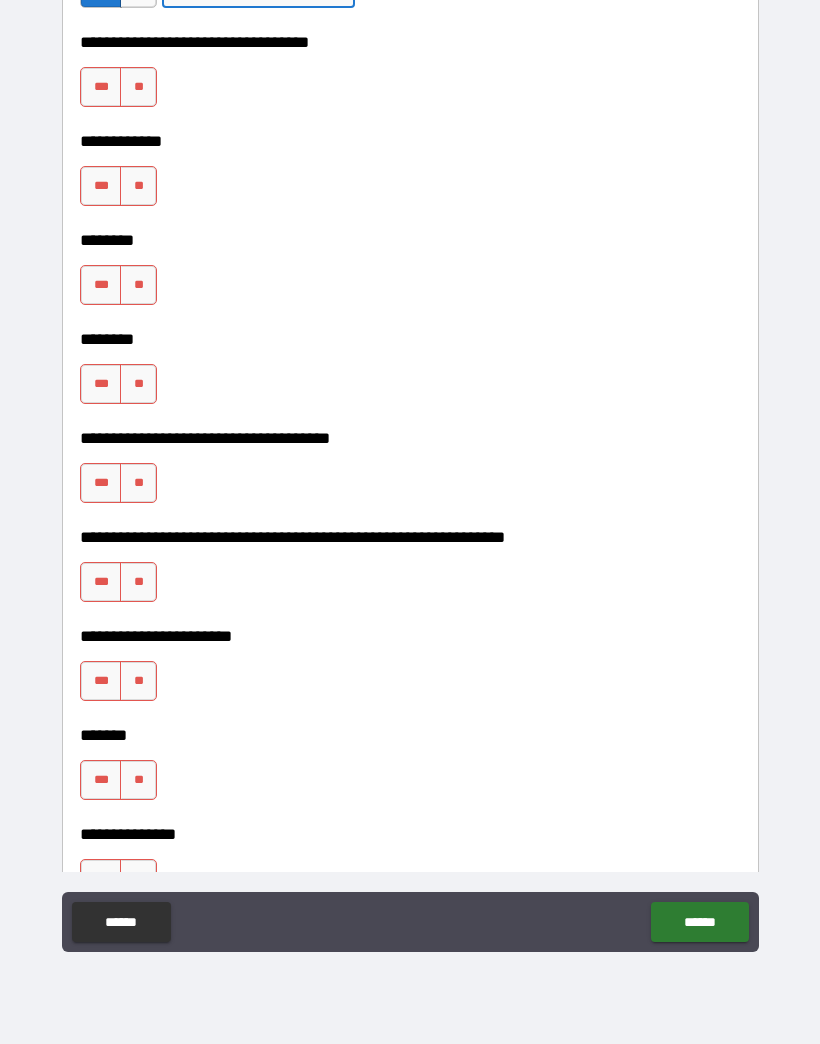 scroll, scrollTop: 8161, scrollLeft: 0, axis: vertical 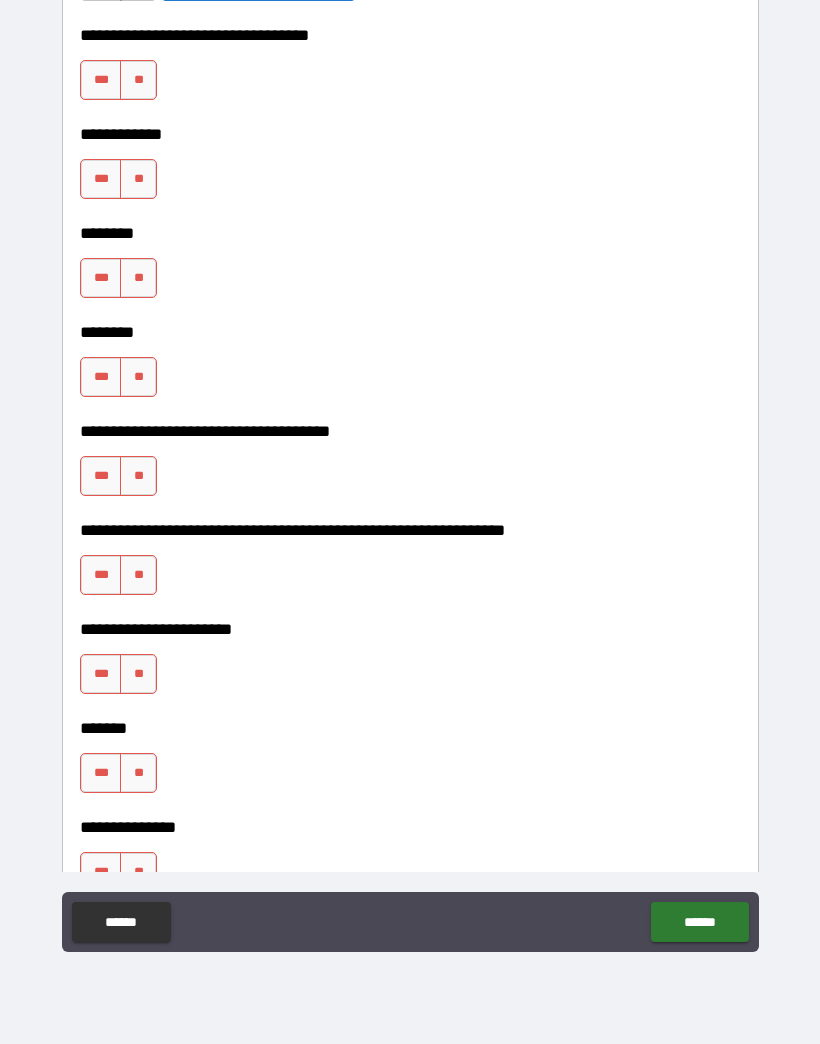 type on "********" 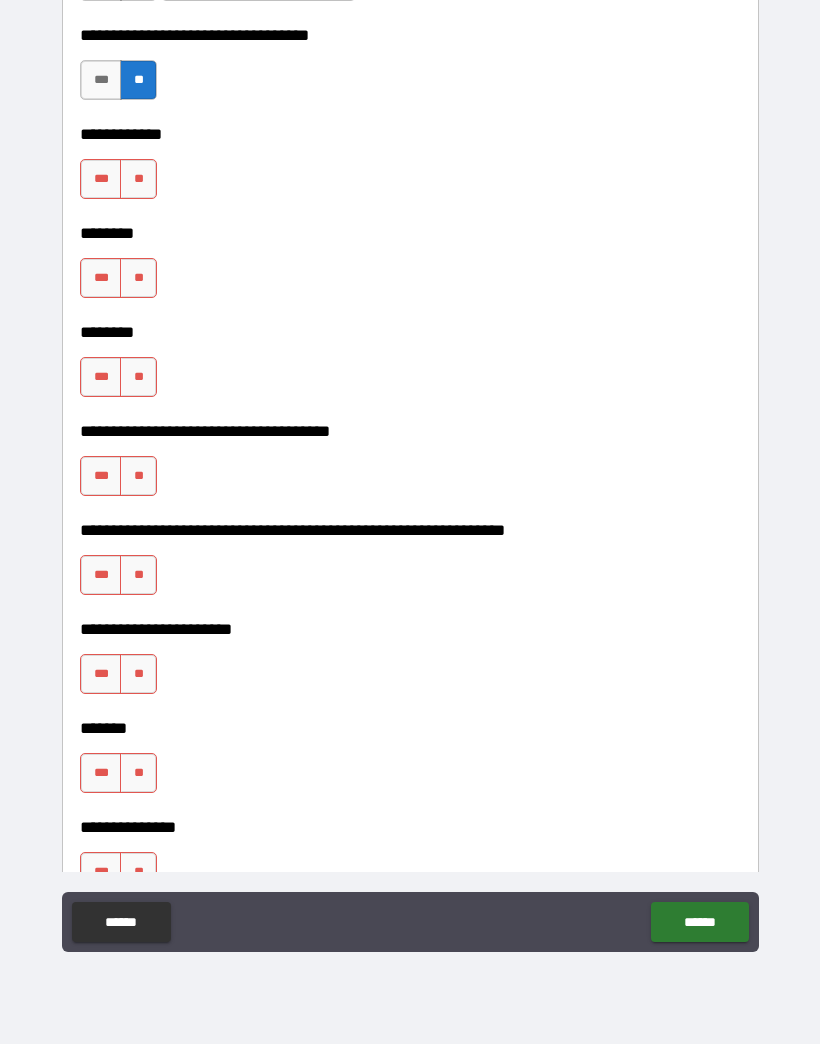 click on "**" at bounding box center (138, 179) 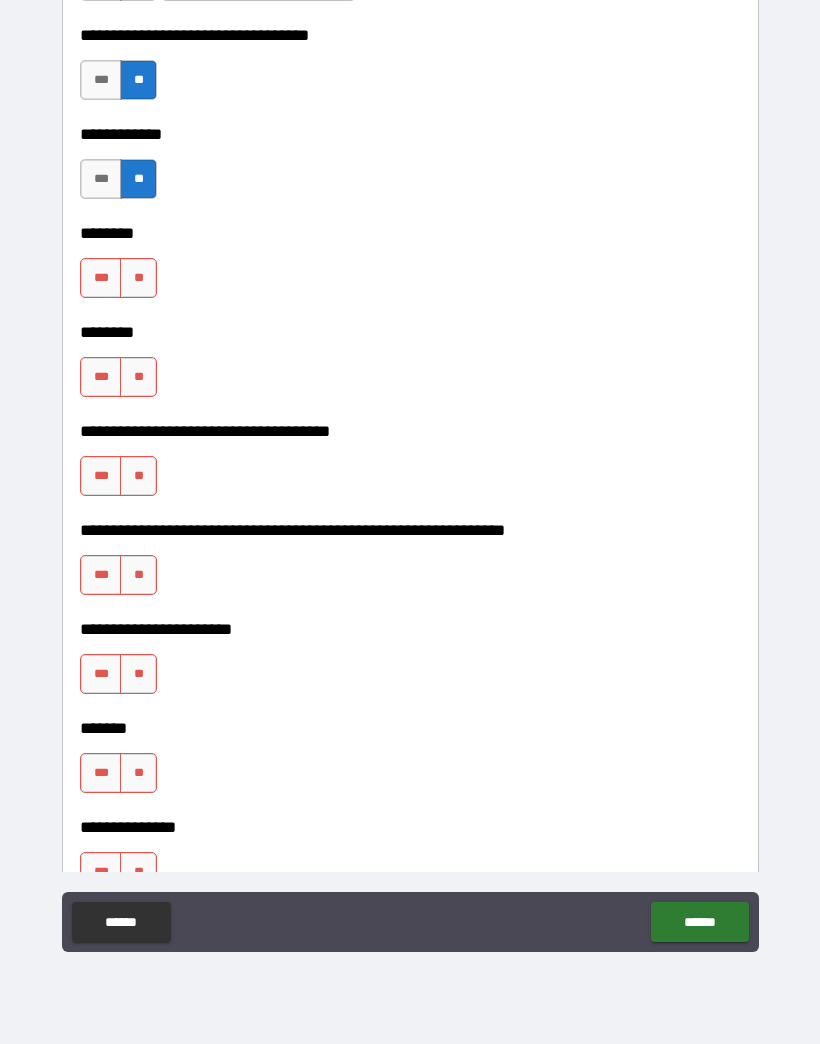 click on "**" at bounding box center (138, 278) 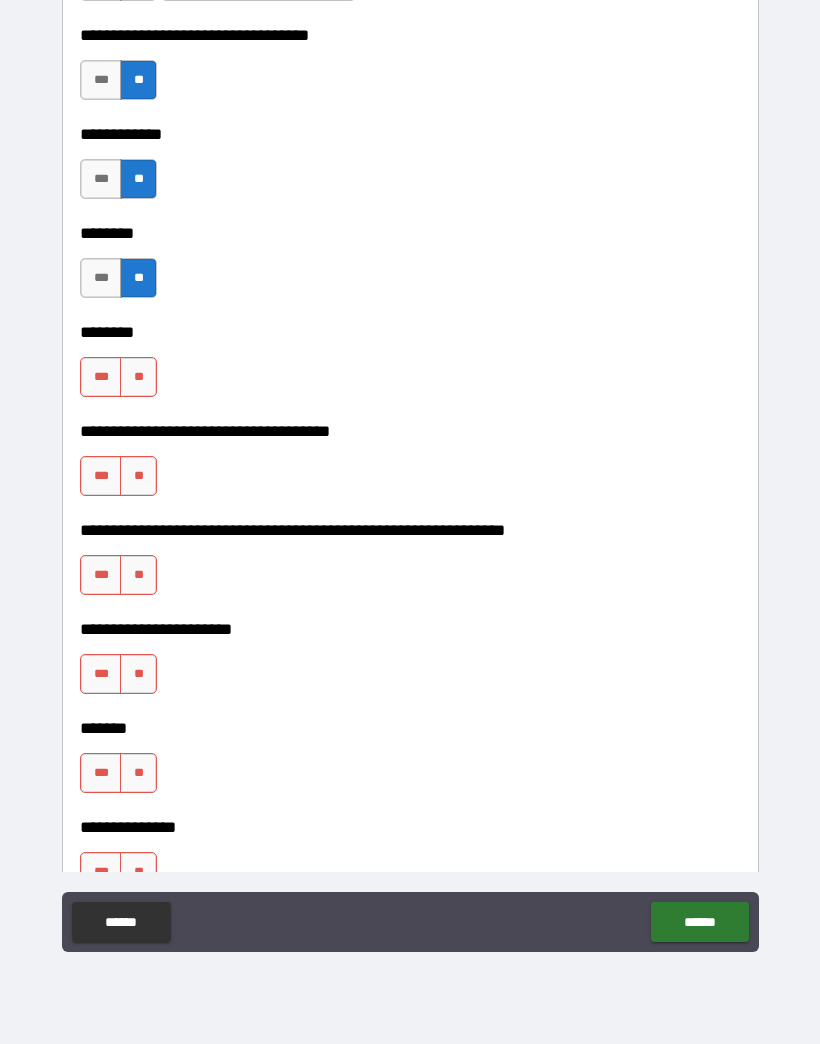 click on "**" at bounding box center [138, 377] 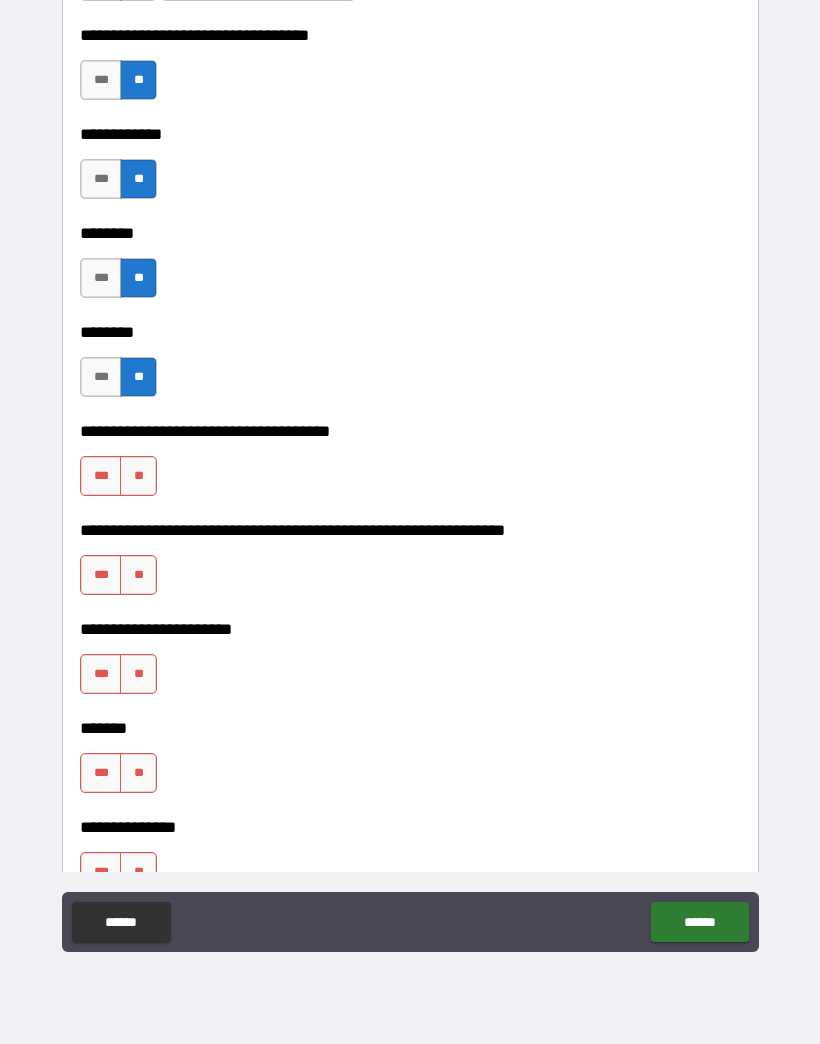 click on "**" at bounding box center (138, 476) 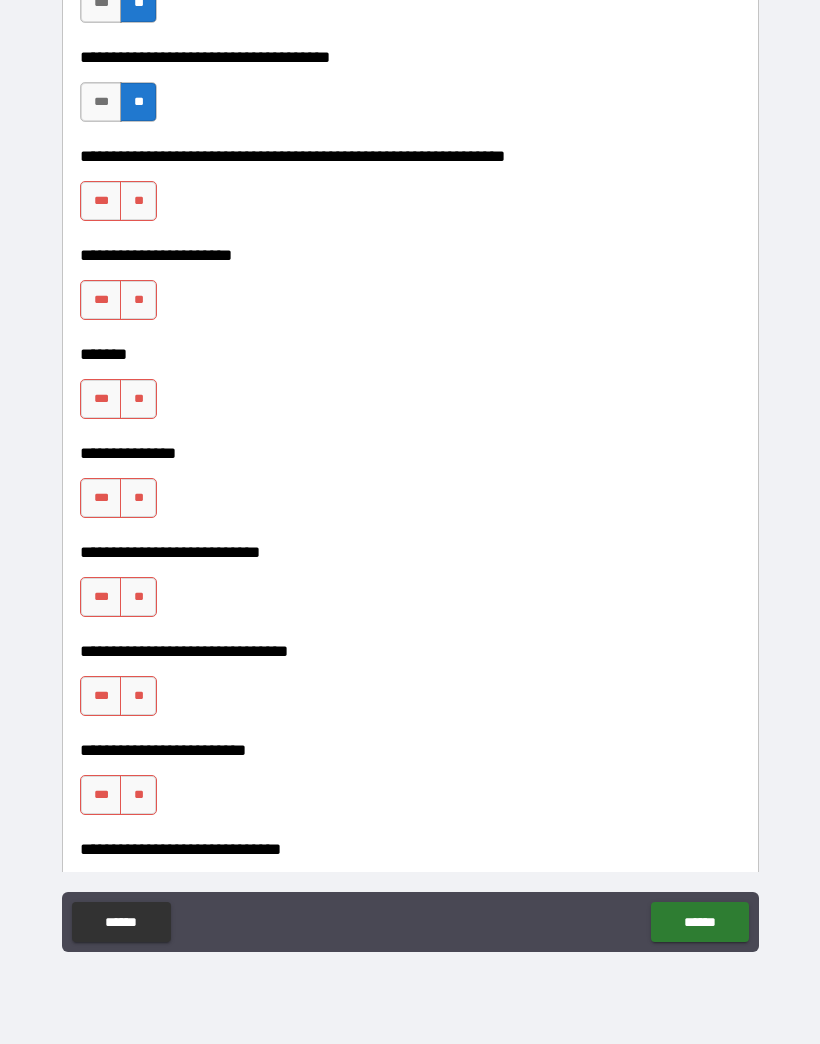 scroll, scrollTop: 8598, scrollLeft: 0, axis: vertical 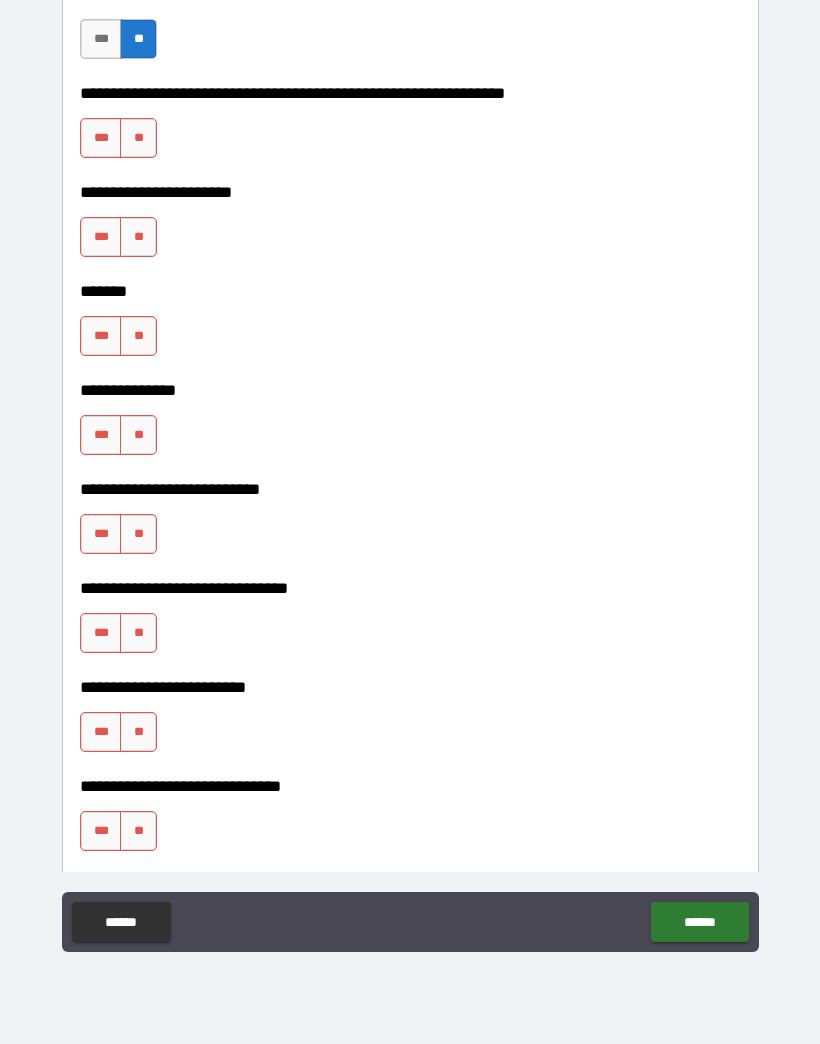 click on "**" at bounding box center [138, 138] 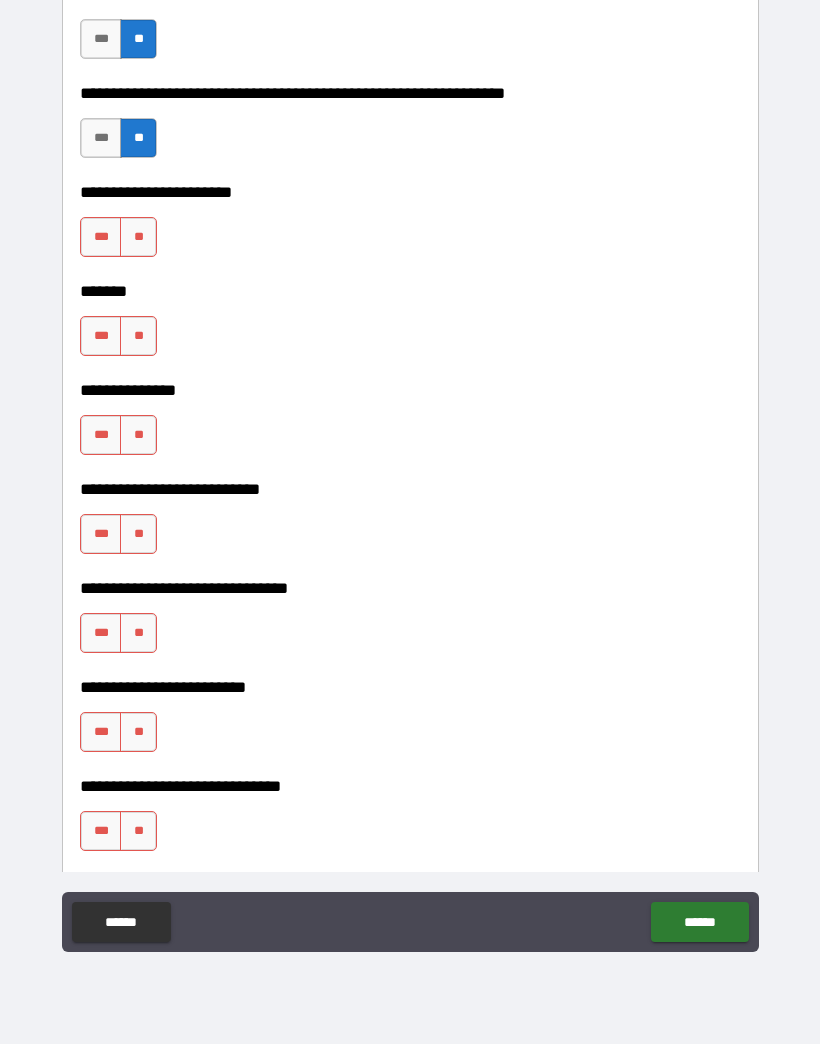 click on "**" at bounding box center [138, 237] 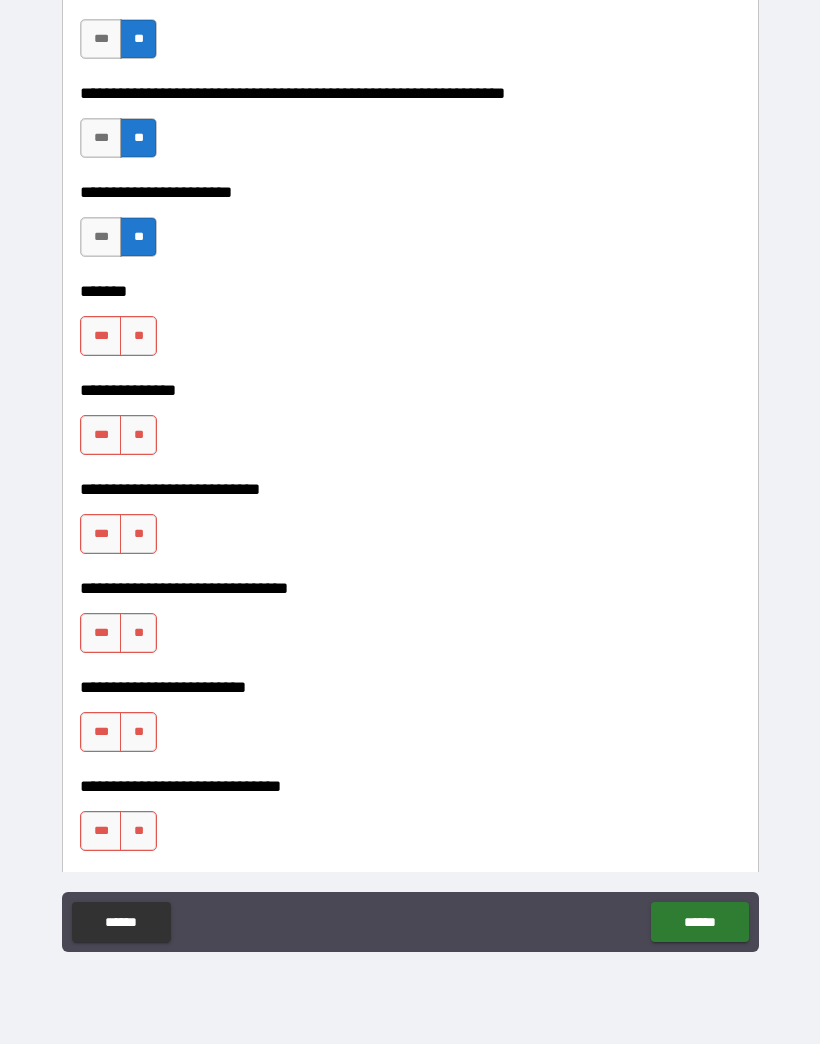 click on "**" at bounding box center [138, 336] 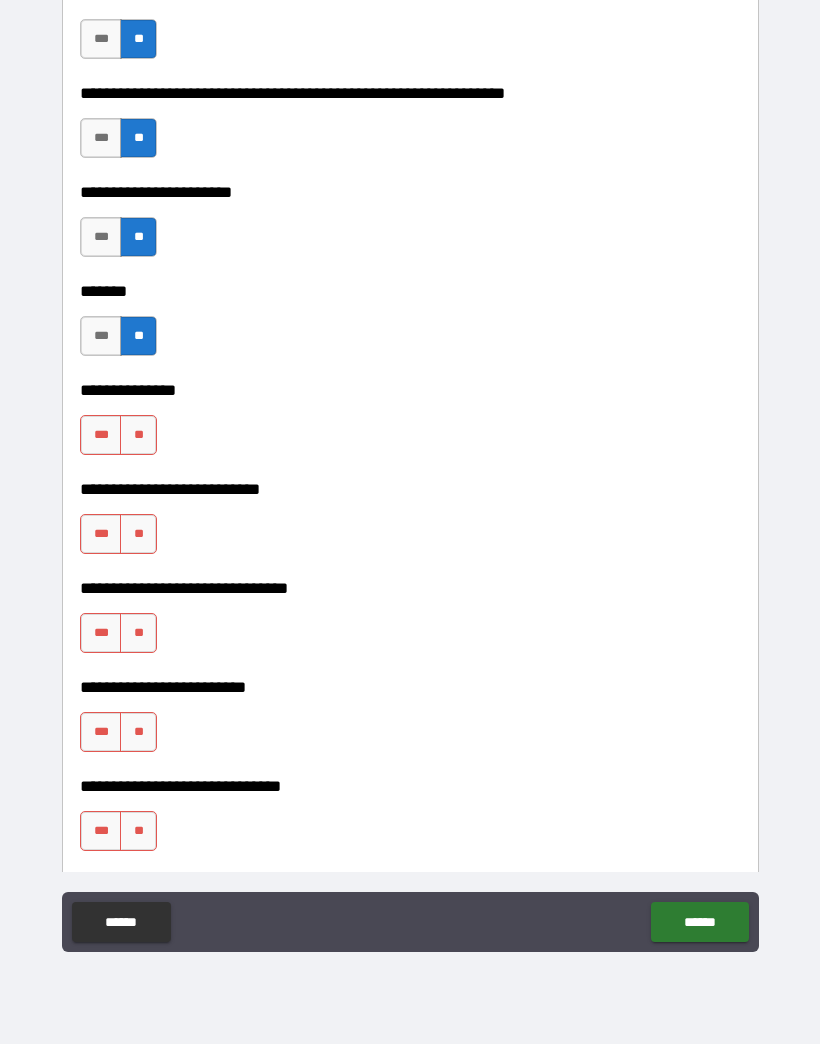 click on "**" at bounding box center (138, 435) 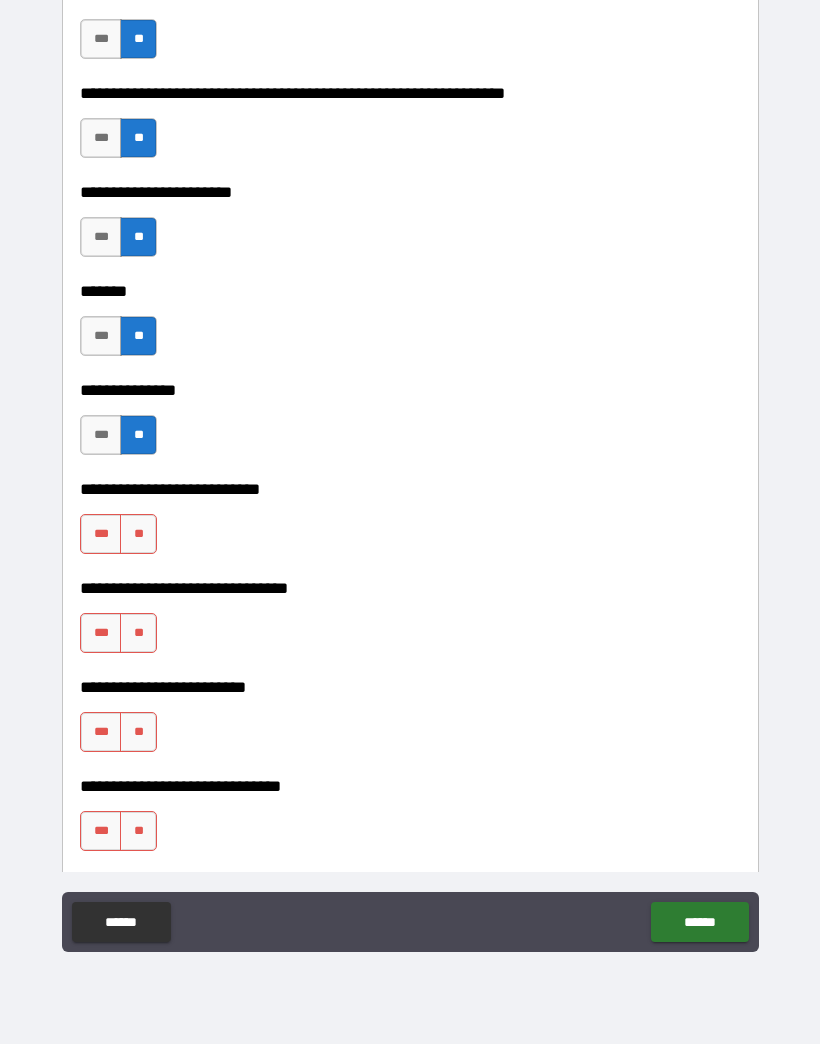 click on "**" at bounding box center (138, 534) 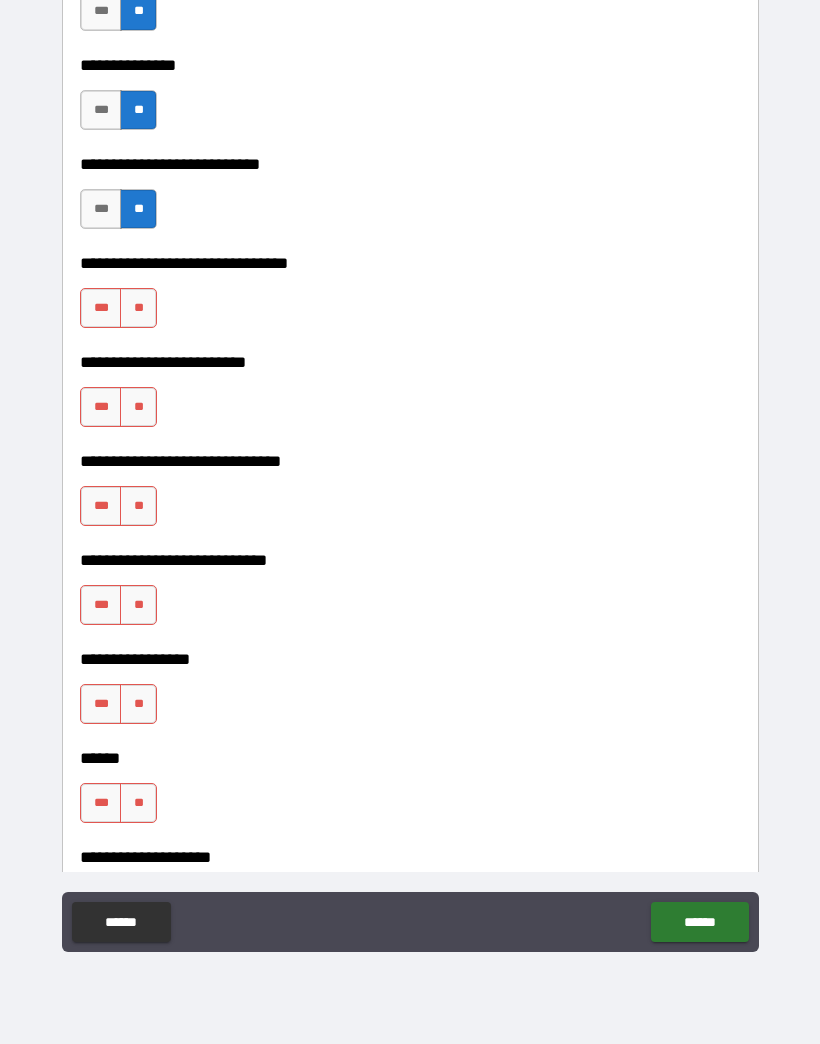 scroll, scrollTop: 8924, scrollLeft: 0, axis: vertical 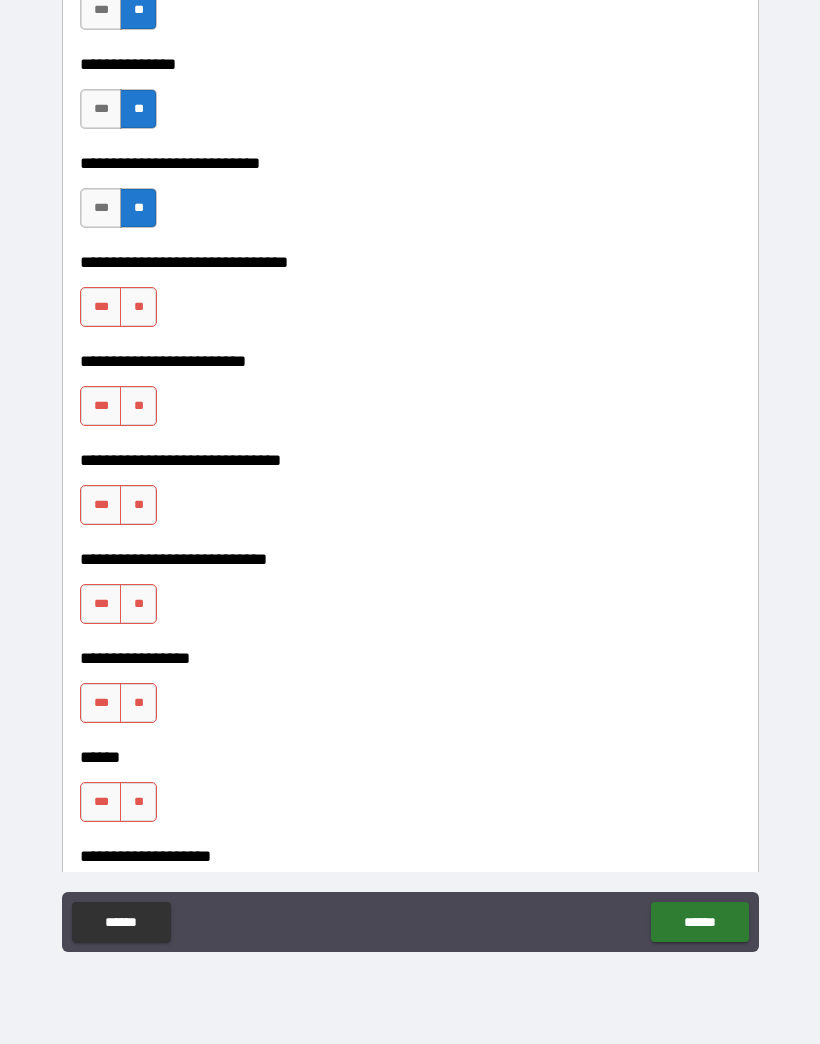 click on "**" at bounding box center (138, 307) 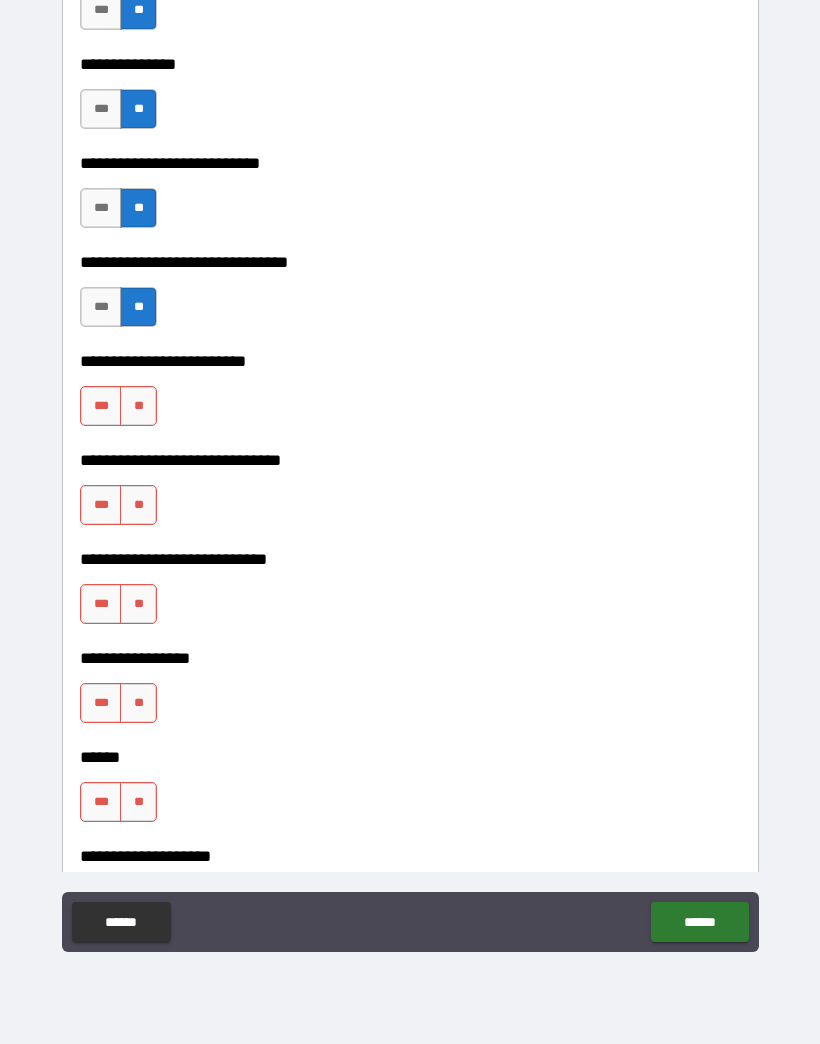 click on "**" at bounding box center (138, 406) 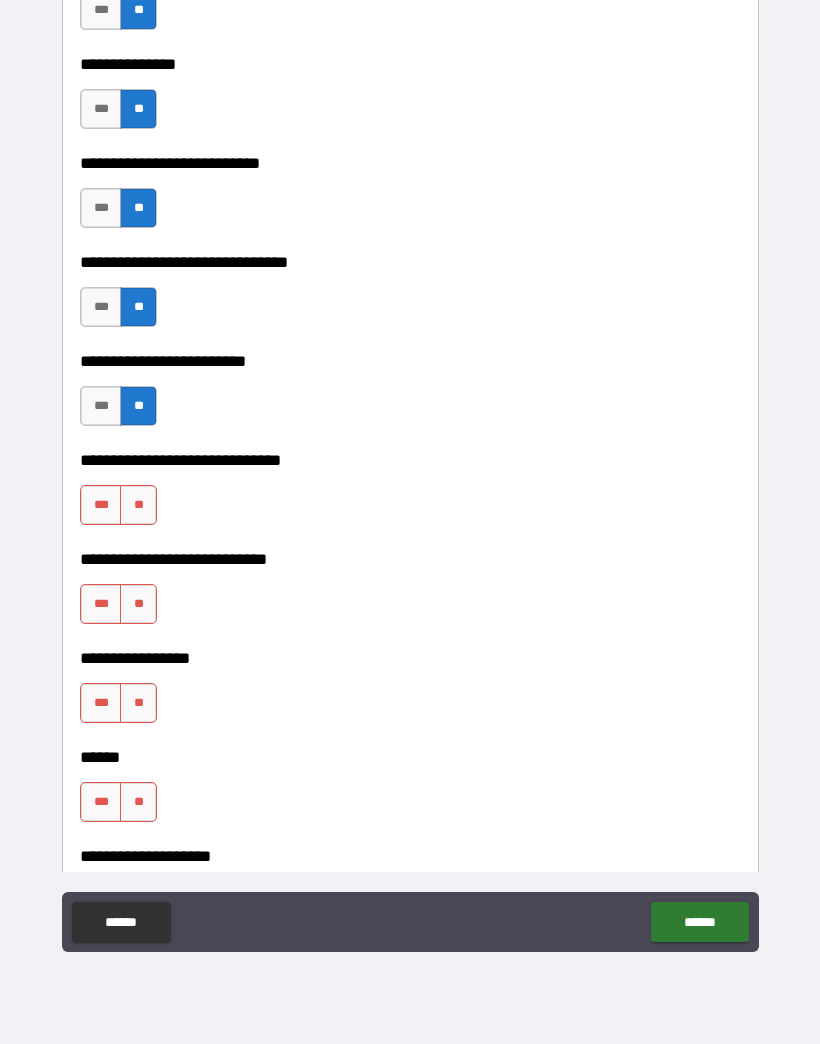 click on "**" at bounding box center [138, 505] 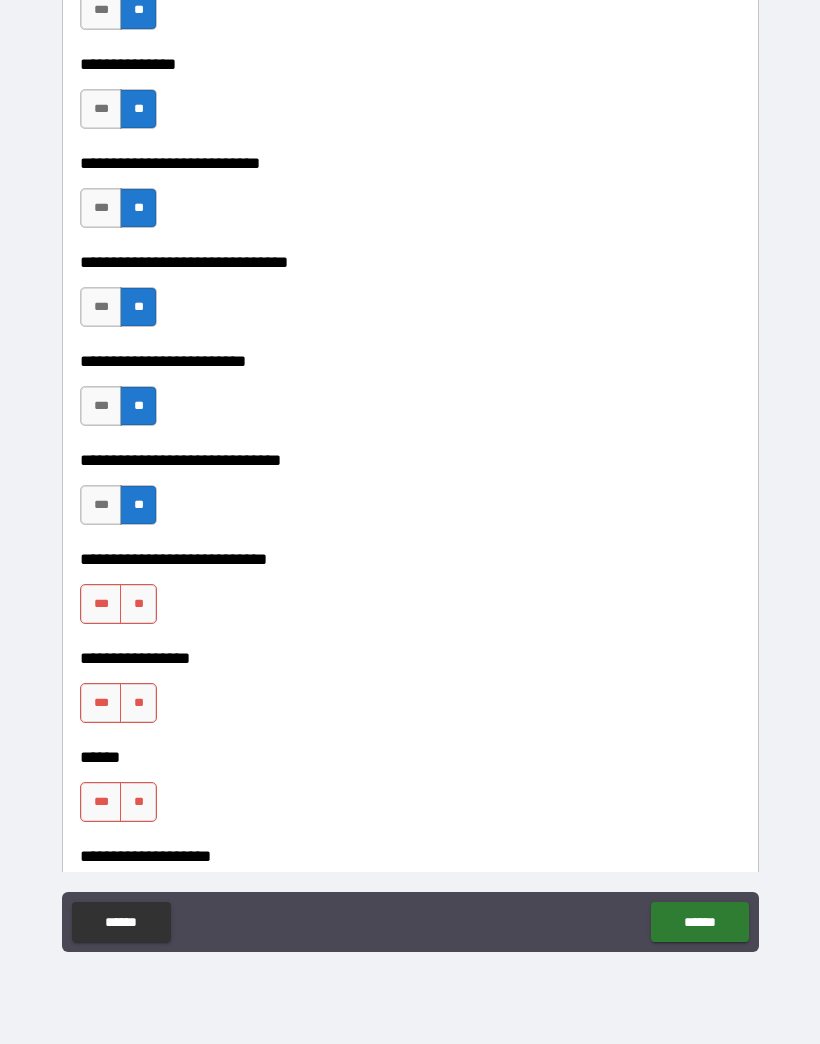 click on "**" at bounding box center (138, 604) 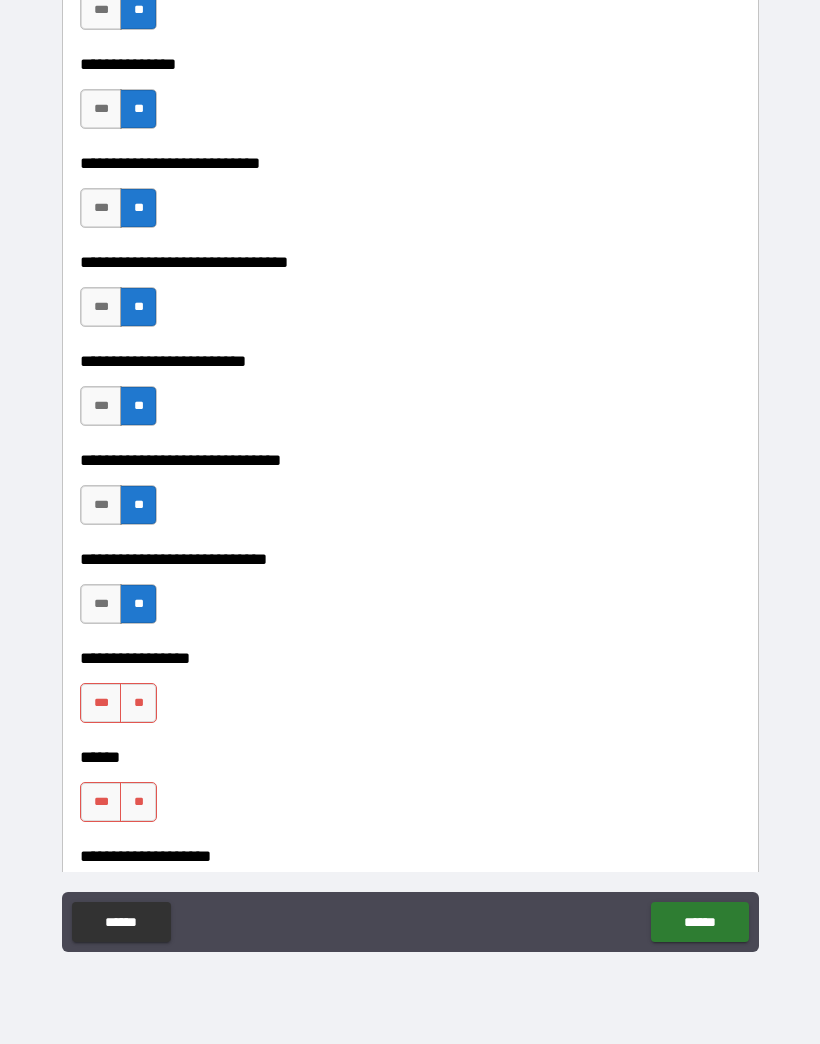 click on "**" at bounding box center (138, 703) 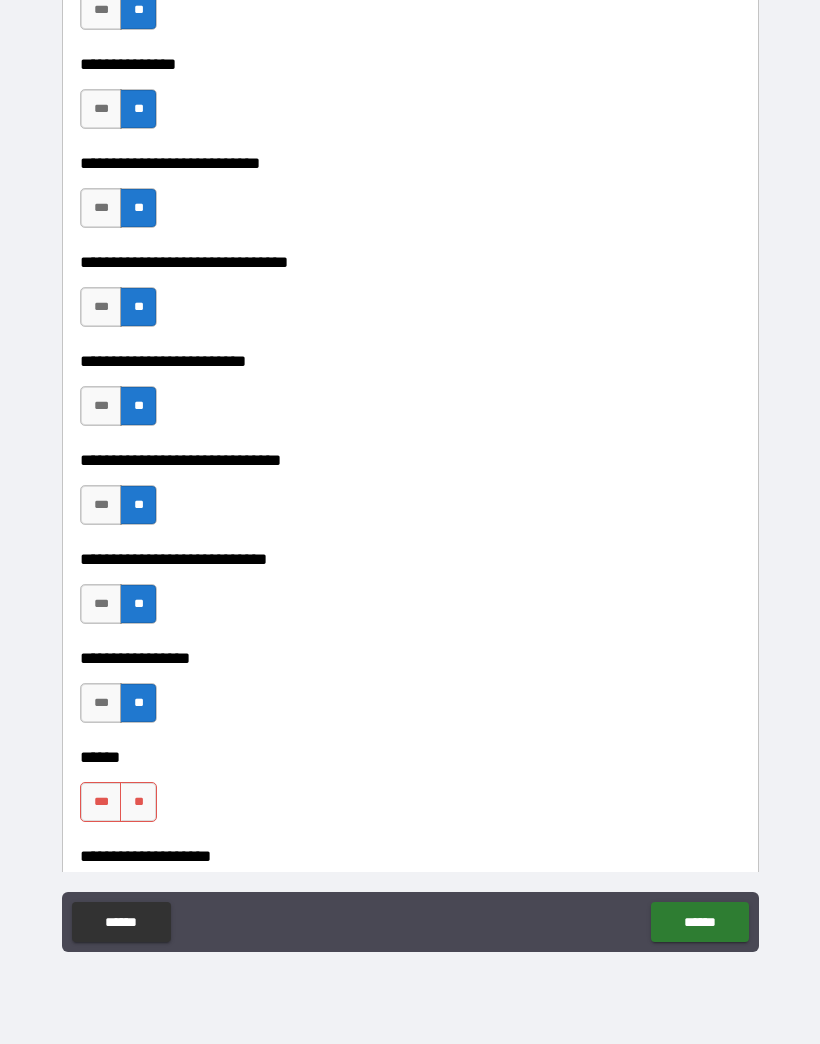 click on "**" at bounding box center [138, 802] 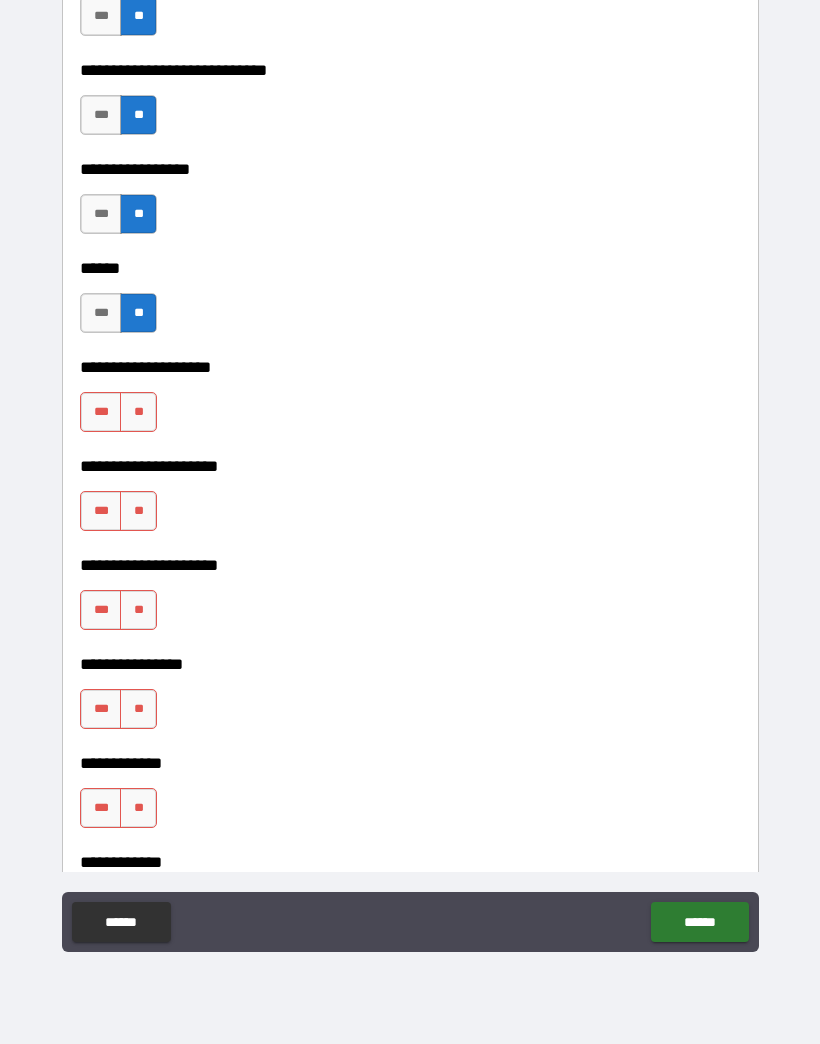 scroll, scrollTop: 9433, scrollLeft: 0, axis: vertical 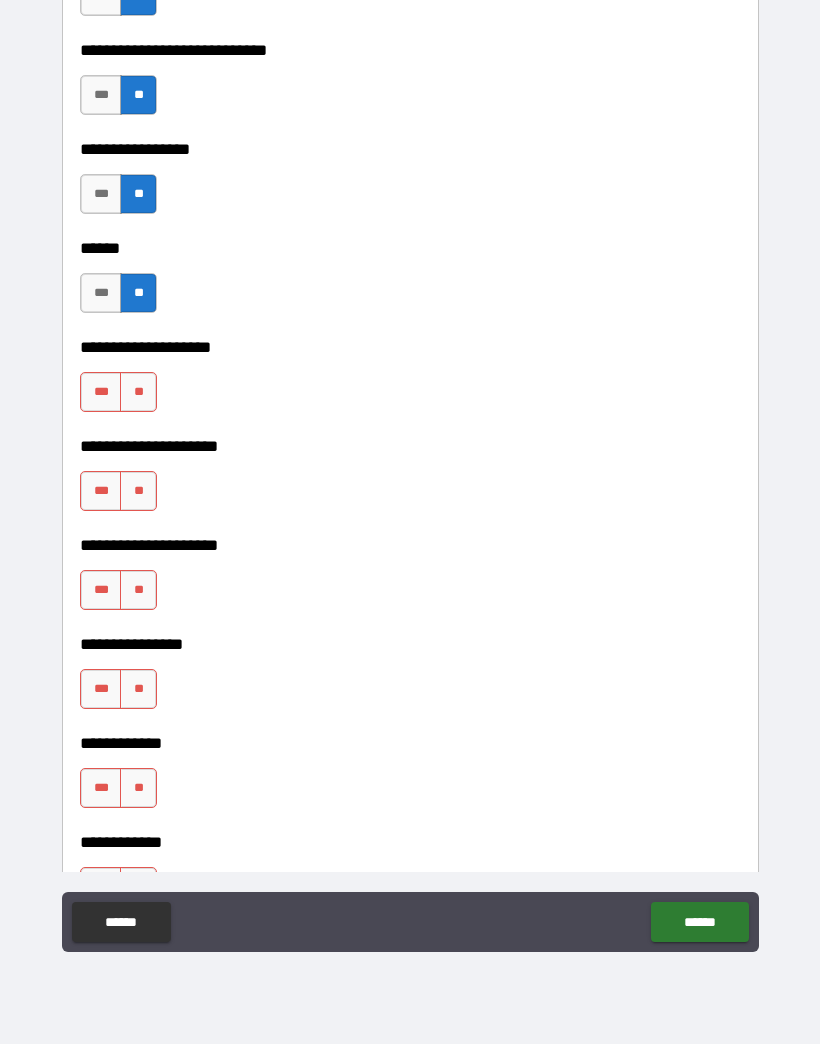 click on "**" at bounding box center [138, 392] 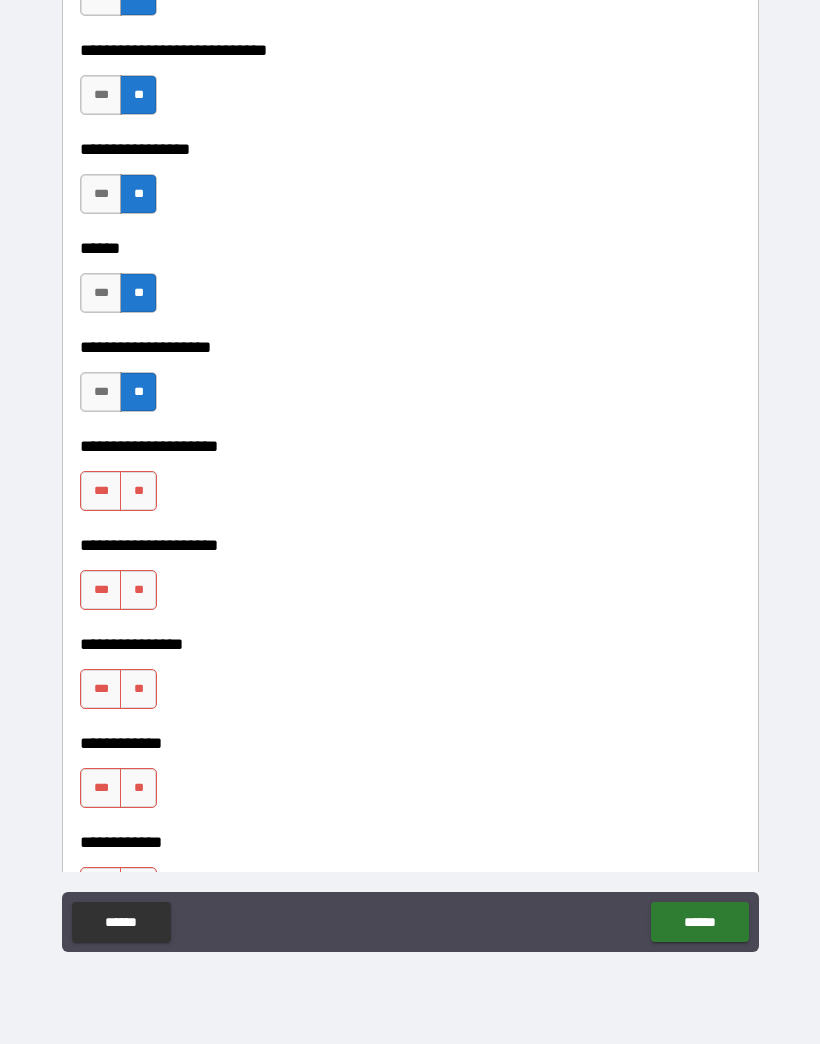 click on "**" at bounding box center [138, 491] 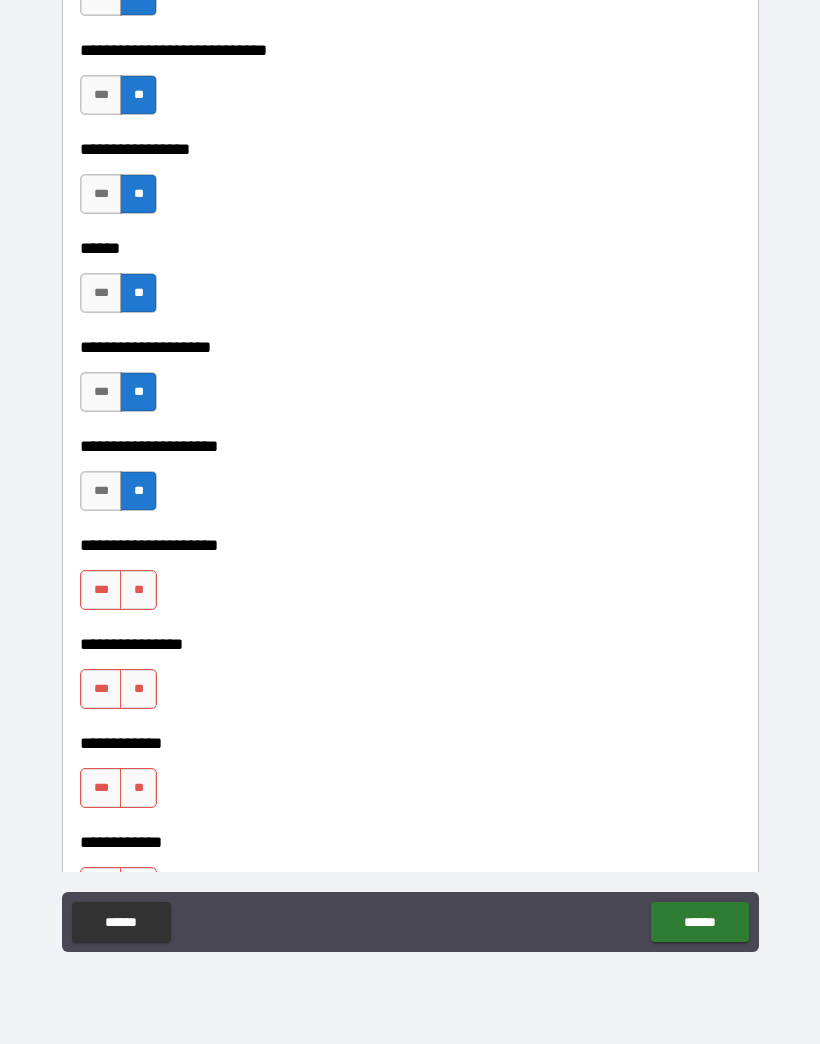 click on "**" at bounding box center (138, 590) 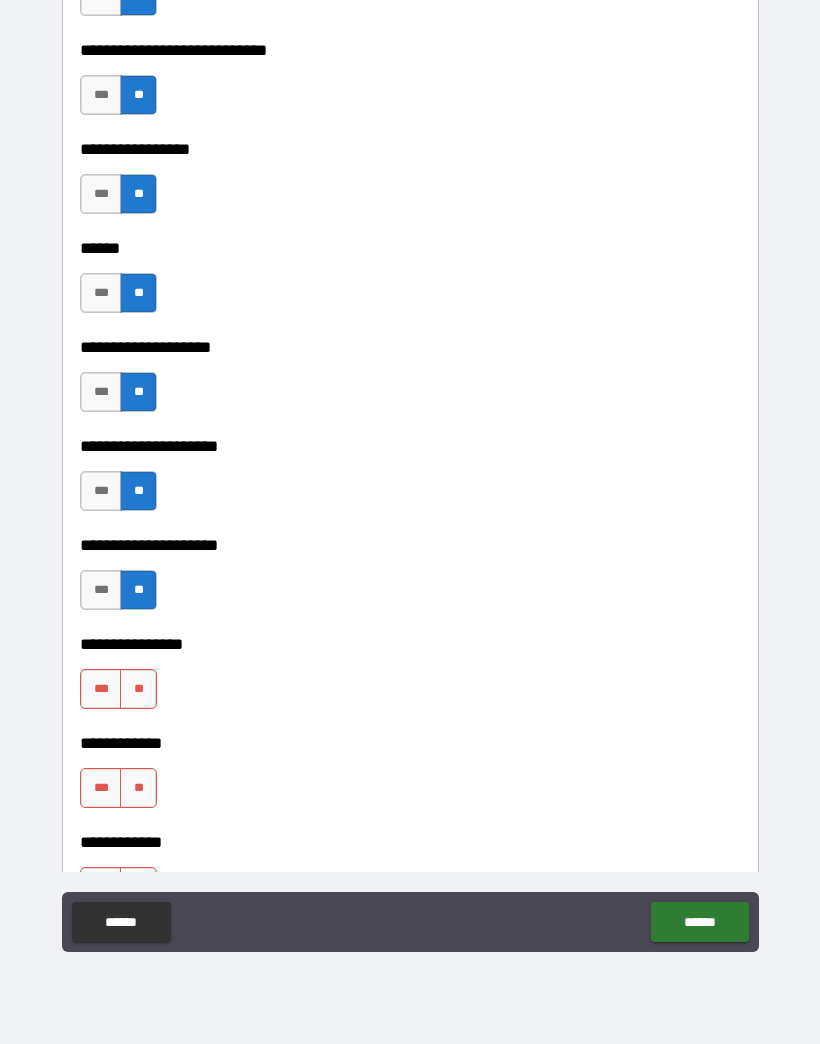 click on "**" at bounding box center [138, 689] 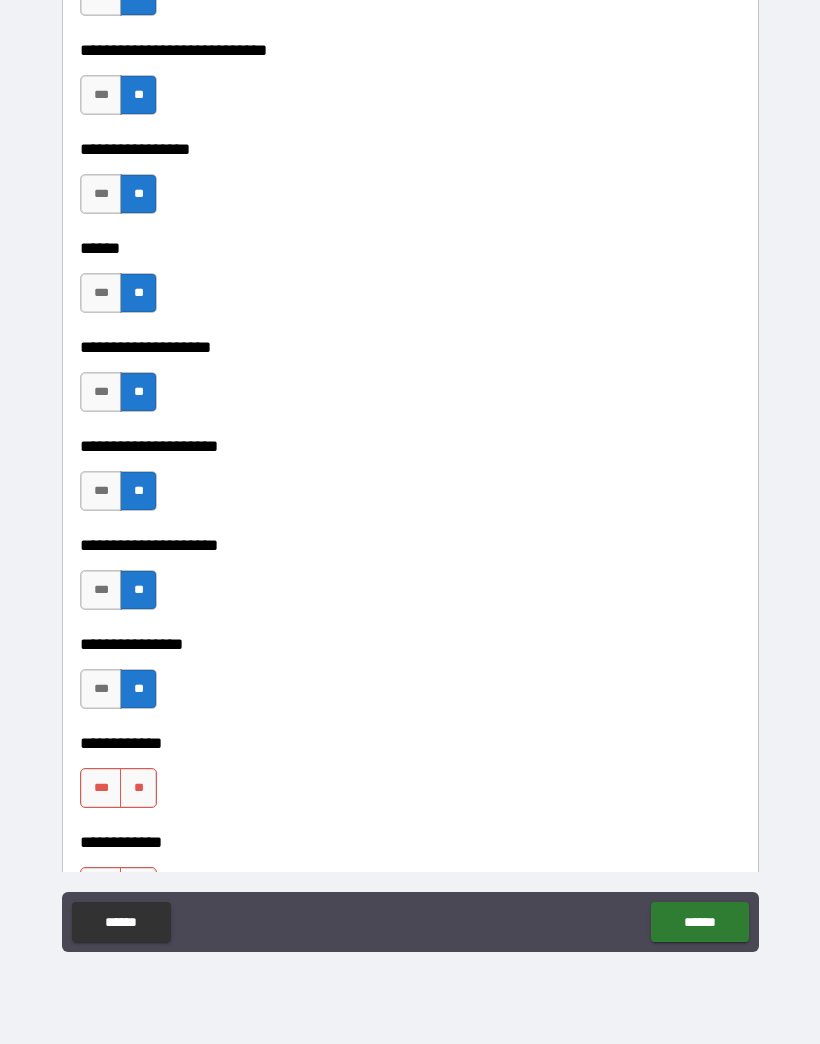 click on "**" at bounding box center (138, 788) 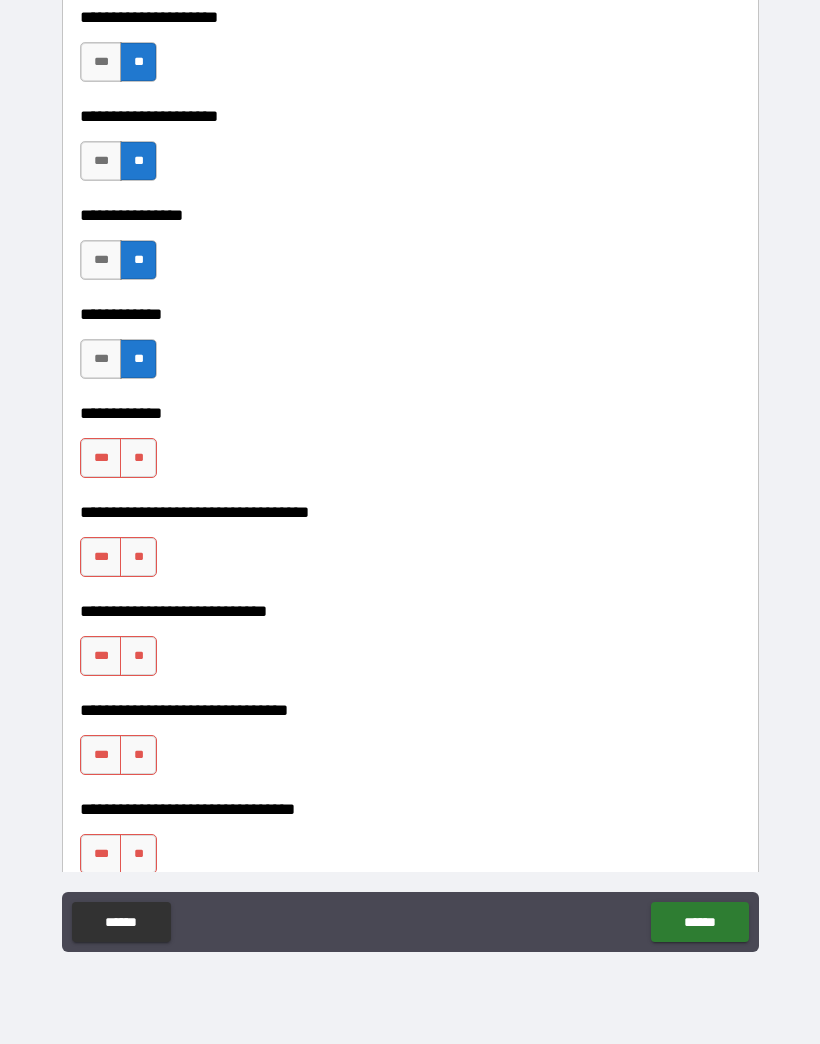 scroll, scrollTop: 9923, scrollLeft: 0, axis: vertical 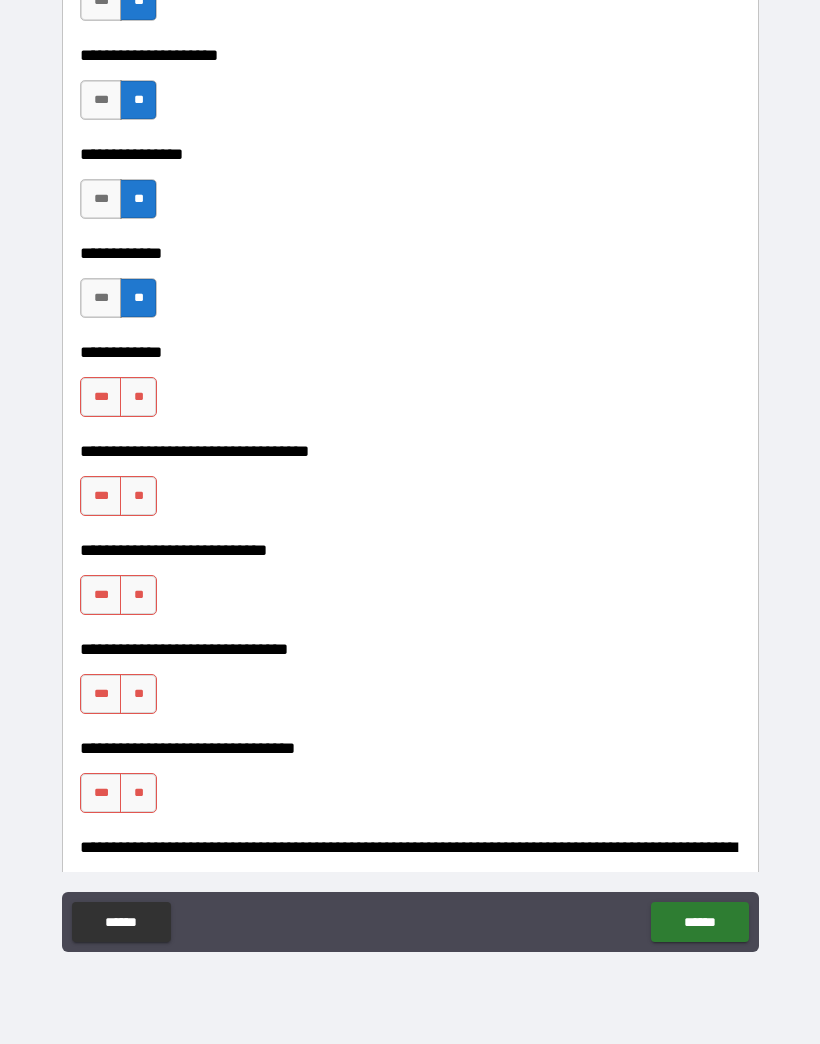 click on "**" at bounding box center (138, 397) 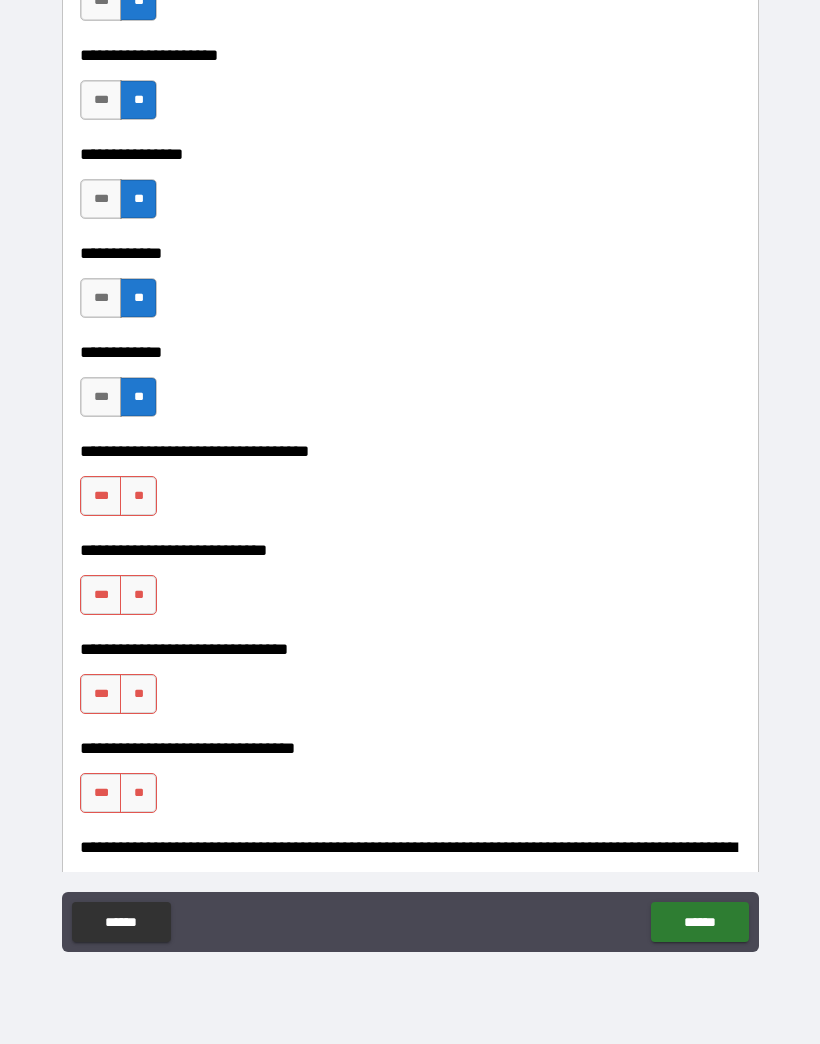 click on "**" at bounding box center (138, 496) 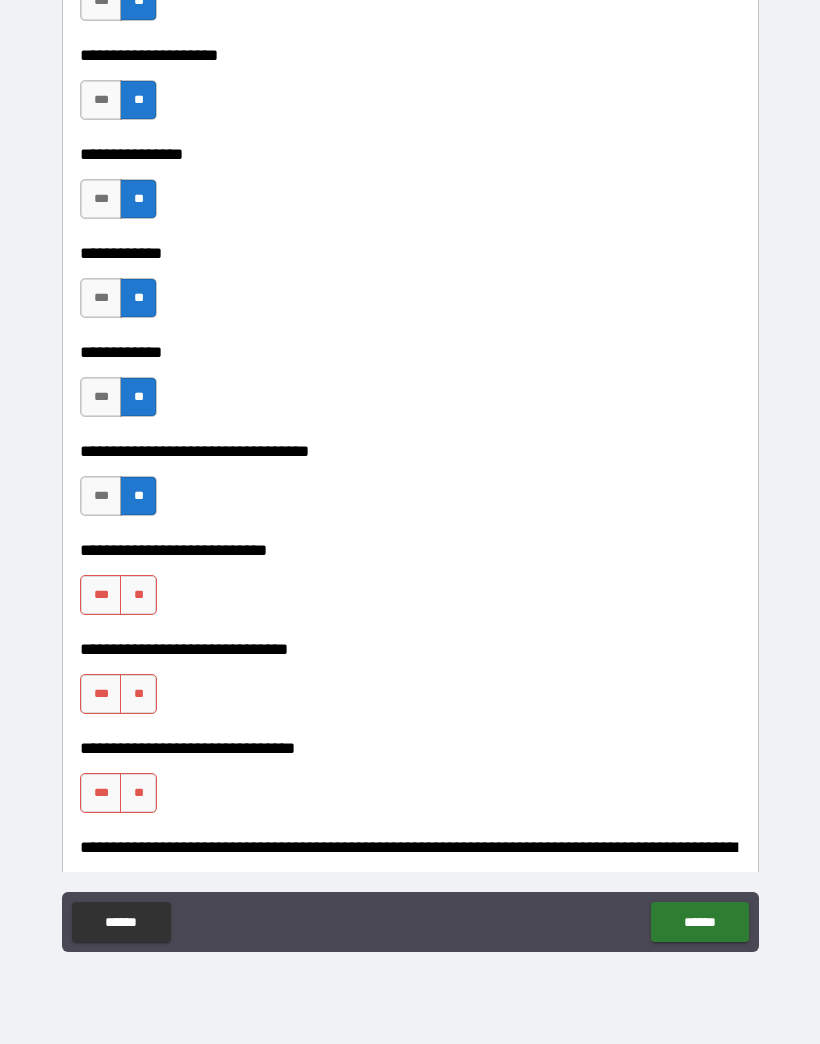 click on "**" at bounding box center [138, 595] 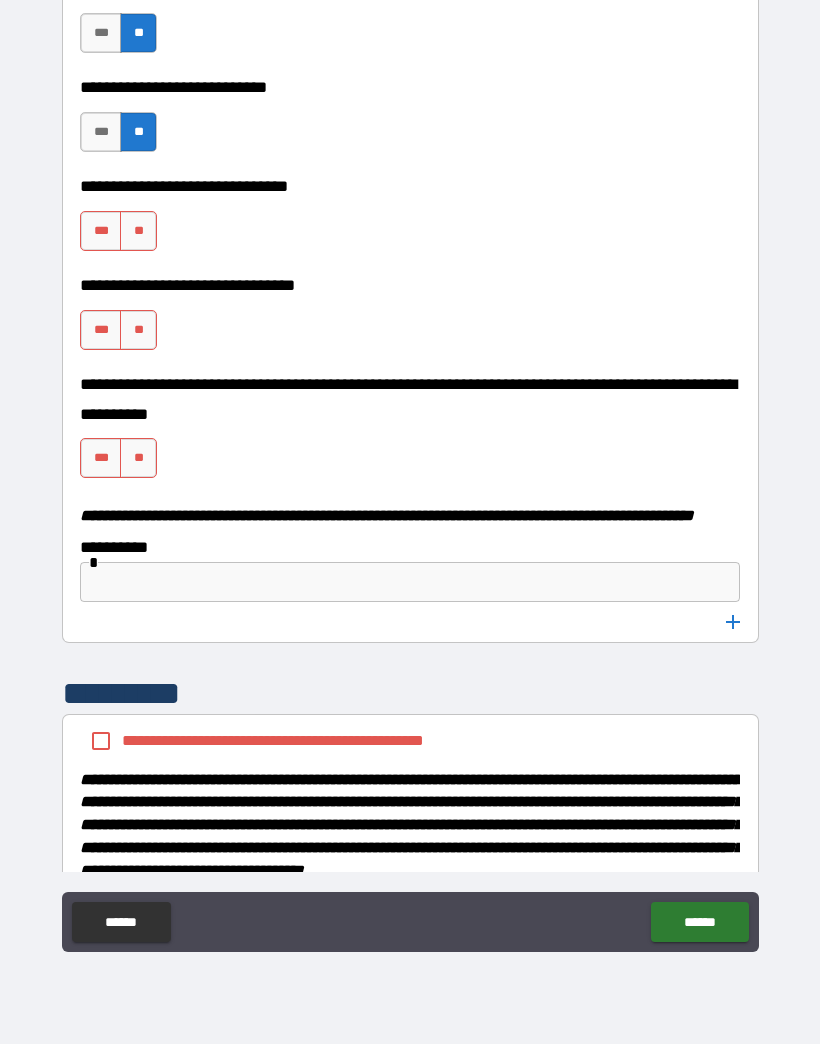 scroll, scrollTop: 10398, scrollLeft: 0, axis: vertical 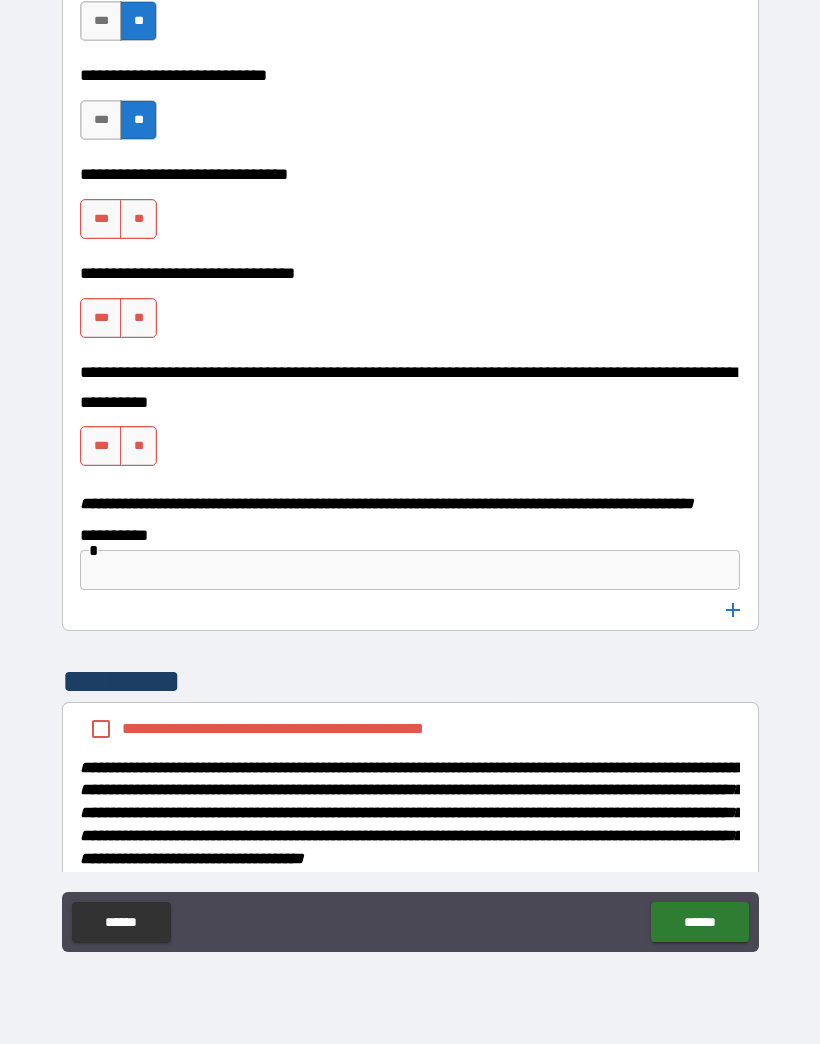 click on "**" at bounding box center [138, 219] 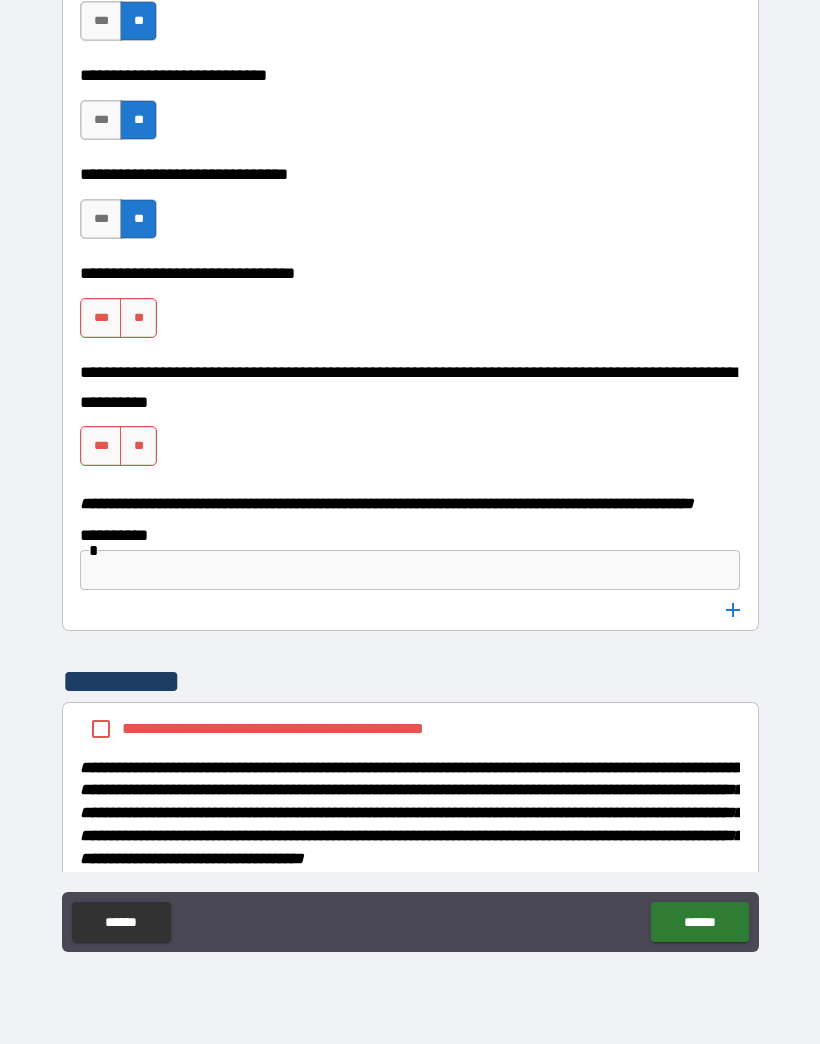 click on "**" at bounding box center [138, 318] 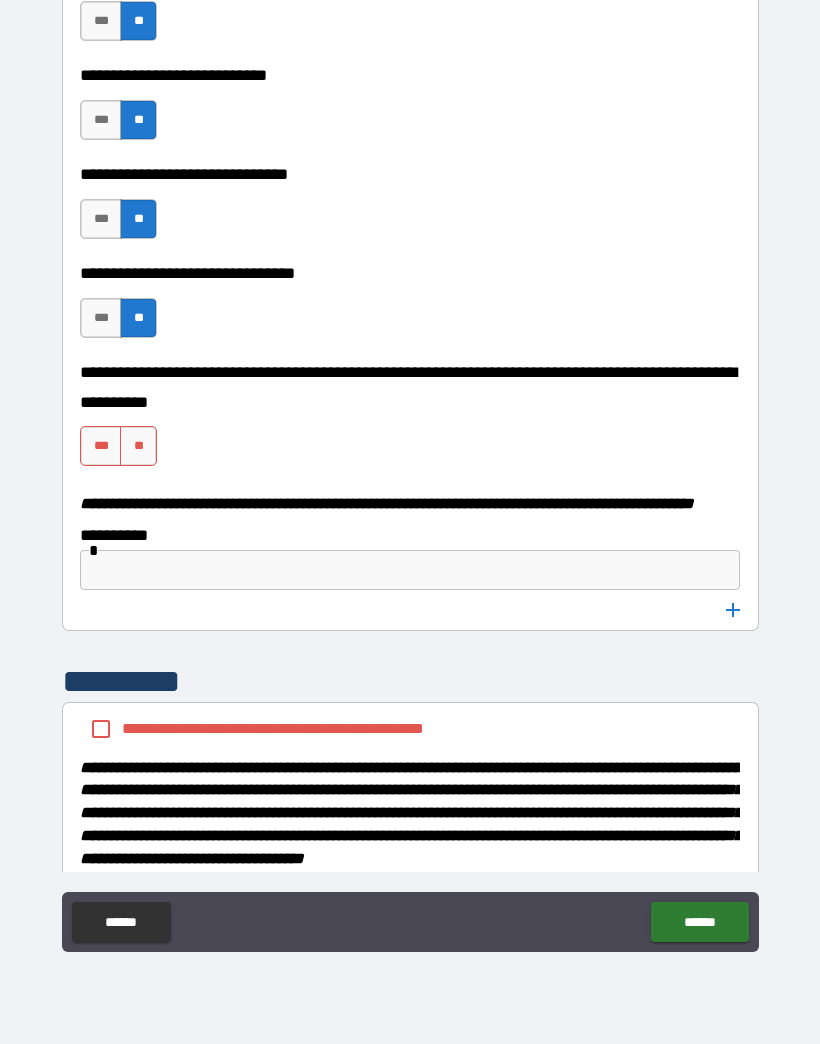click on "**" at bounding box center (138, 446) 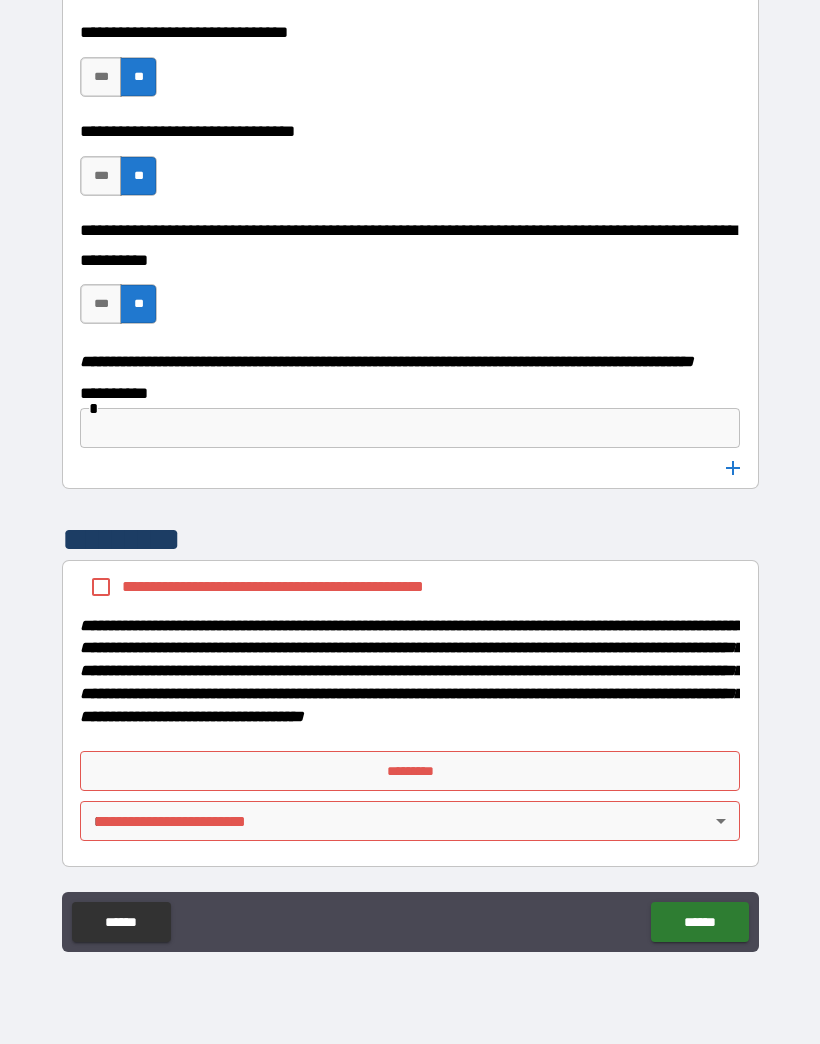 scroll, scrollTop: 10596, scrollLeft: 0, axis: vertical 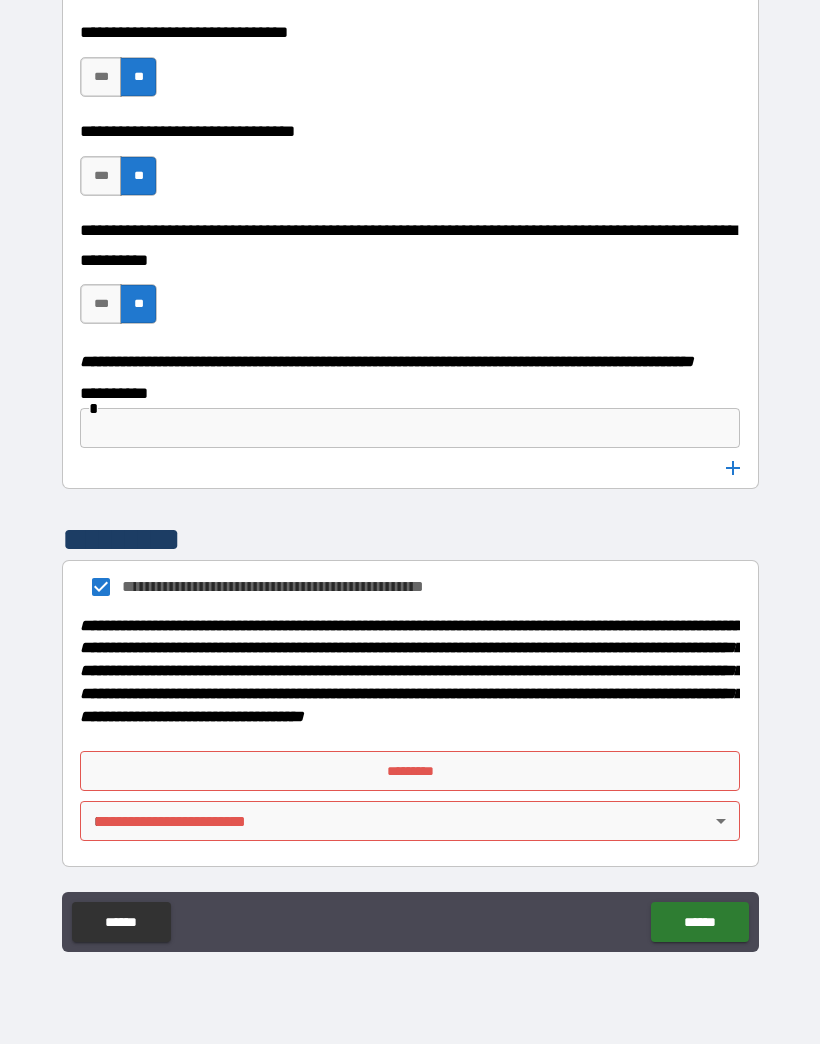 click on "*********" at bounding box center (410, 771) 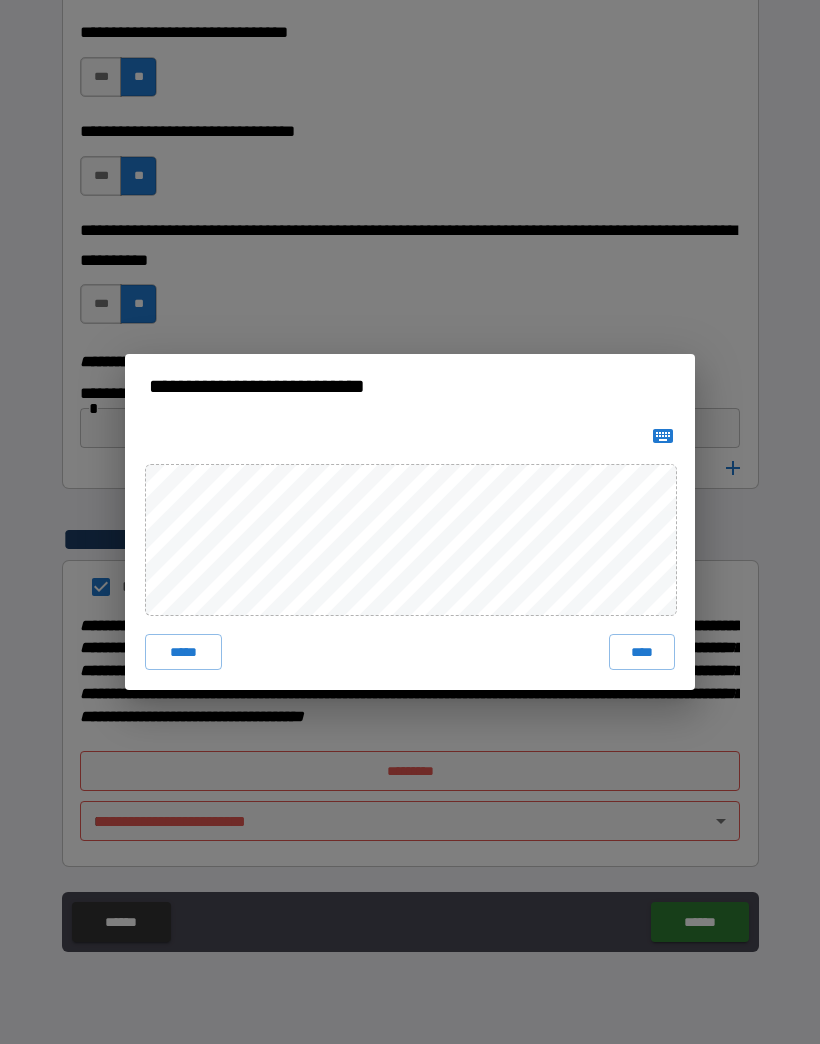 click on "****" at bounding box center [642, 652] 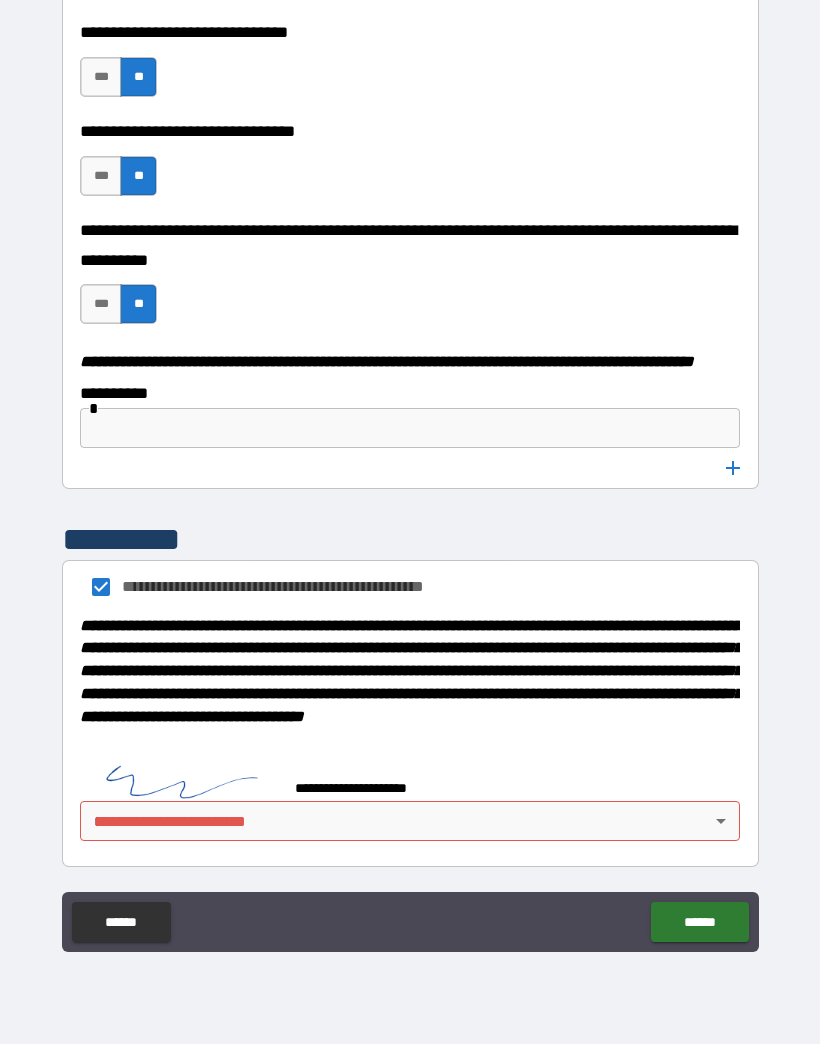 scroll, scrollTop: 10586, scrollLeft: 0, axis: vertical 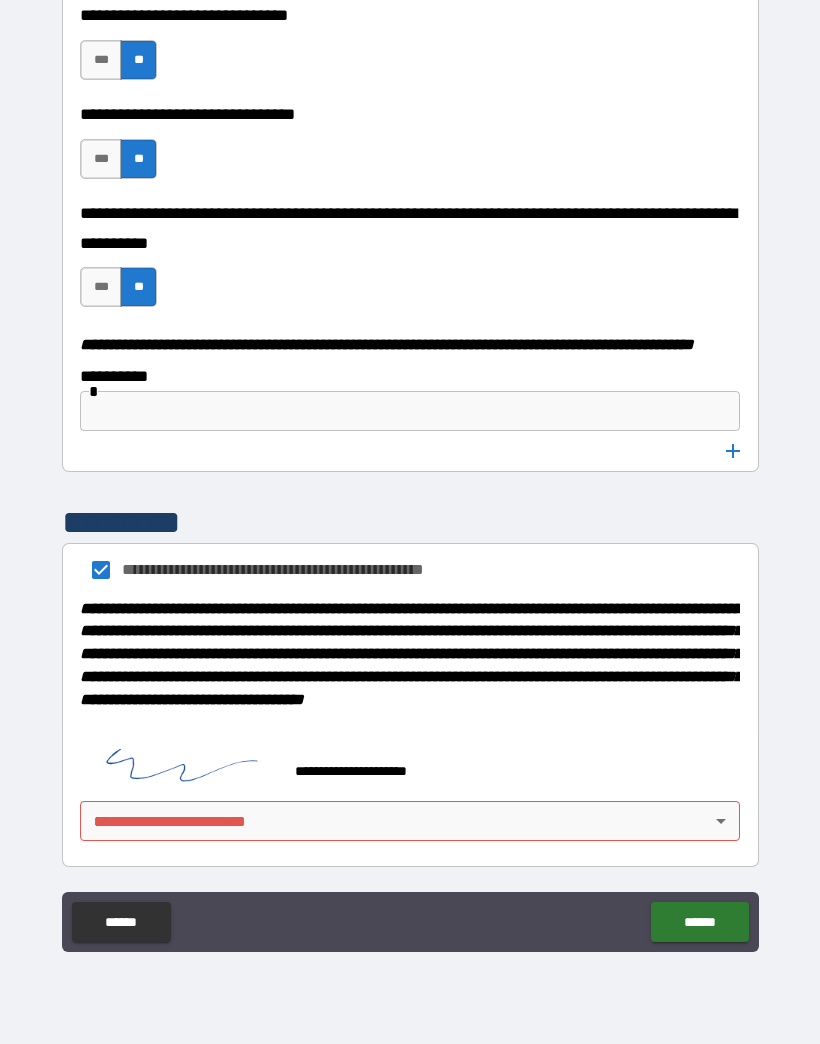 click on "******" at bounding box center (699, 922) 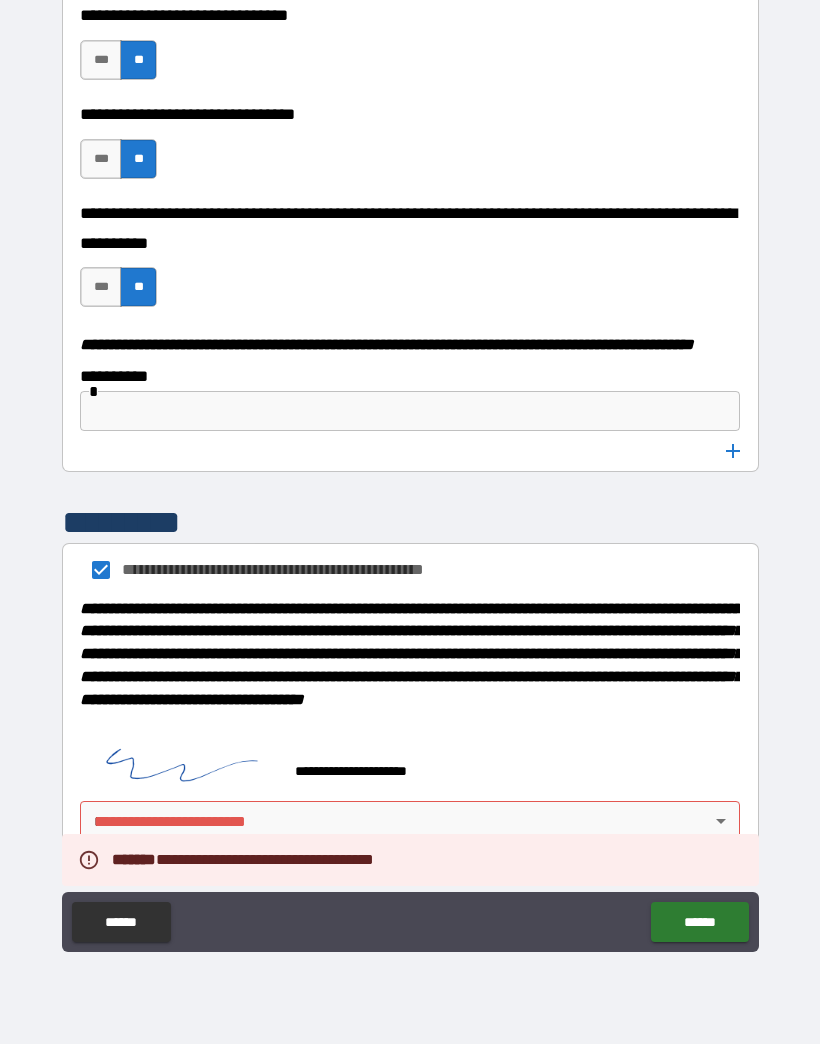 scroll, scrollTop: 10613, scrollLeft: 0, axis: vertical 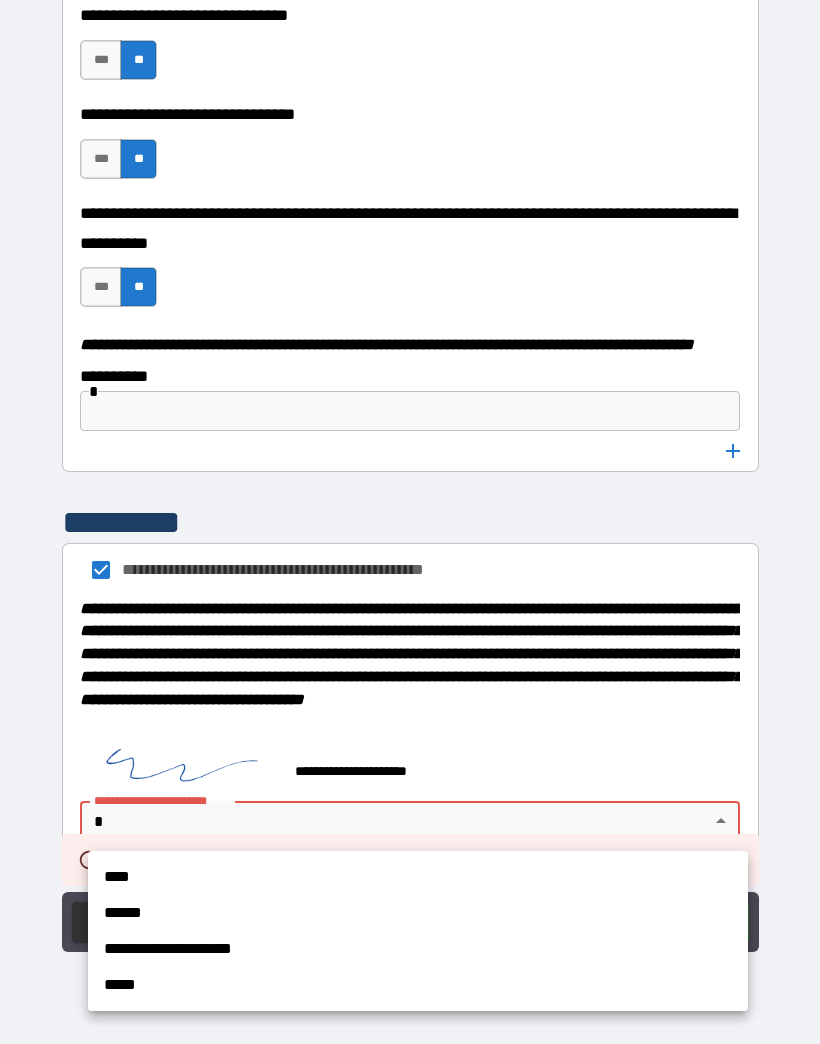 click on "****" at bounding box center [418, 877] 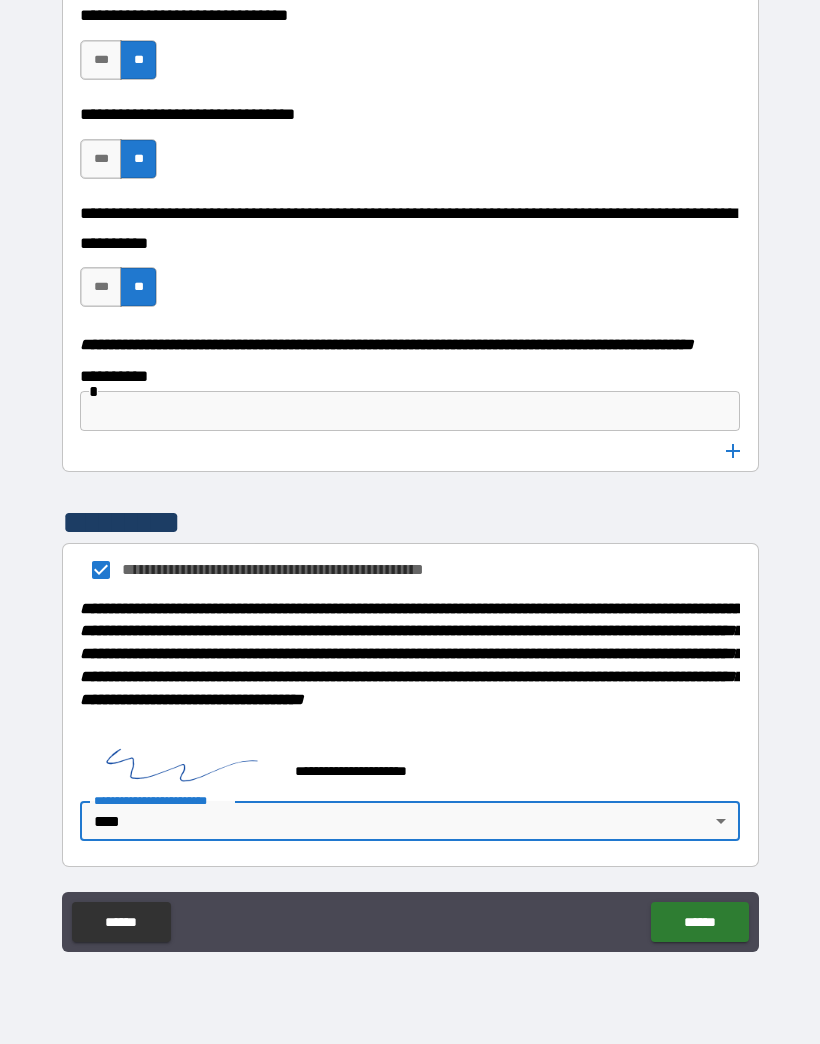 click on "******" at bounding box center (699, 922) 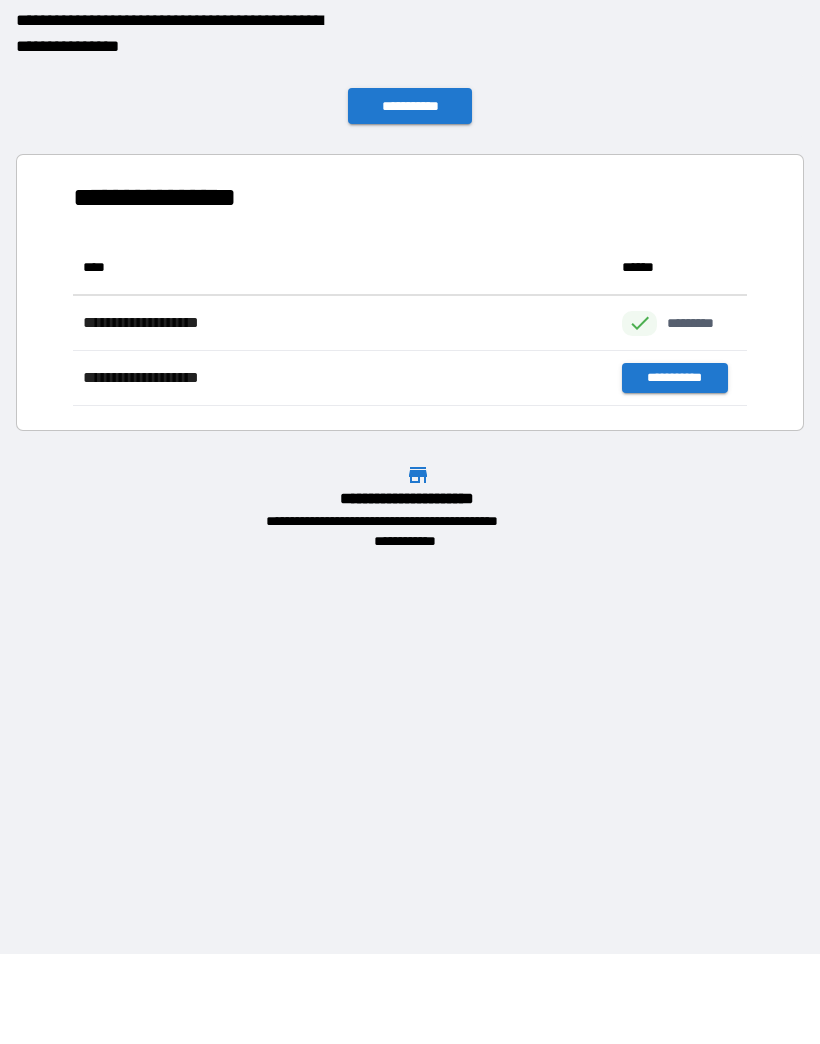 scroll, scrollTop: 1, scrollLeft: 1, axis: both 